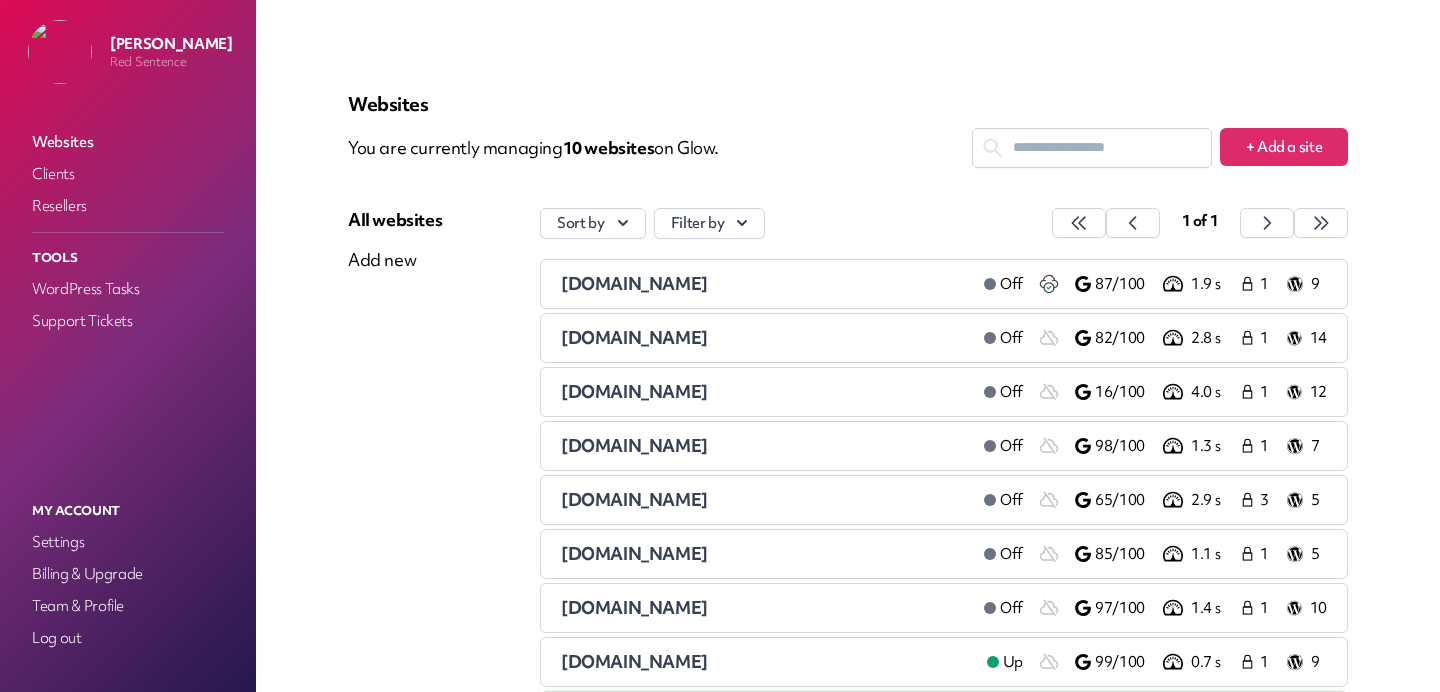 scroll, scrollTop: 0, scrollLeft: 0, axis: both 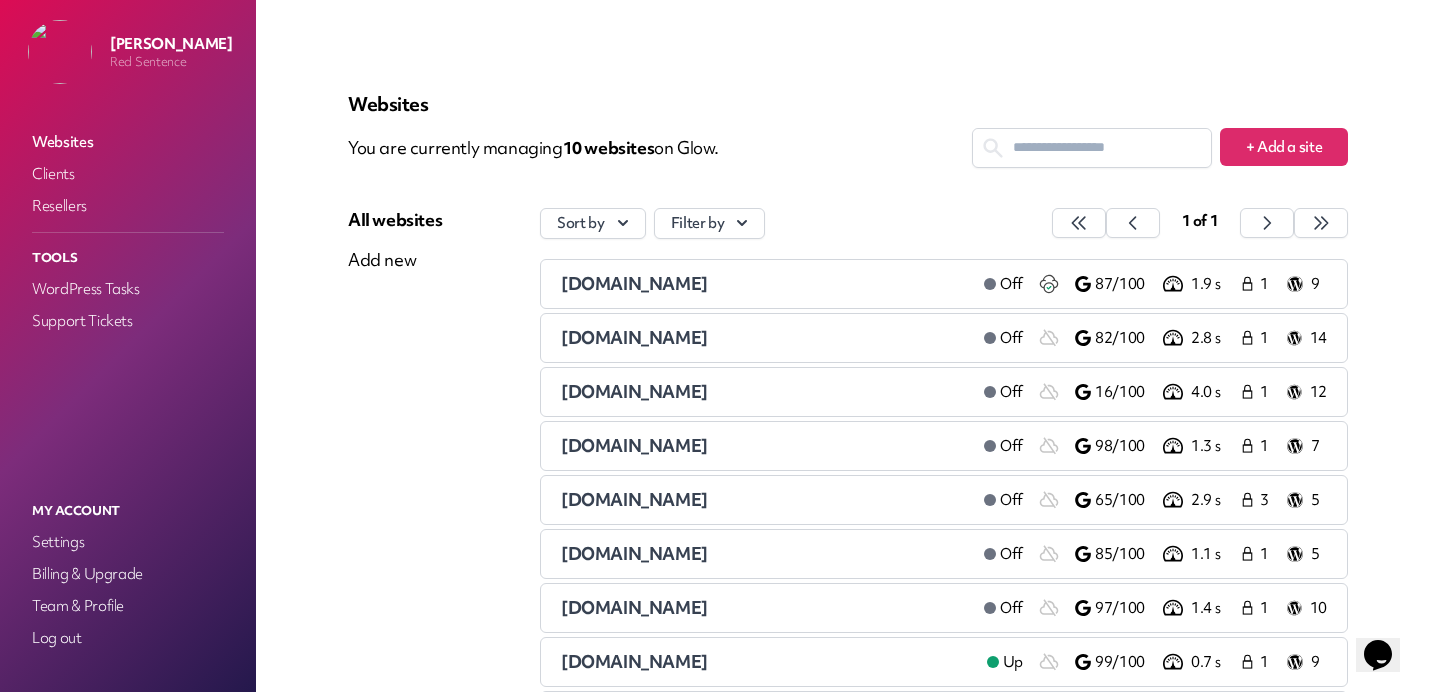 click on "[DOMAIN_NAME]" at bounding box center (634, 283) 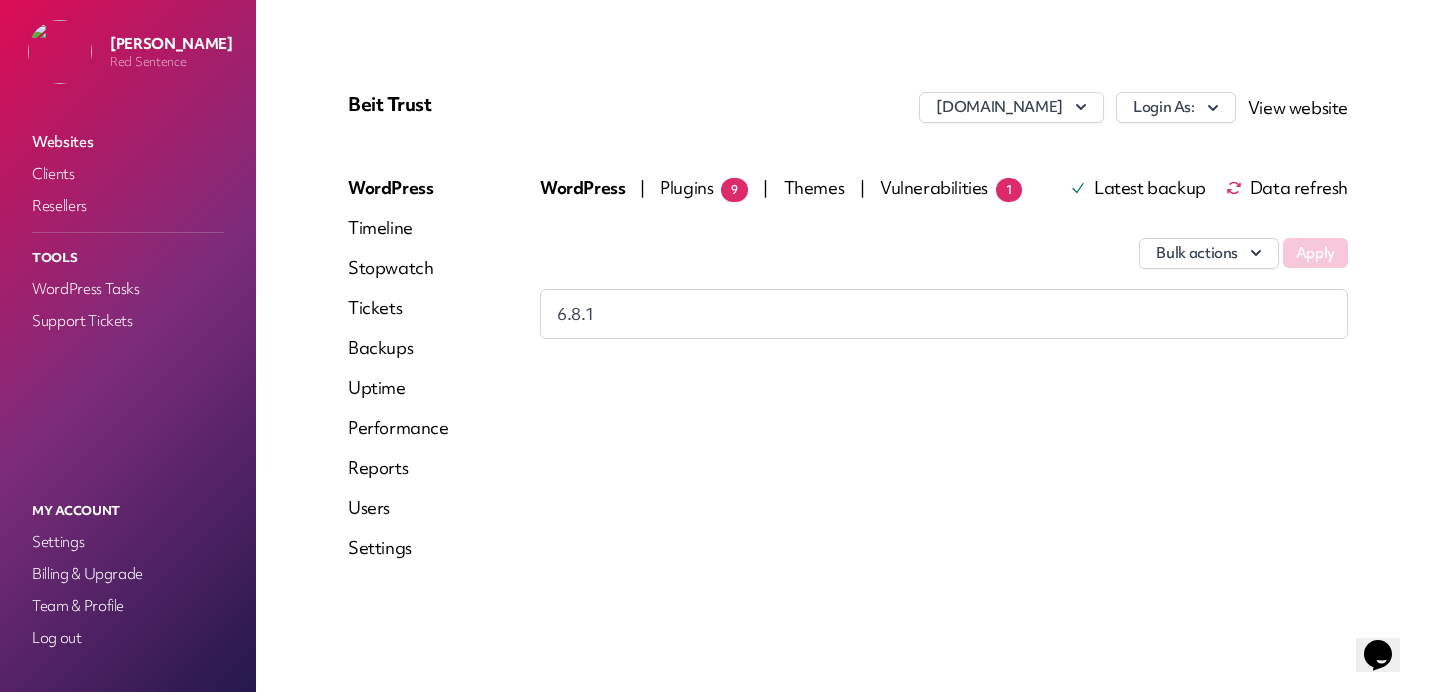 click on "Plugins
9" at bounding box center [704, 187] 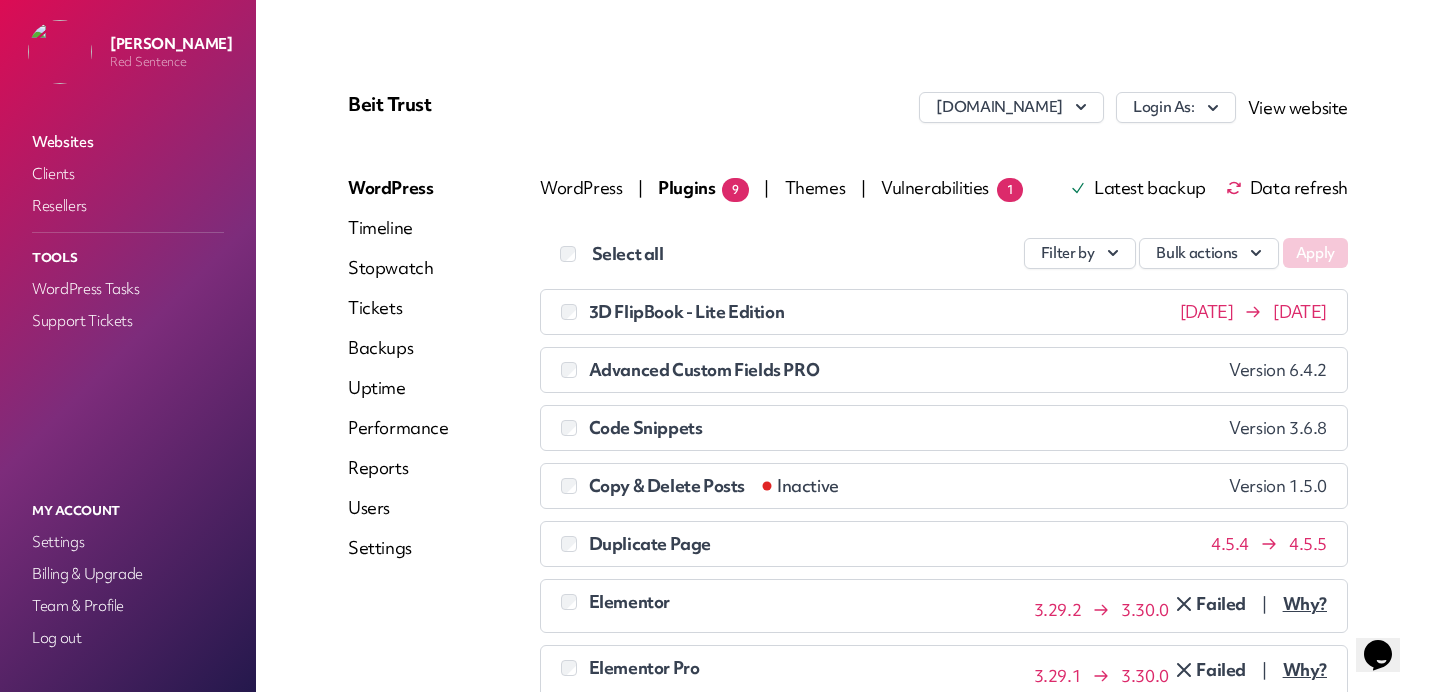 scroll, scrollTop: 20, scrollLeft: 0, axis: vertical 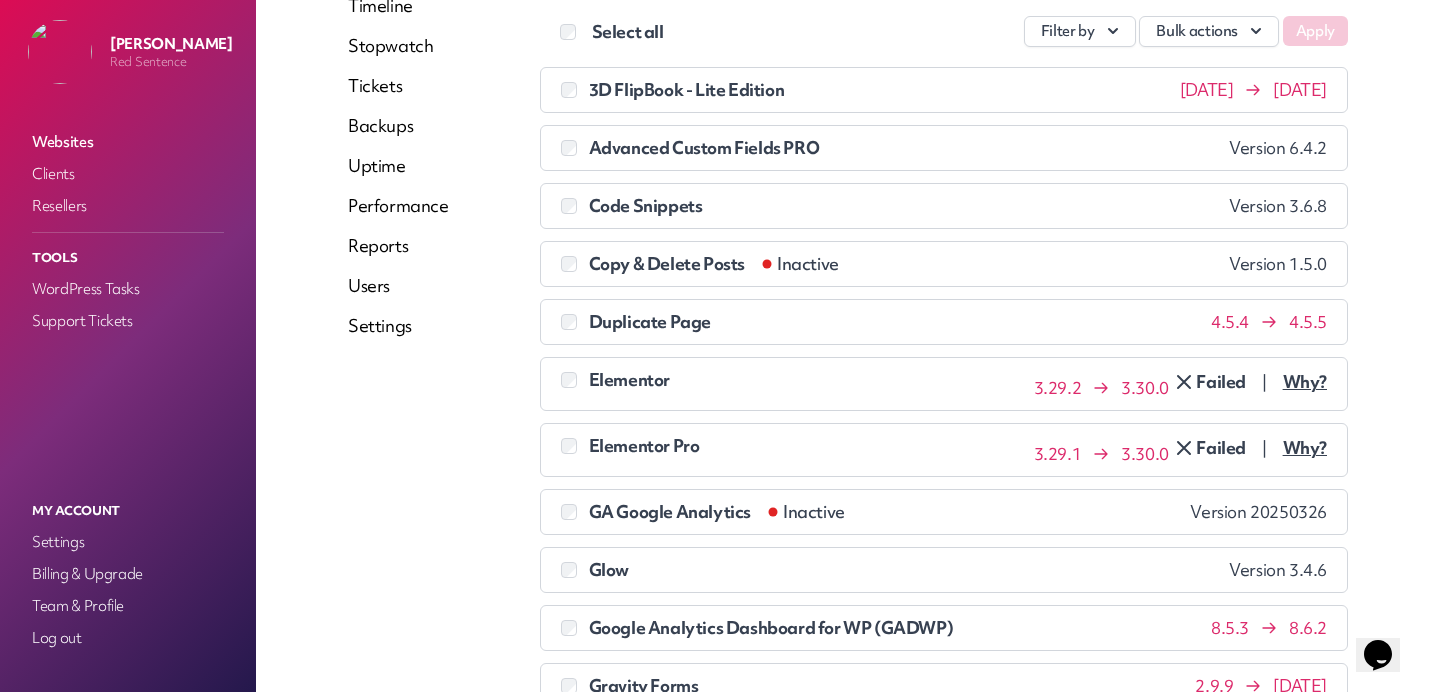 click at bounding box center (573, 445) 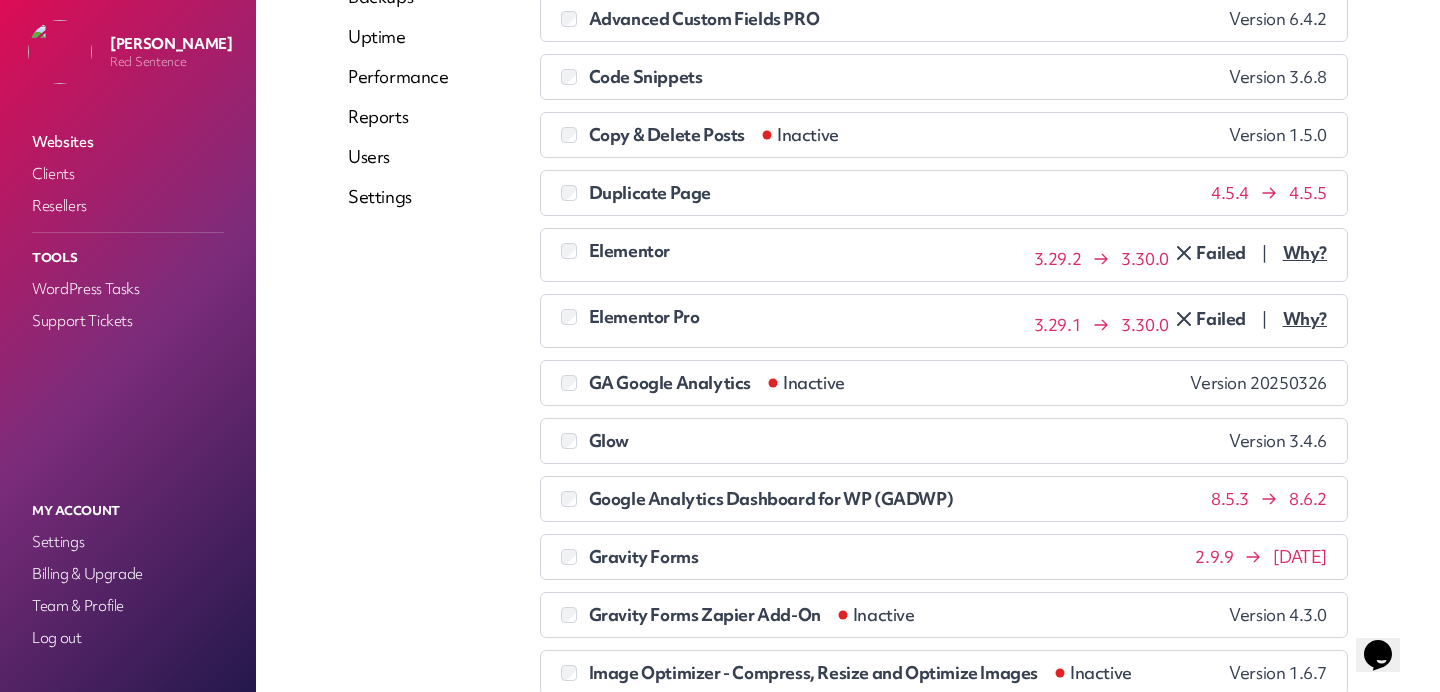 scroll, scrollTop: 403, scrollLeft: 0, axis: vertical 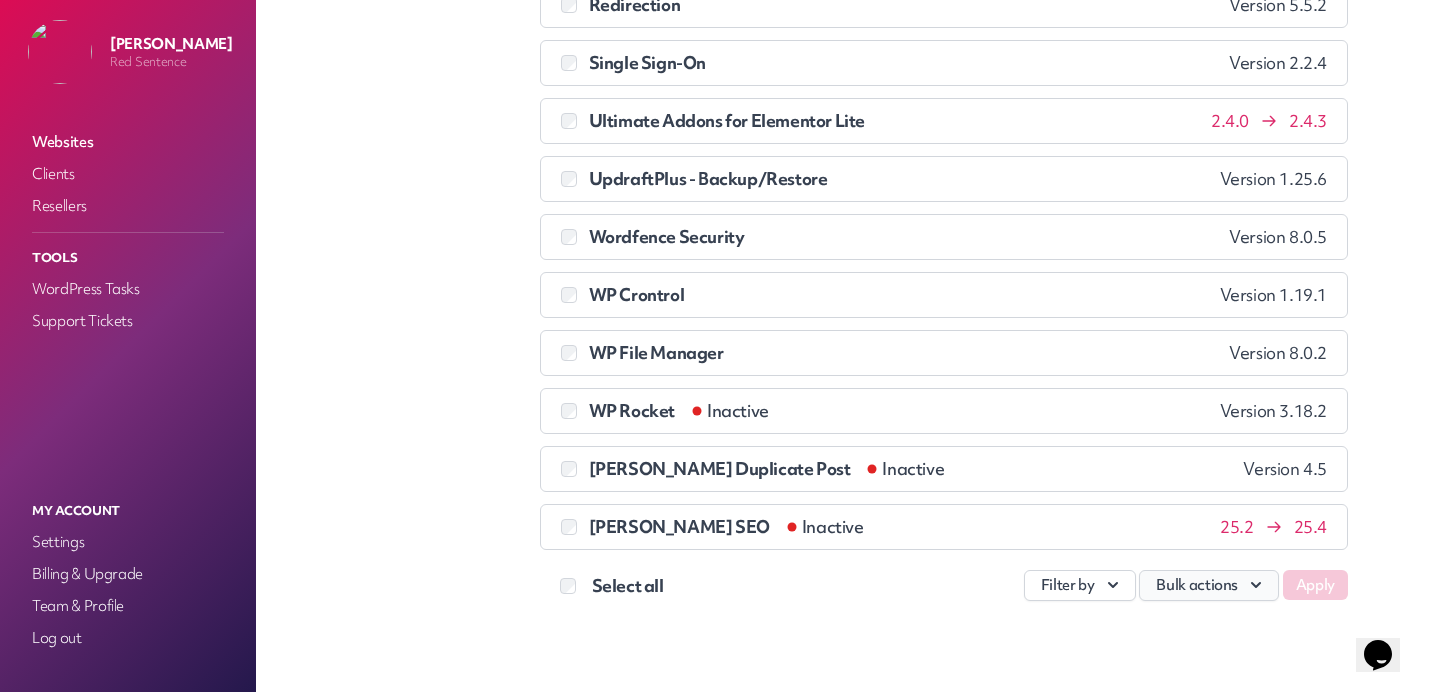 click on "Bulk actions" at bounding box center [1209, 585] 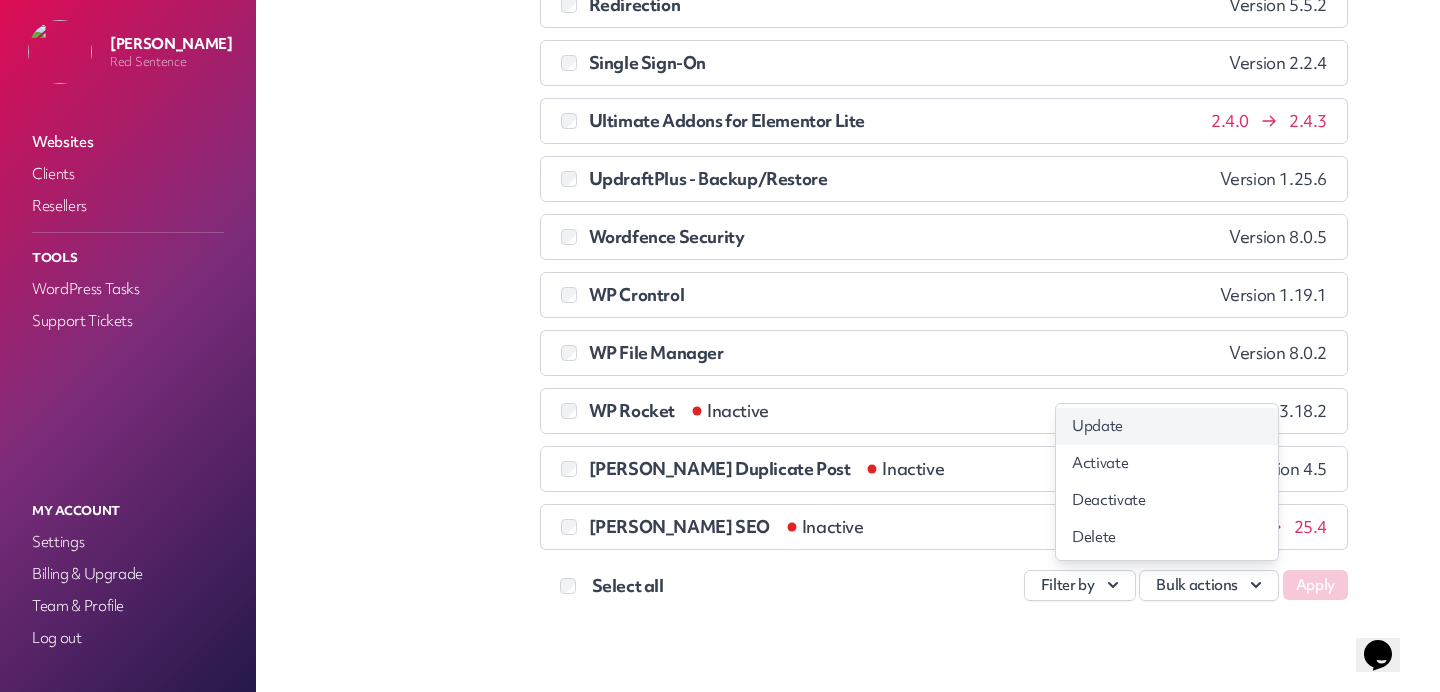 click on "Update" at bounding box center [1167, 426] 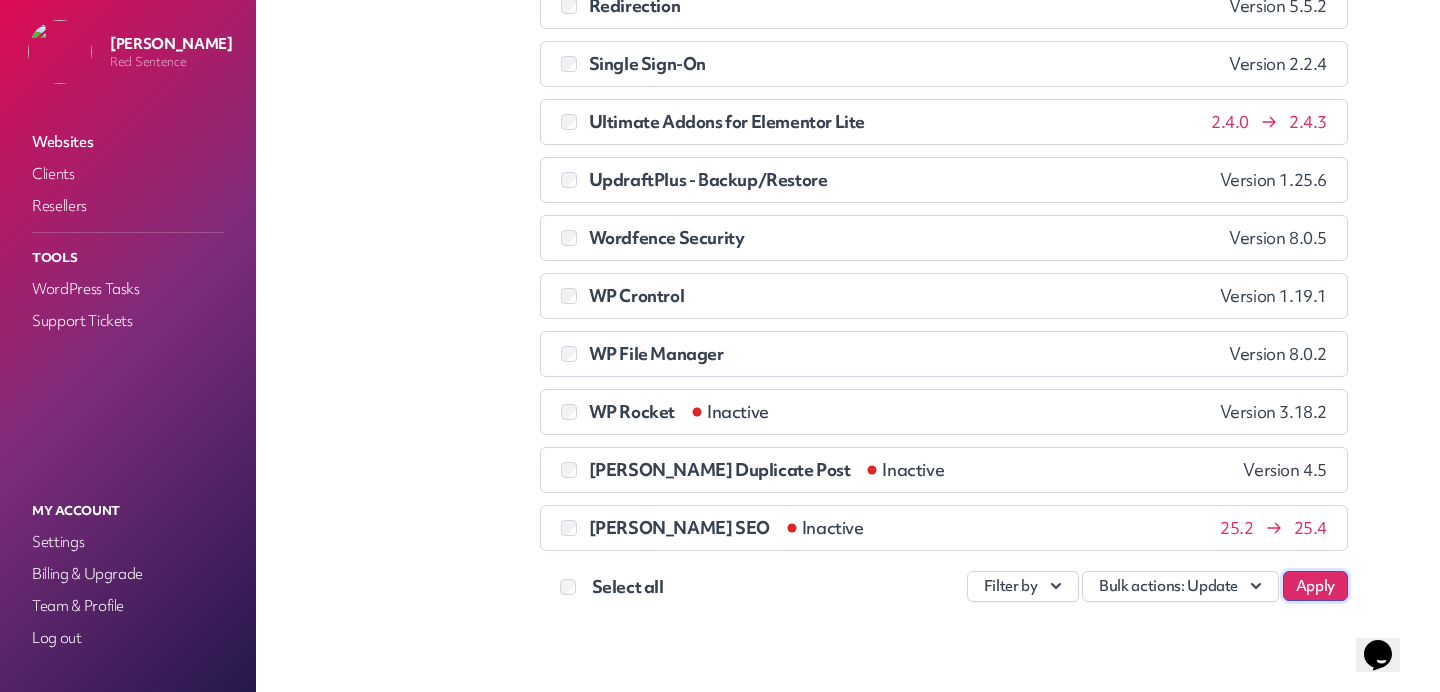 click on "Apply" at bounding box center [1315, 586] 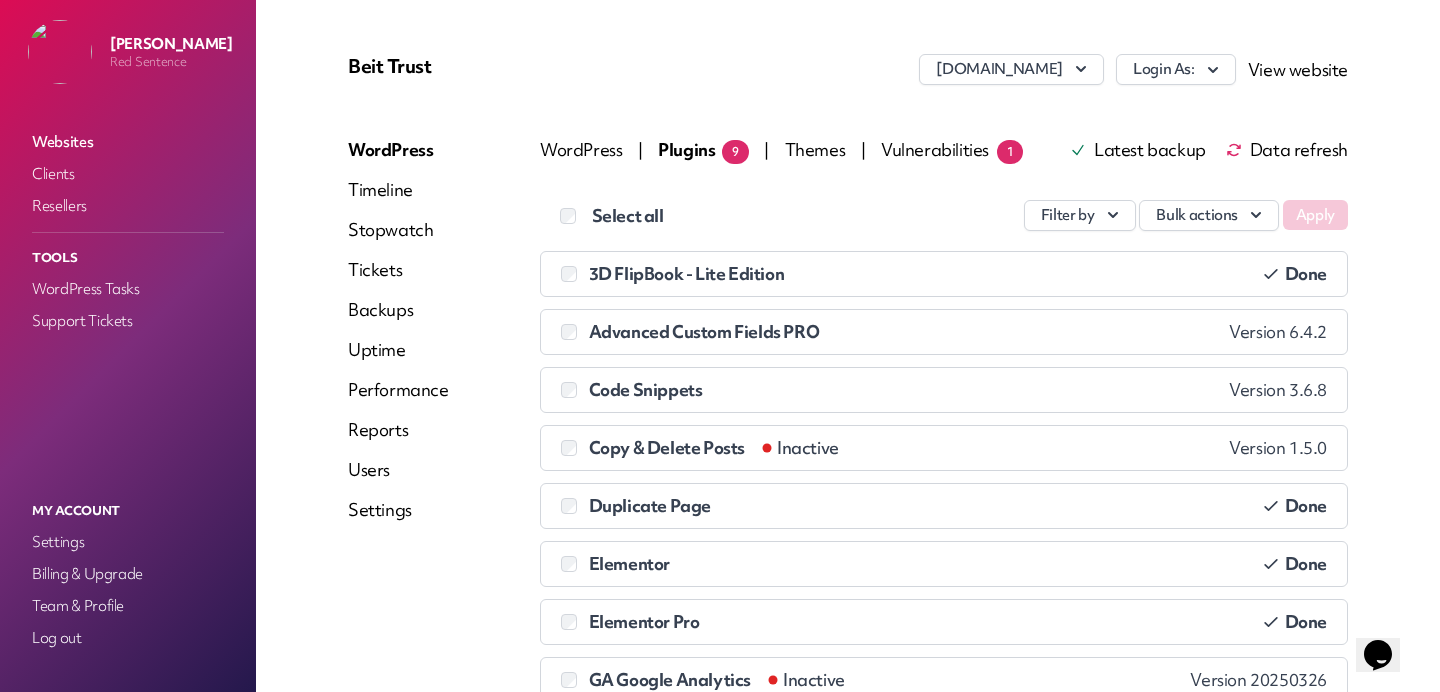 scroll, scrollTop: 0, scrollLeft: 0, axis: both 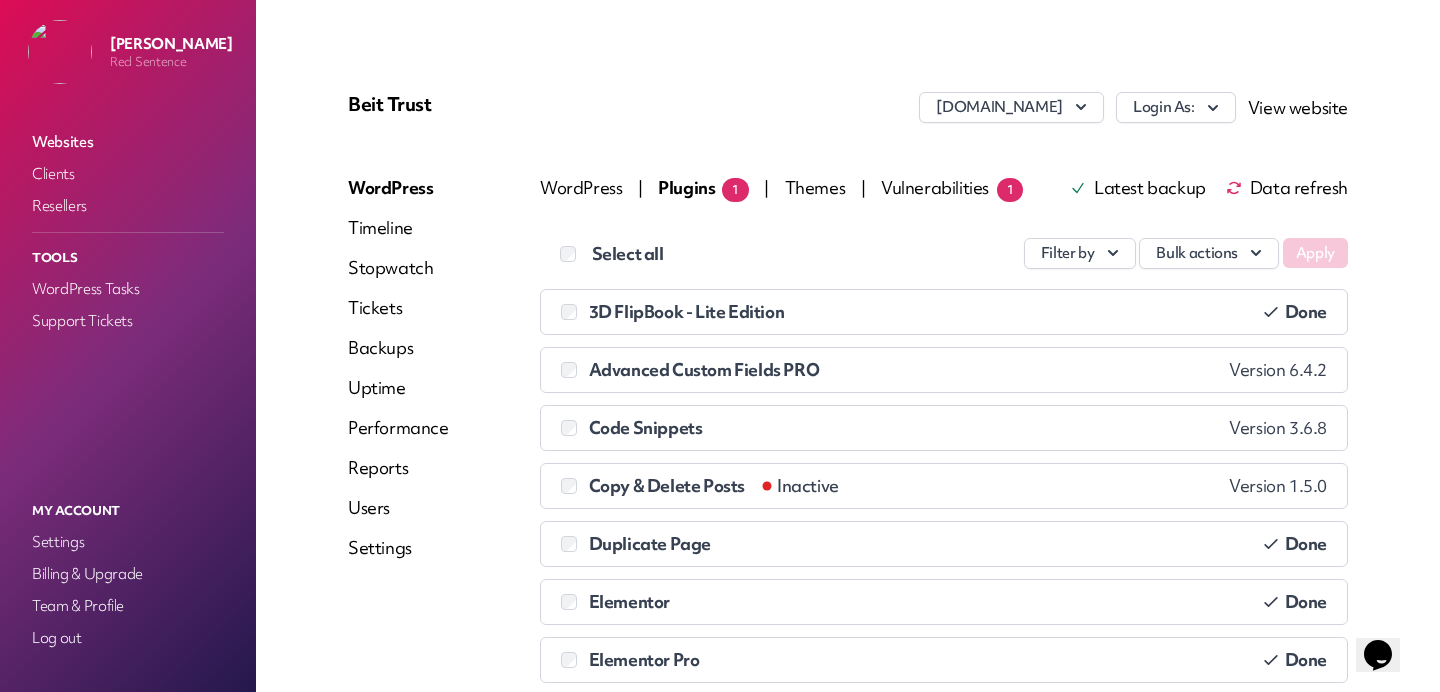 click on "Vulnerabilities
1" at bounding box center [952, 187] 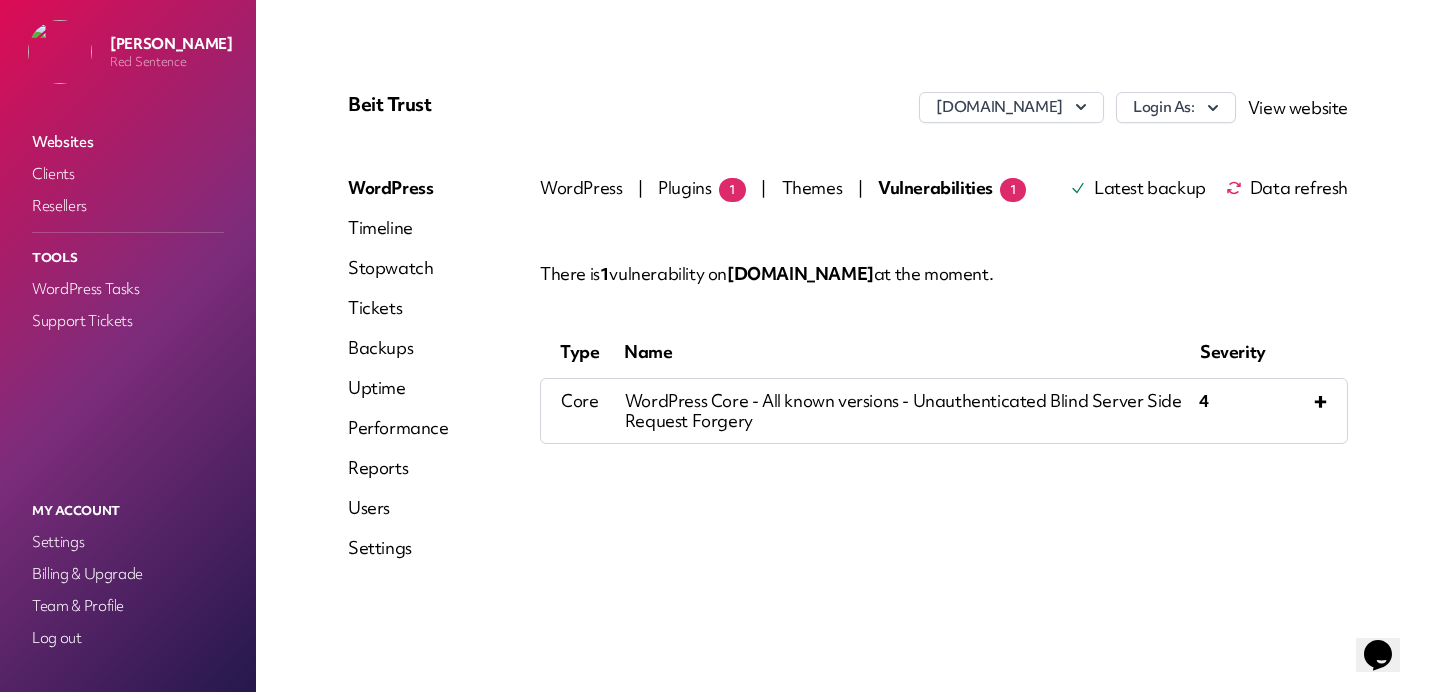 click on "Plugins
1" at bounding box center (702, 187) 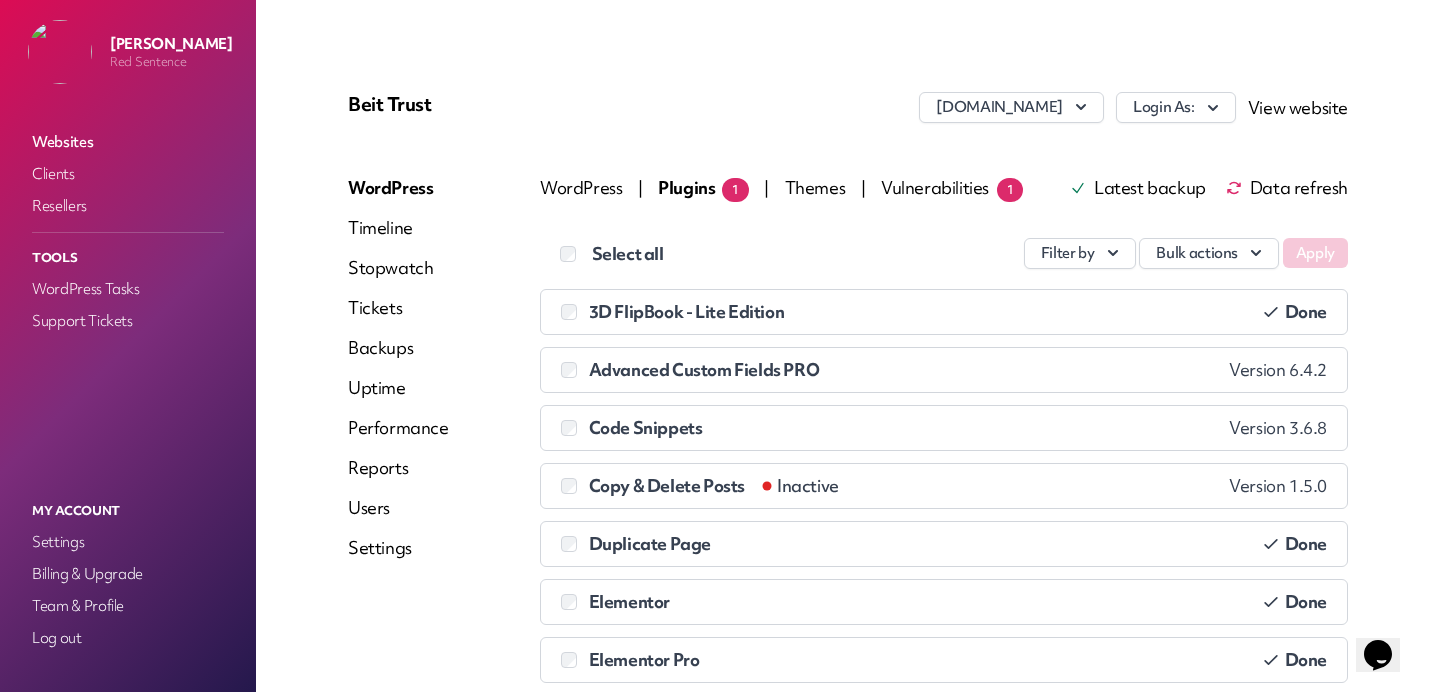 scroll, scrollTop: 452, scrollLeft: 0, axis: vertical 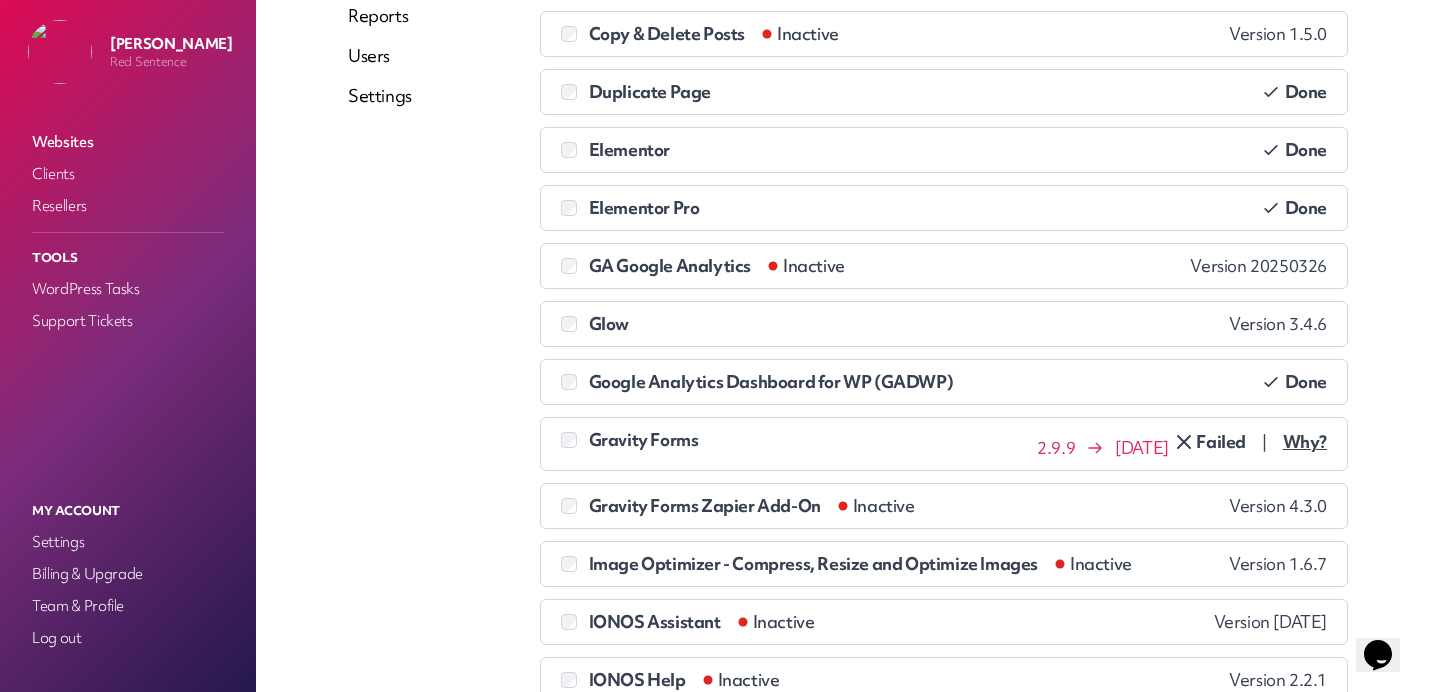 click on "Why?" at bounding box center (1305, 442) 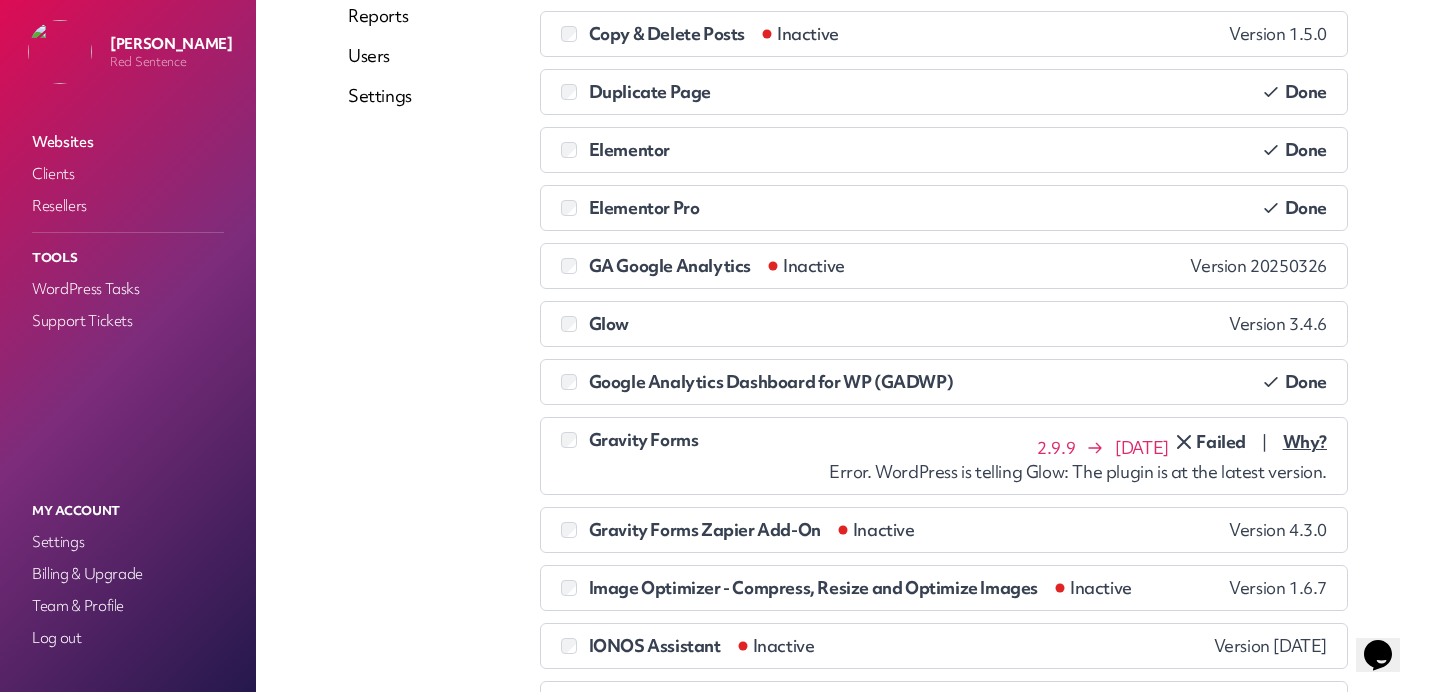 scroll, scrollTop: 0, scrollLeft: 0, axis: both 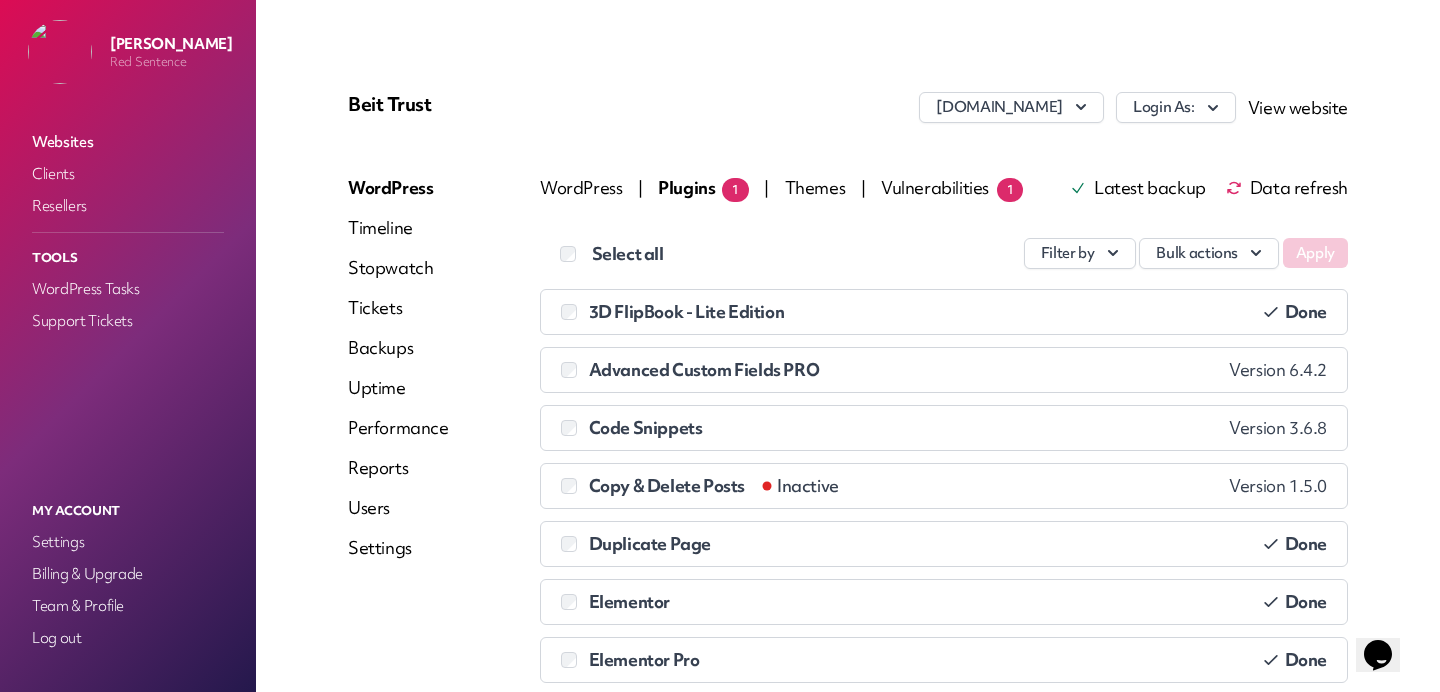 click on "Data refresh" at bounding box center (1287, 188) 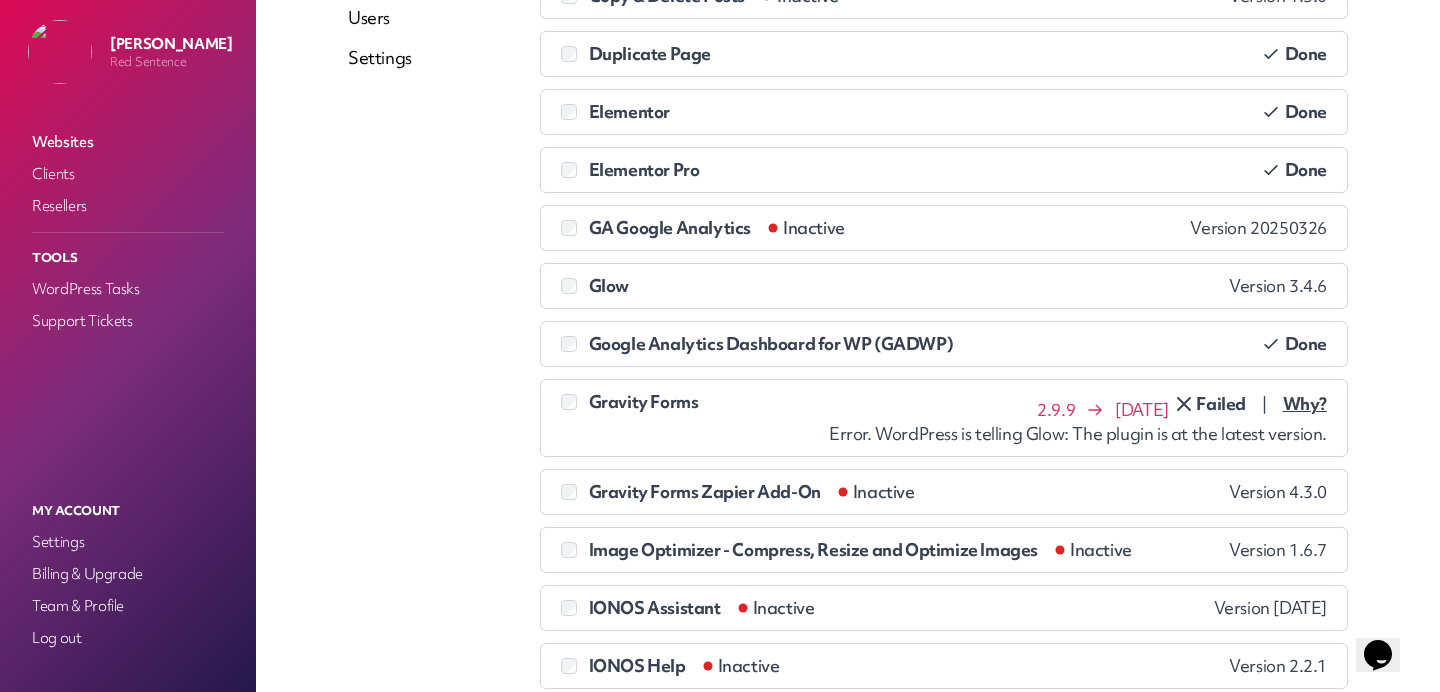 scroll, scrollTop: 0, scrollLeft: 0, axis: both 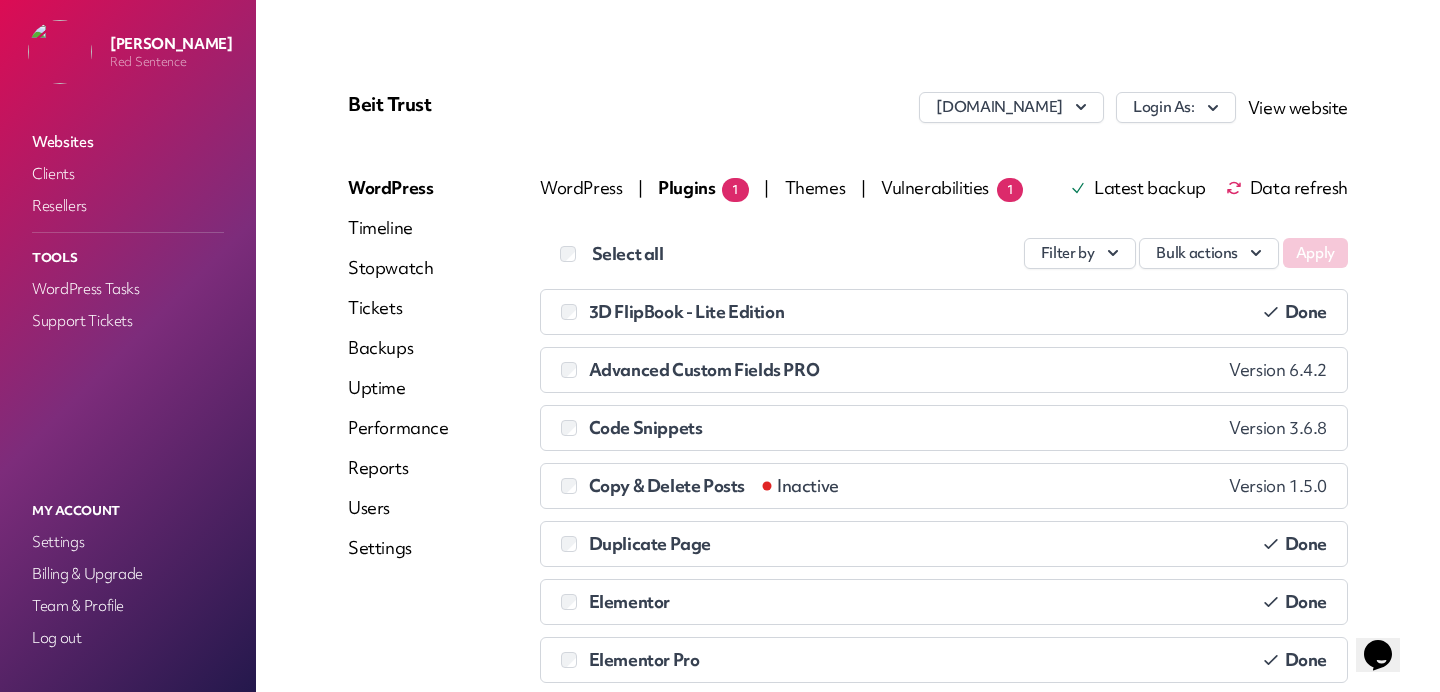 click on "Websites" at bounding box center (128, 142) 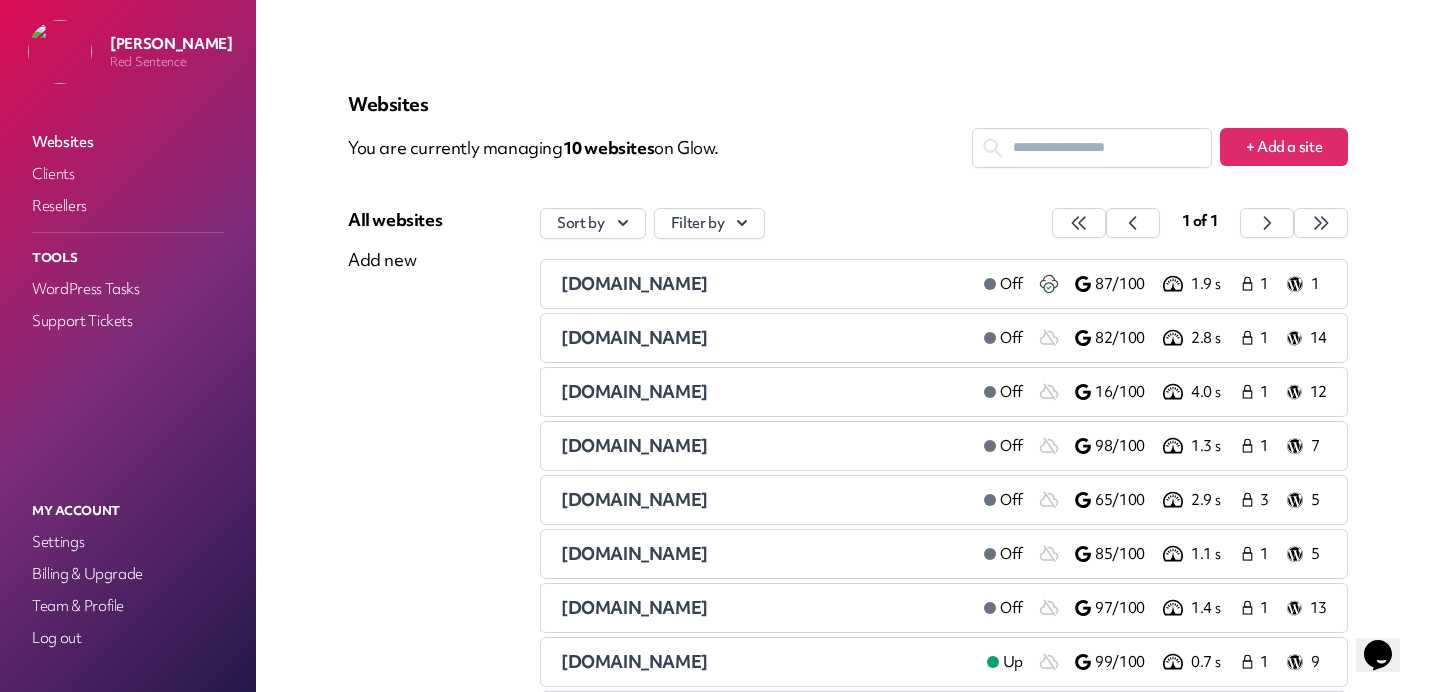 click on "[DOMAIN_NAME]" at bounding box center (634, 337) 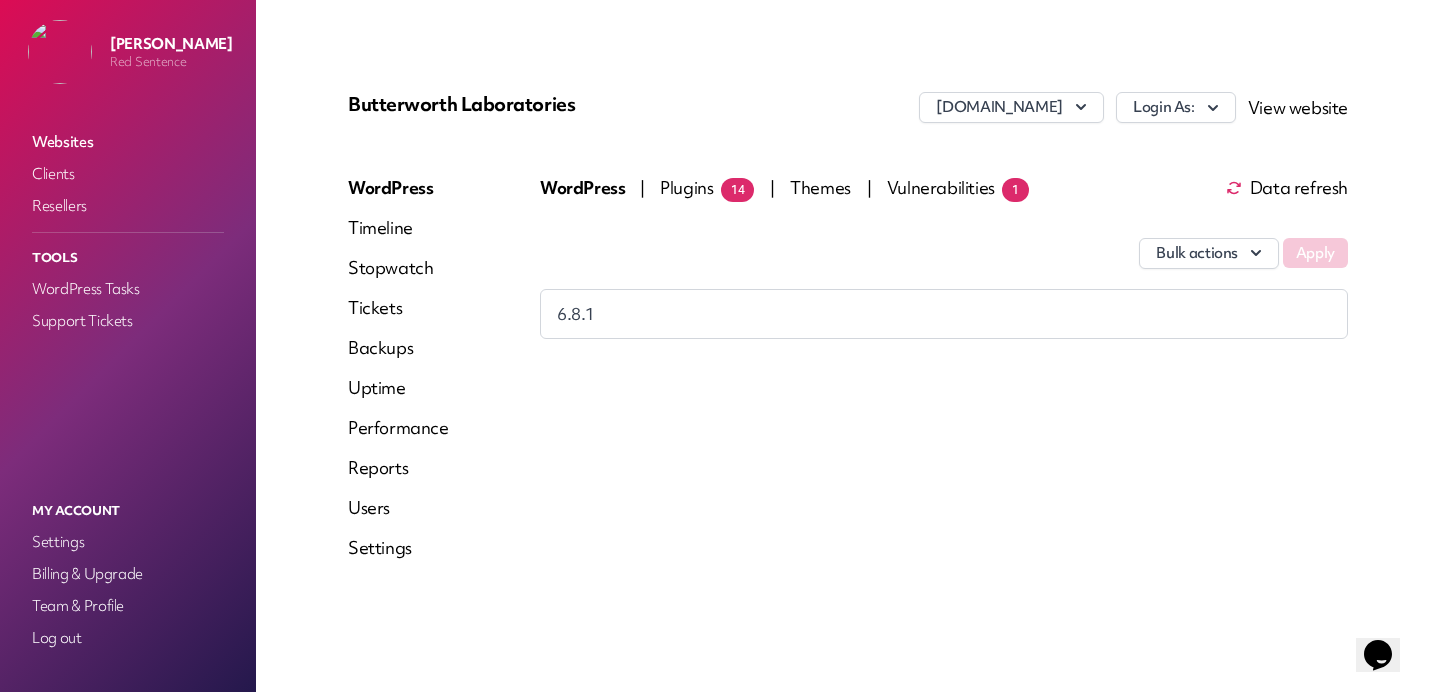 click on "Plugins
14" at bounding box center (707, 187) 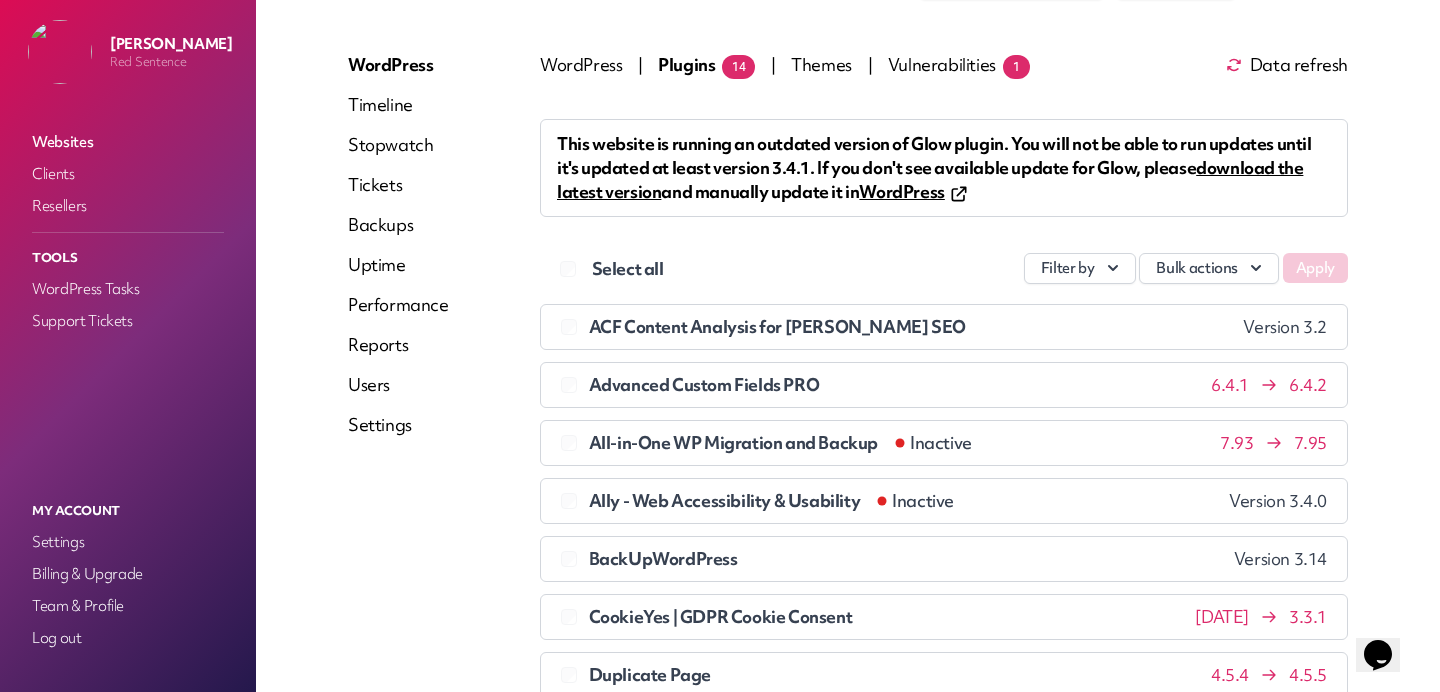 scroll, scrollTop: 118, scrollLeft: 0, axis: vertical 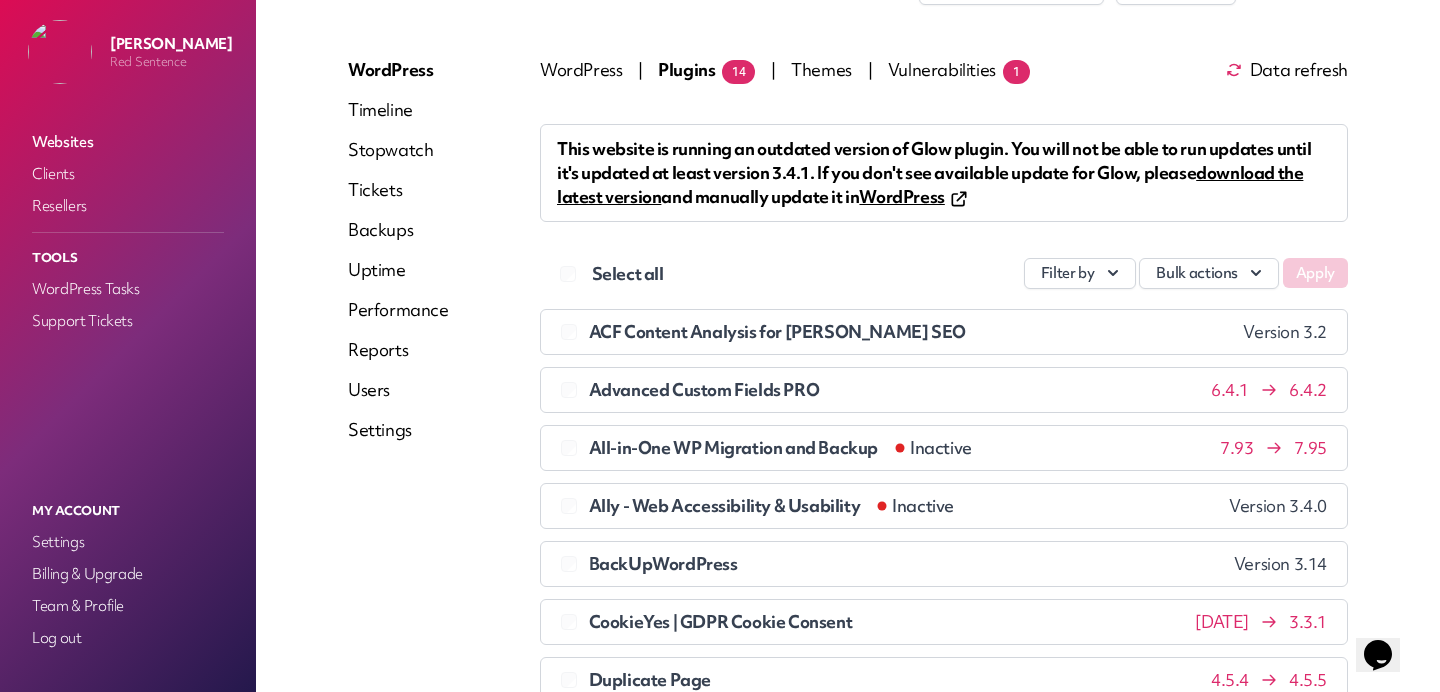 click on "Websites" at bounding box center [128, 142] 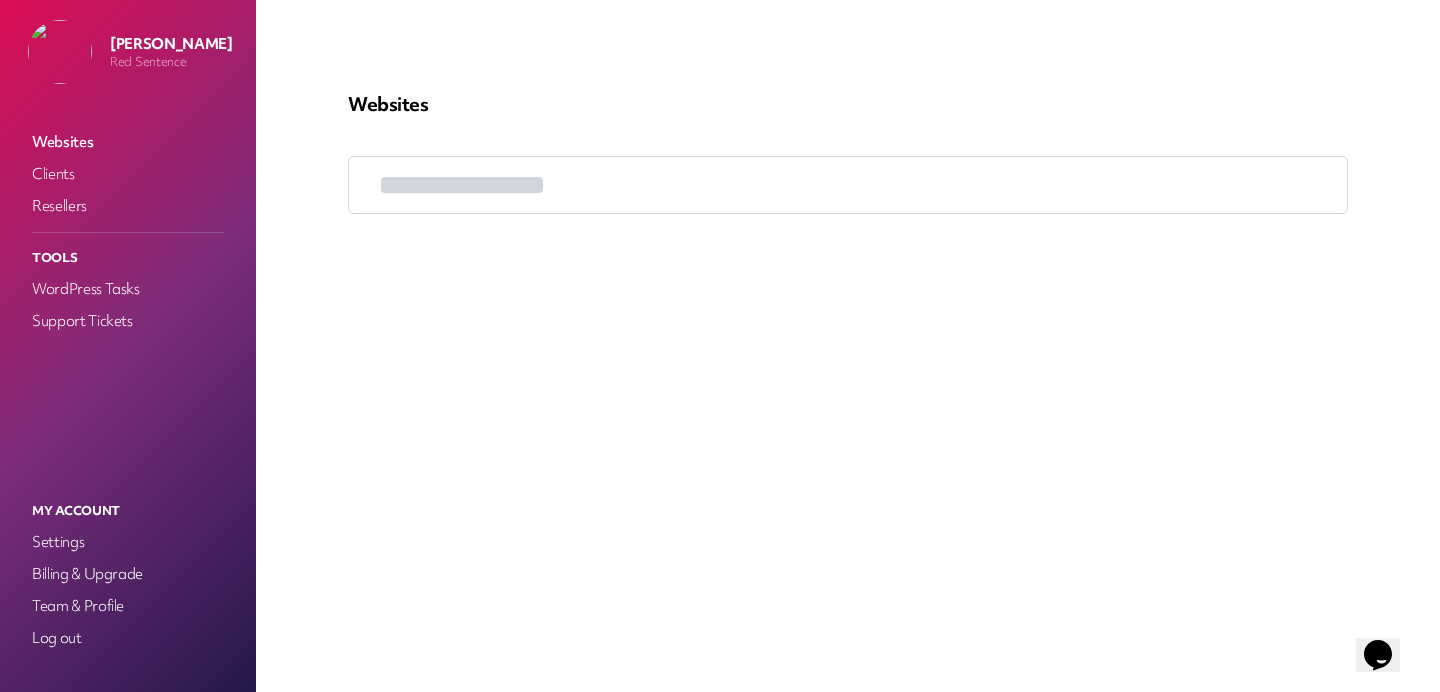 scroll, scrollTop: 0, scrollLeft: 0, axis: both 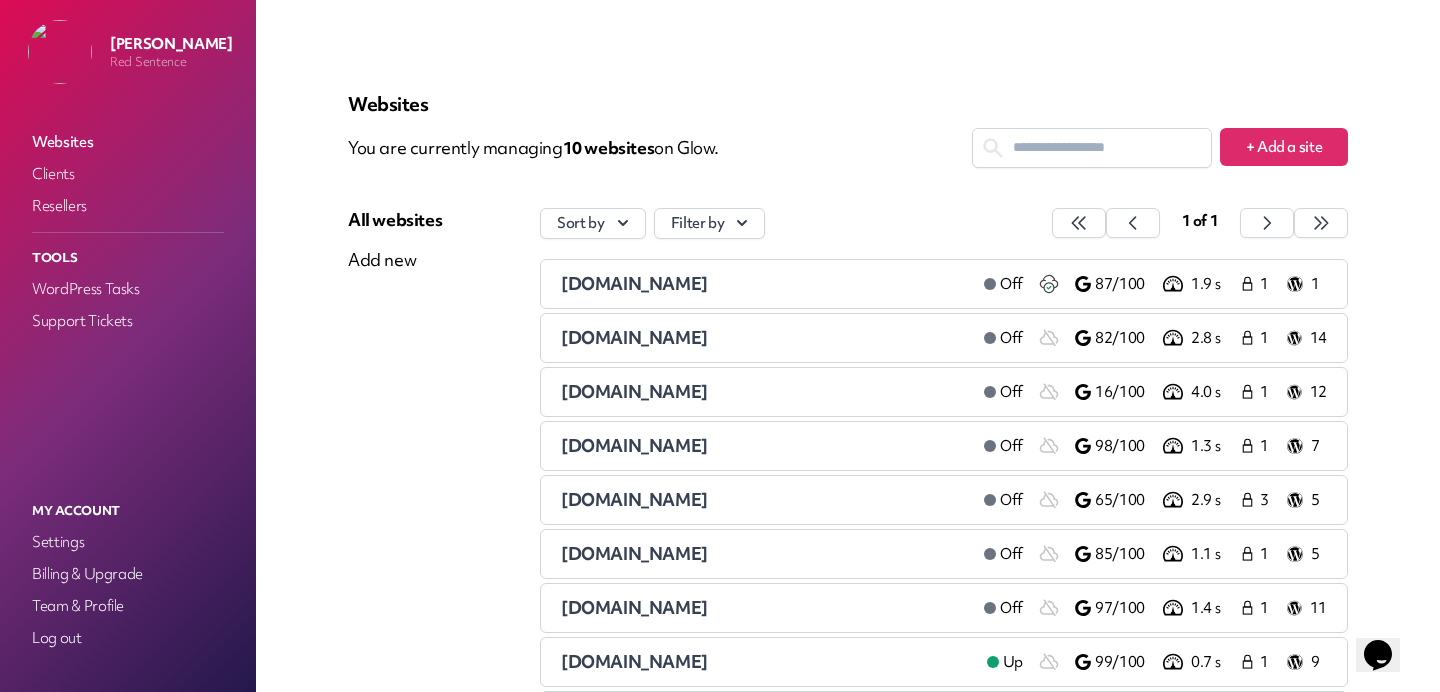 click on "[DOMAIN_NAME]" at bounding box center (634, 337) 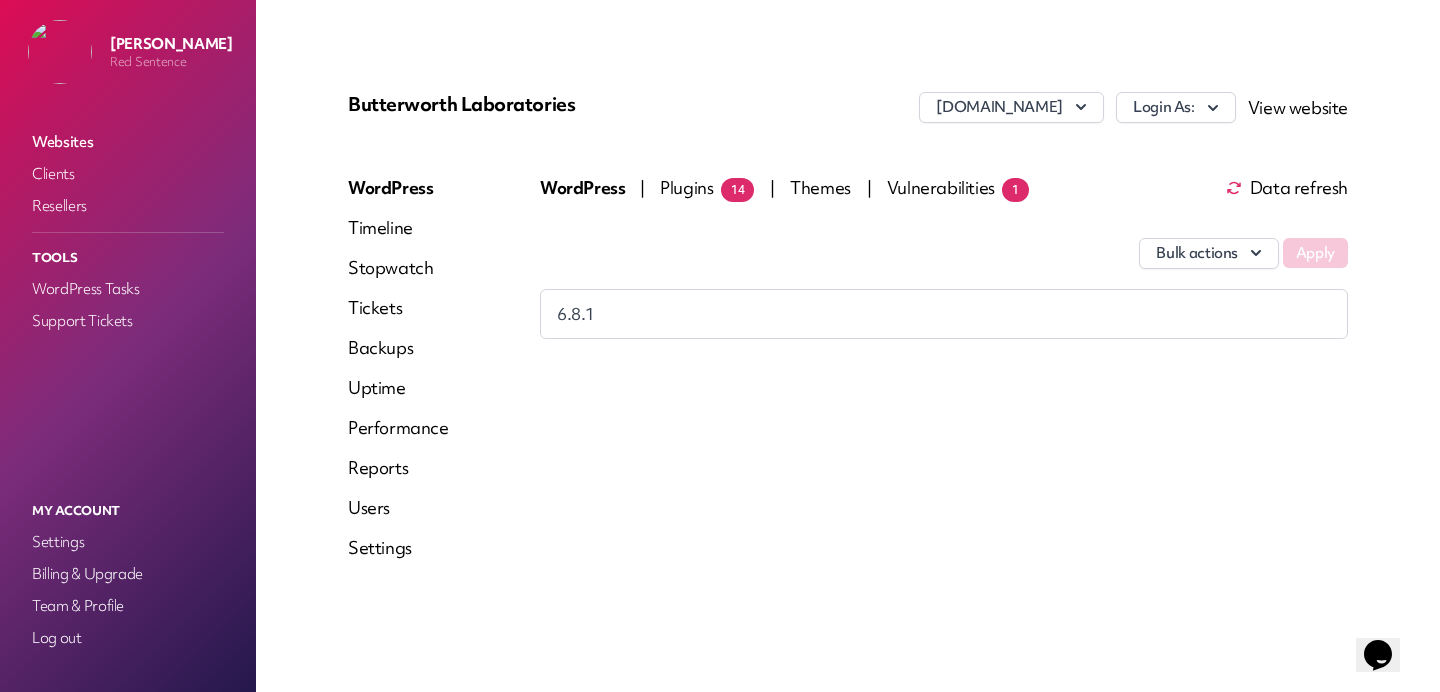 click on "Plugins
14" at bounding box center [707, 187] 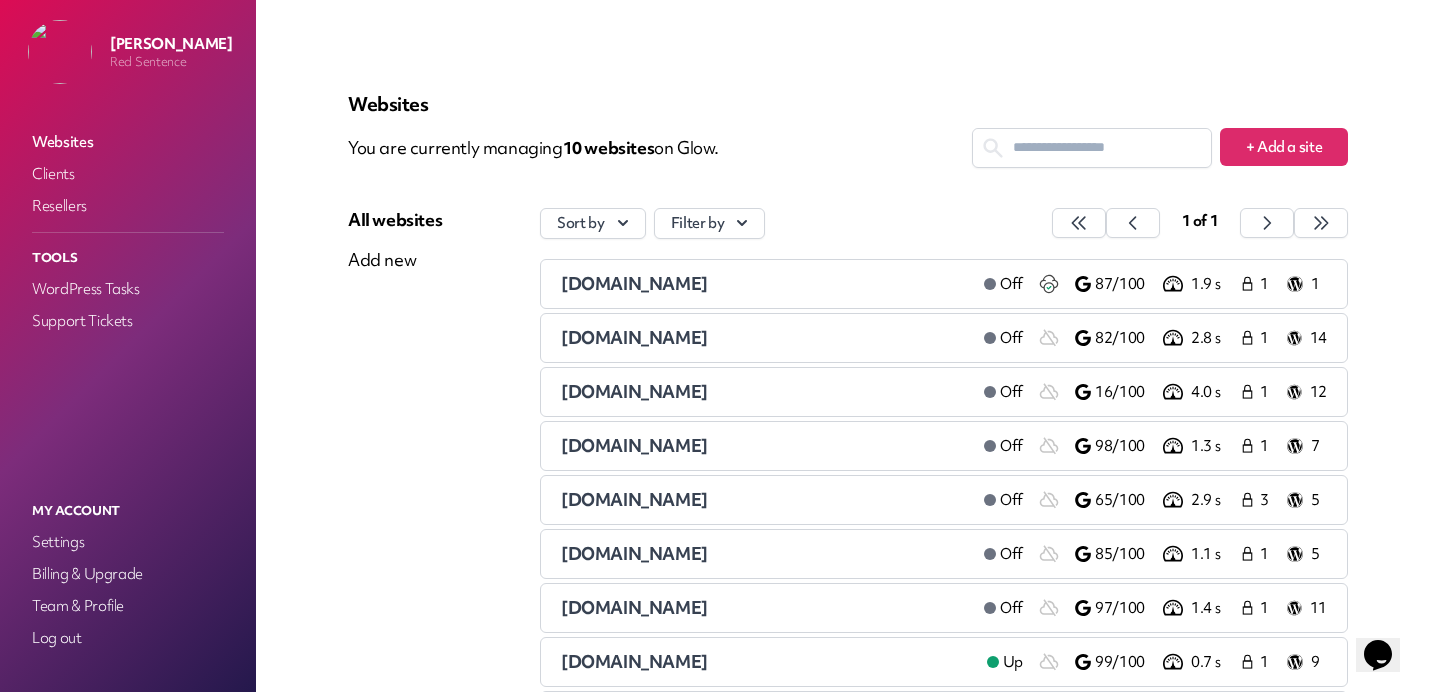 click on "[DOMAIN_NAME]" at bounding box center (634, 445) 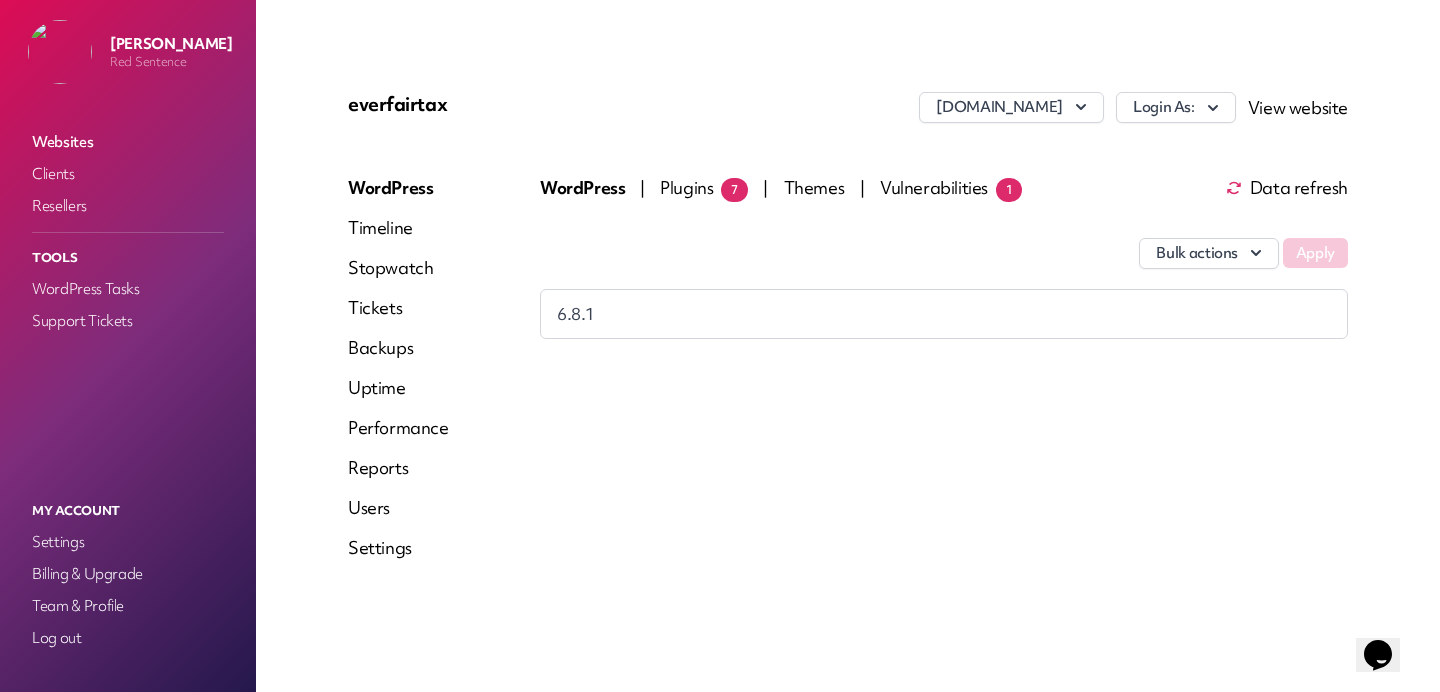 click on "Bulk actions
Apply" at bounding box center [944, 243] 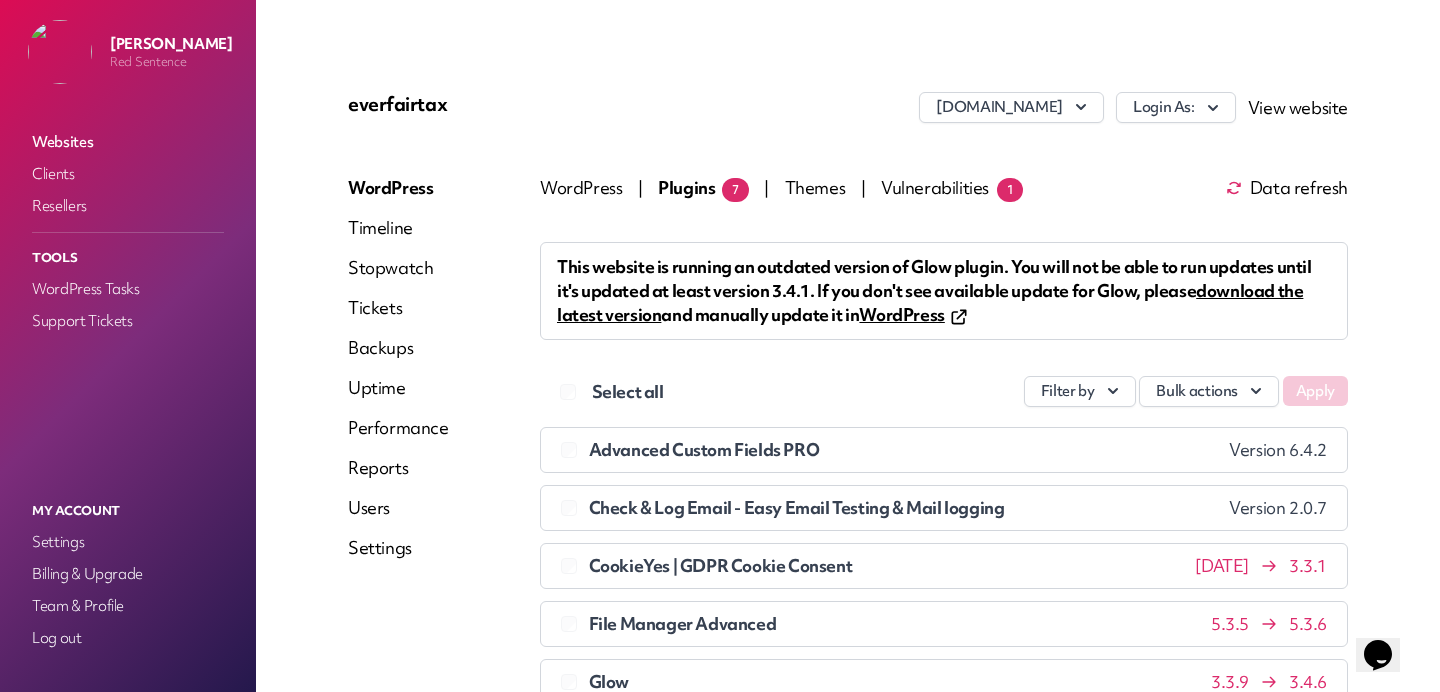 drag, startPoint x: 63, startPoint y: 147, endPoint x: 1124, endPoint y: 0, distance: 1071.1349 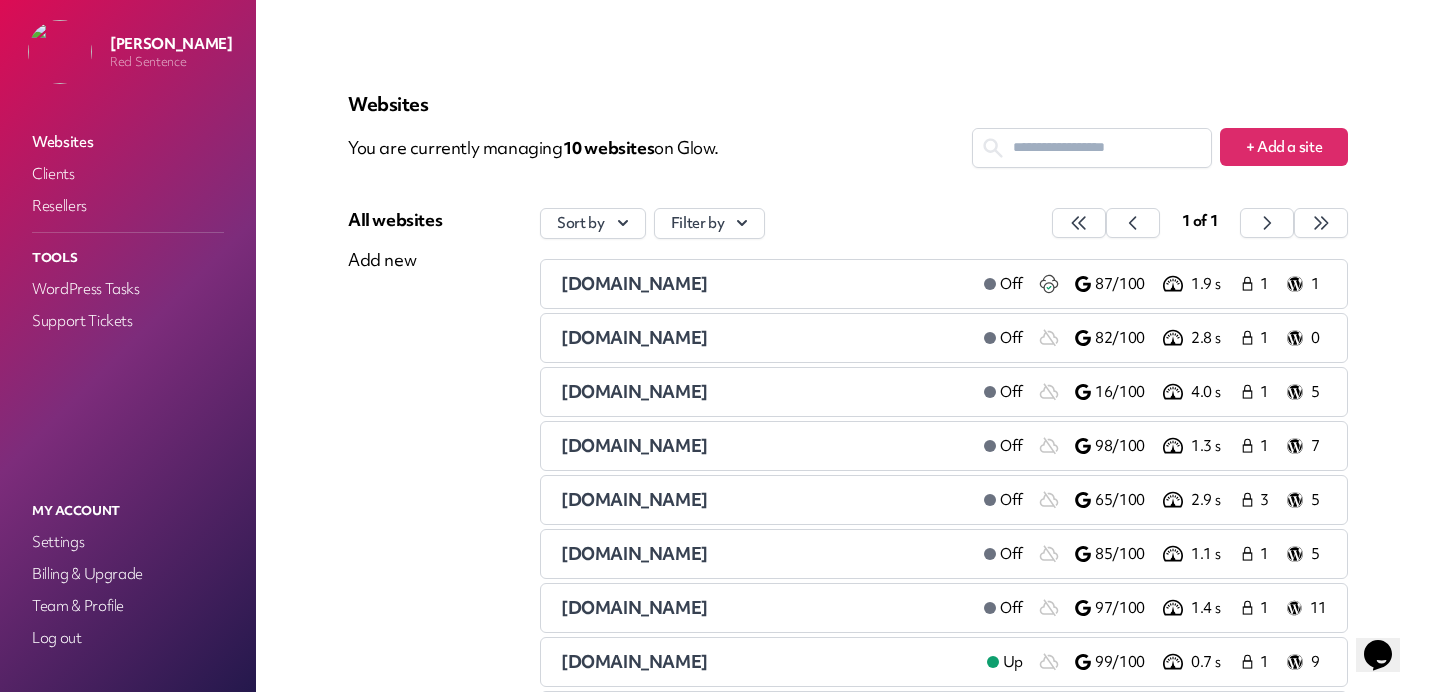 click on "[DOMAIN_NAME]" at bounding box center [634, 499] 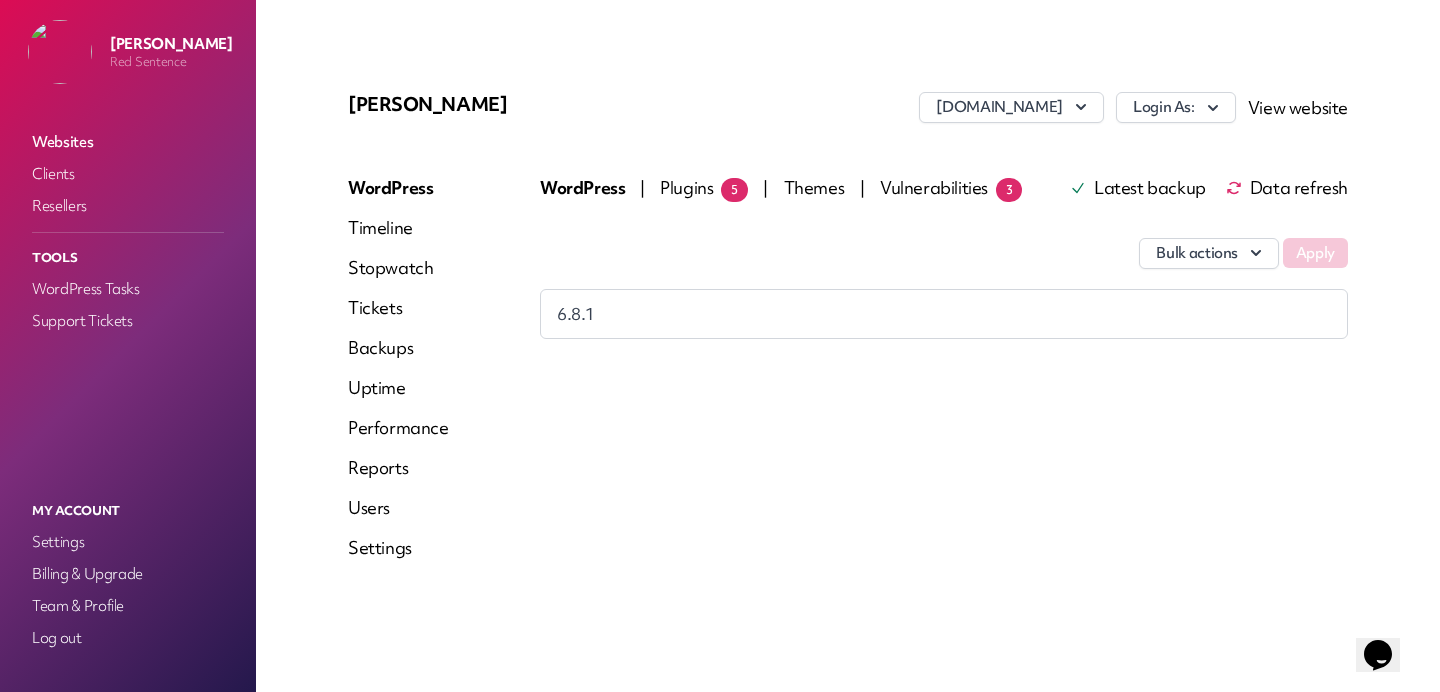 click on "Plugins
5" at bounding box center [704, 187] 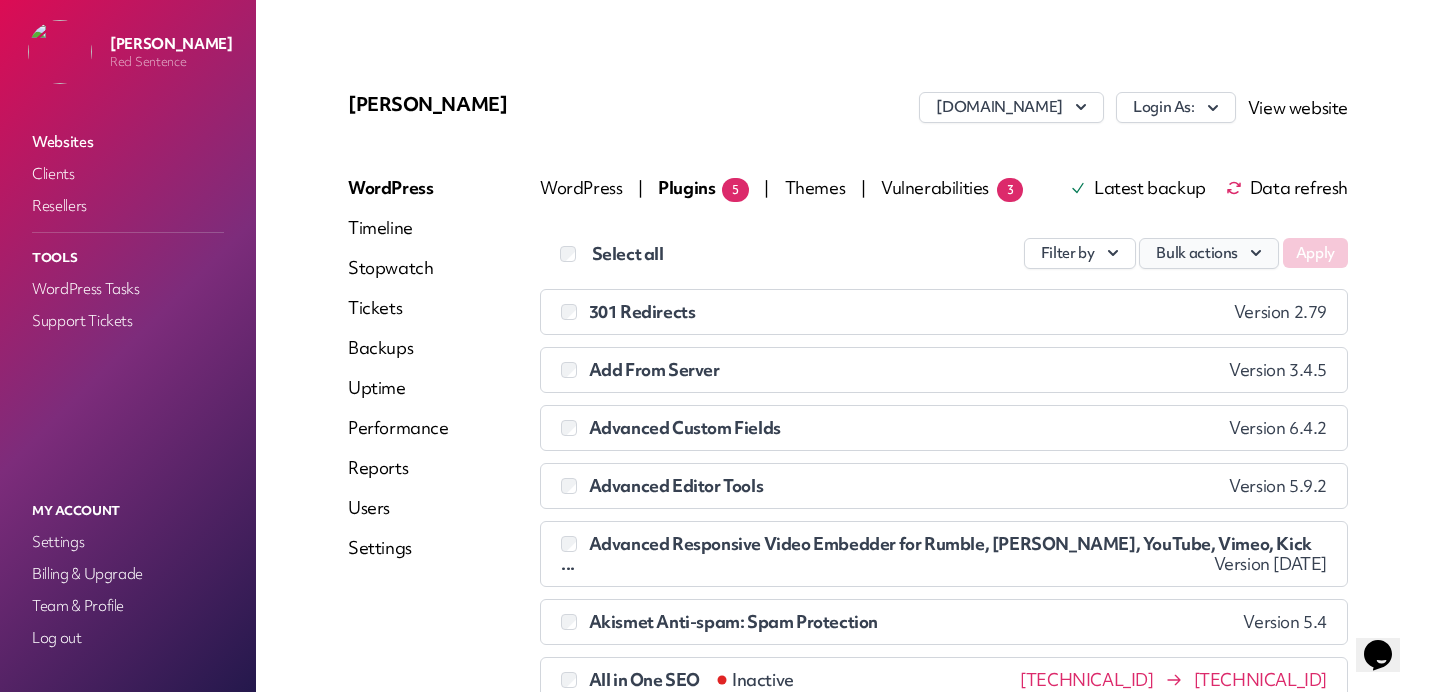 click on "Bulk actions" at bounding box center [1209, 253] 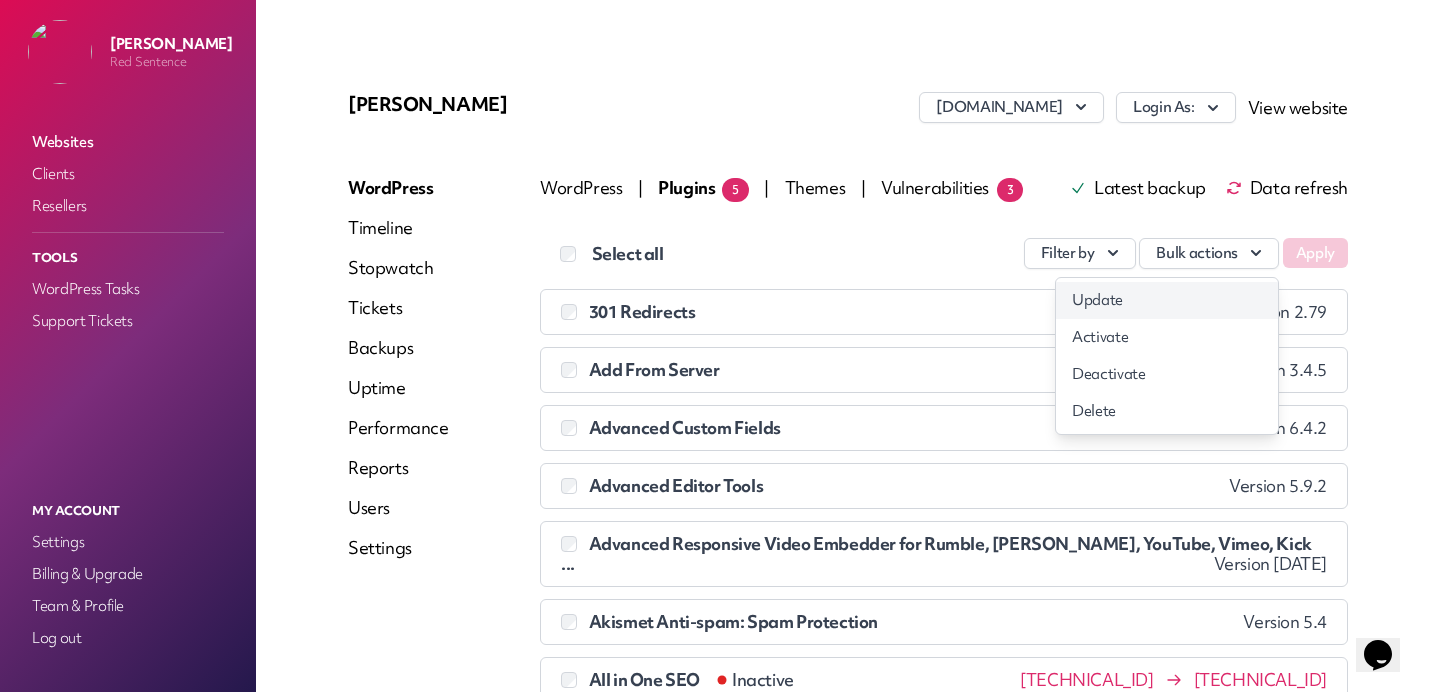 click on "Update" at bounding box center [1167, 300] 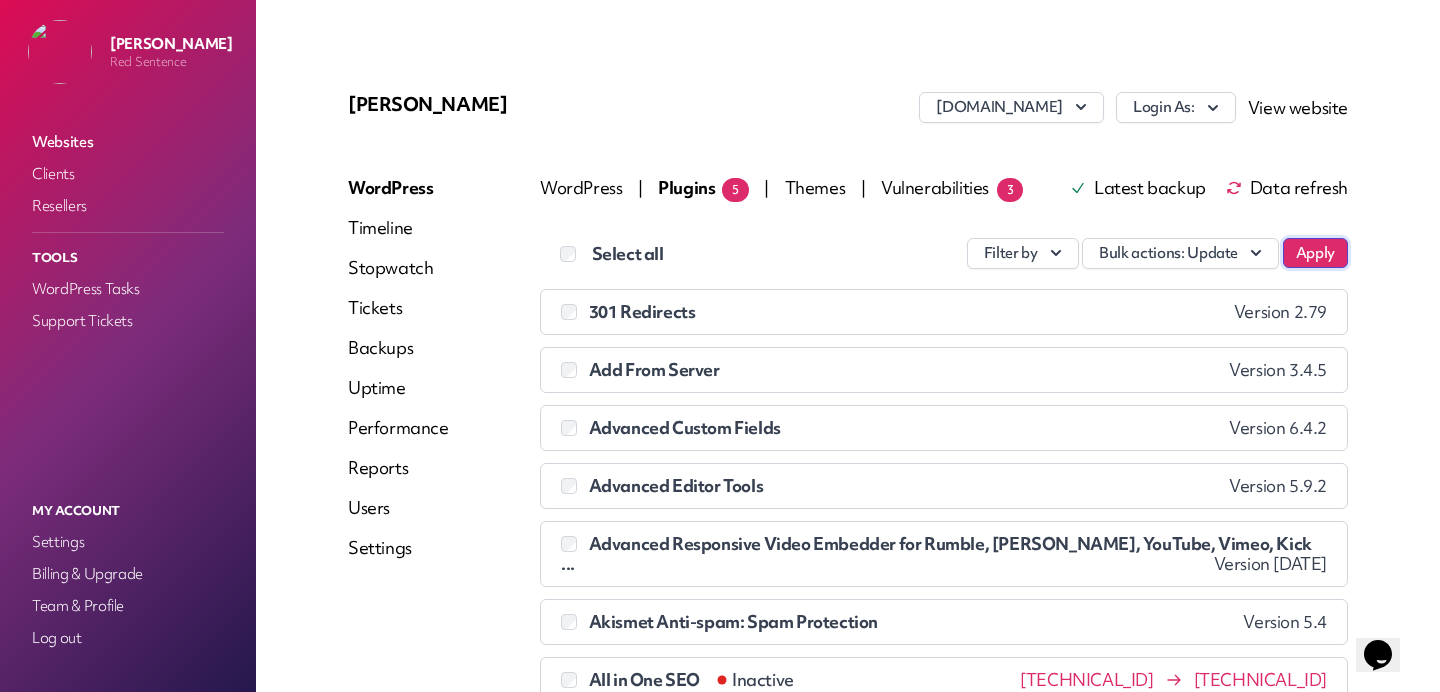click on "Apply" at bounding box center (1315, 253) 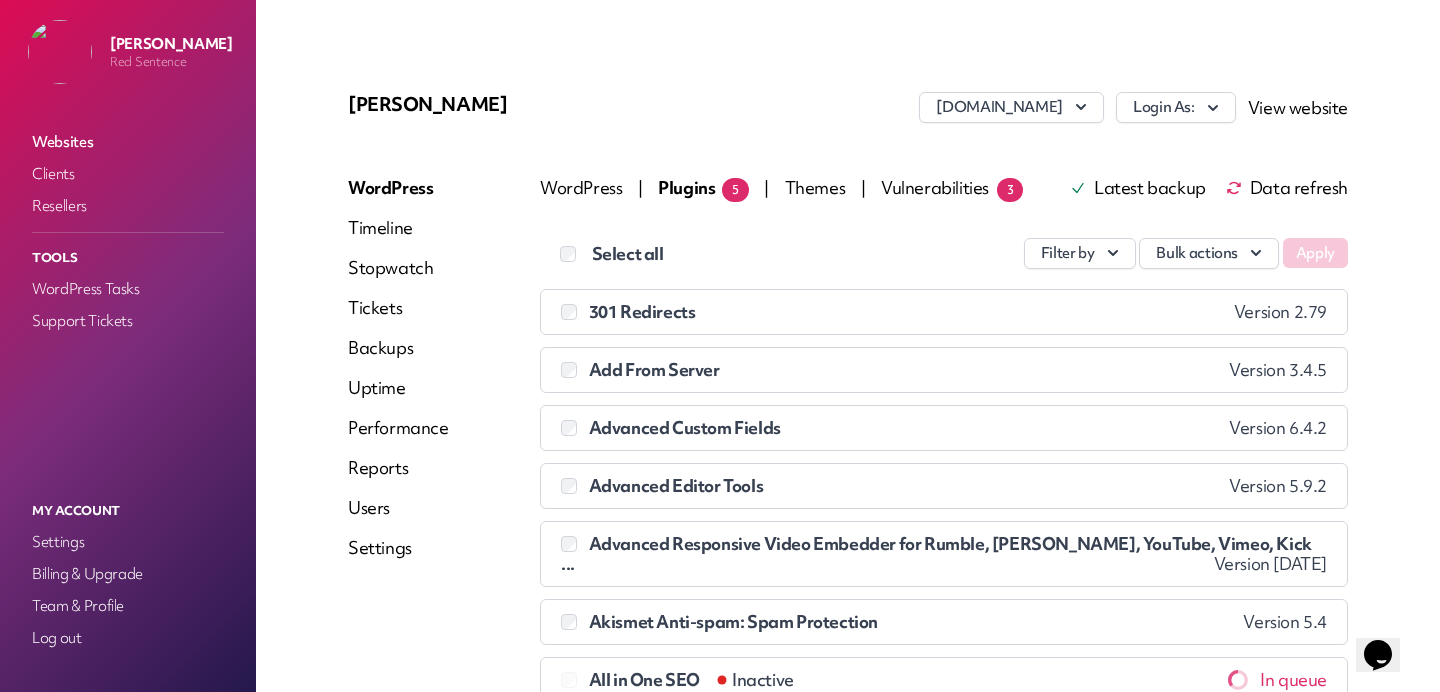 click on "Vulnerabilities
3" at bounding box center [952, 187] 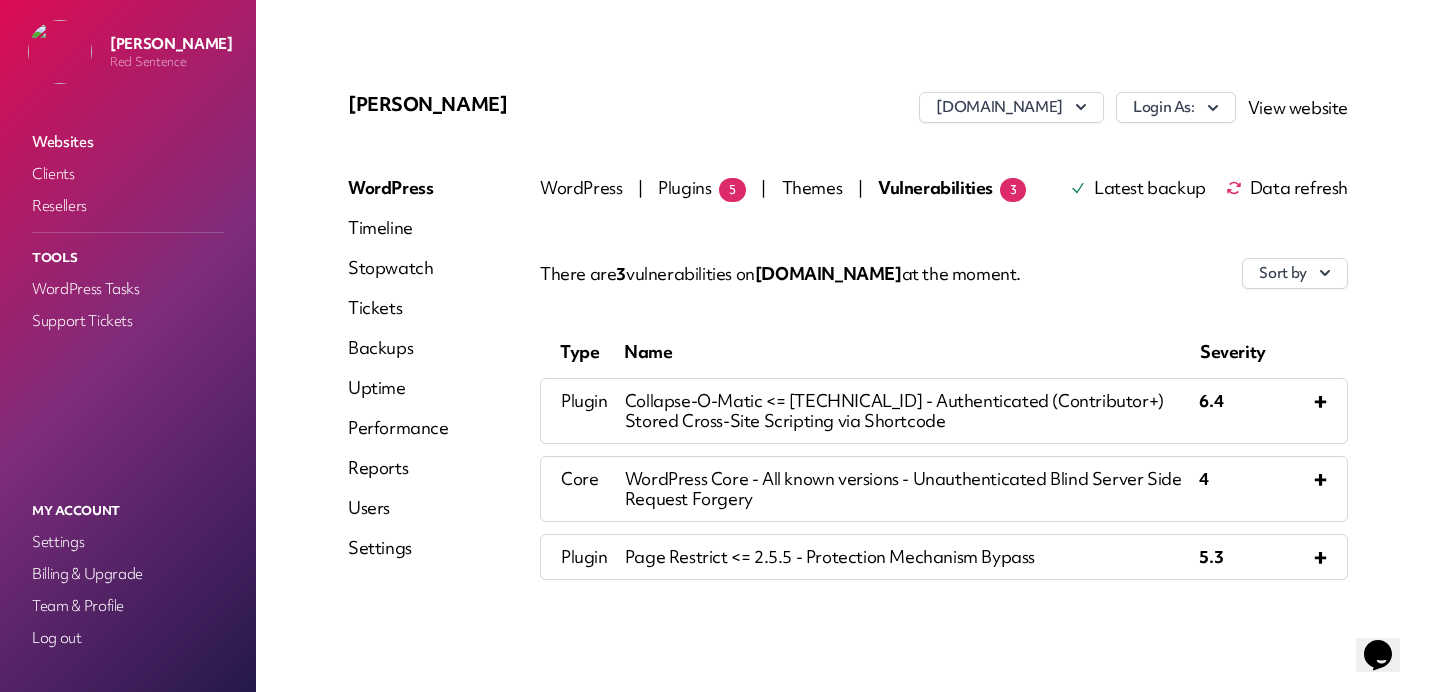 click on "Plugins
5" at bounding box center (702, 187) 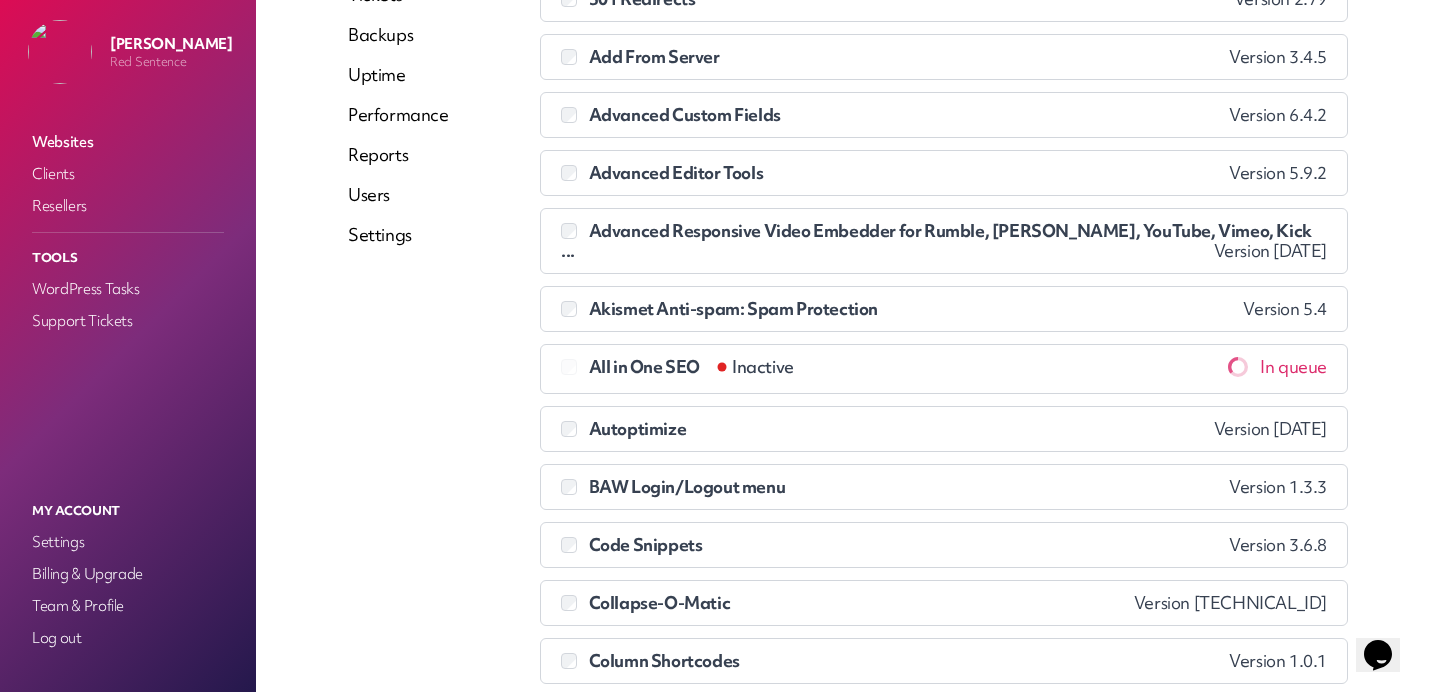 scroll, scrollTop: 0, scrollLeft: 0, axis: both 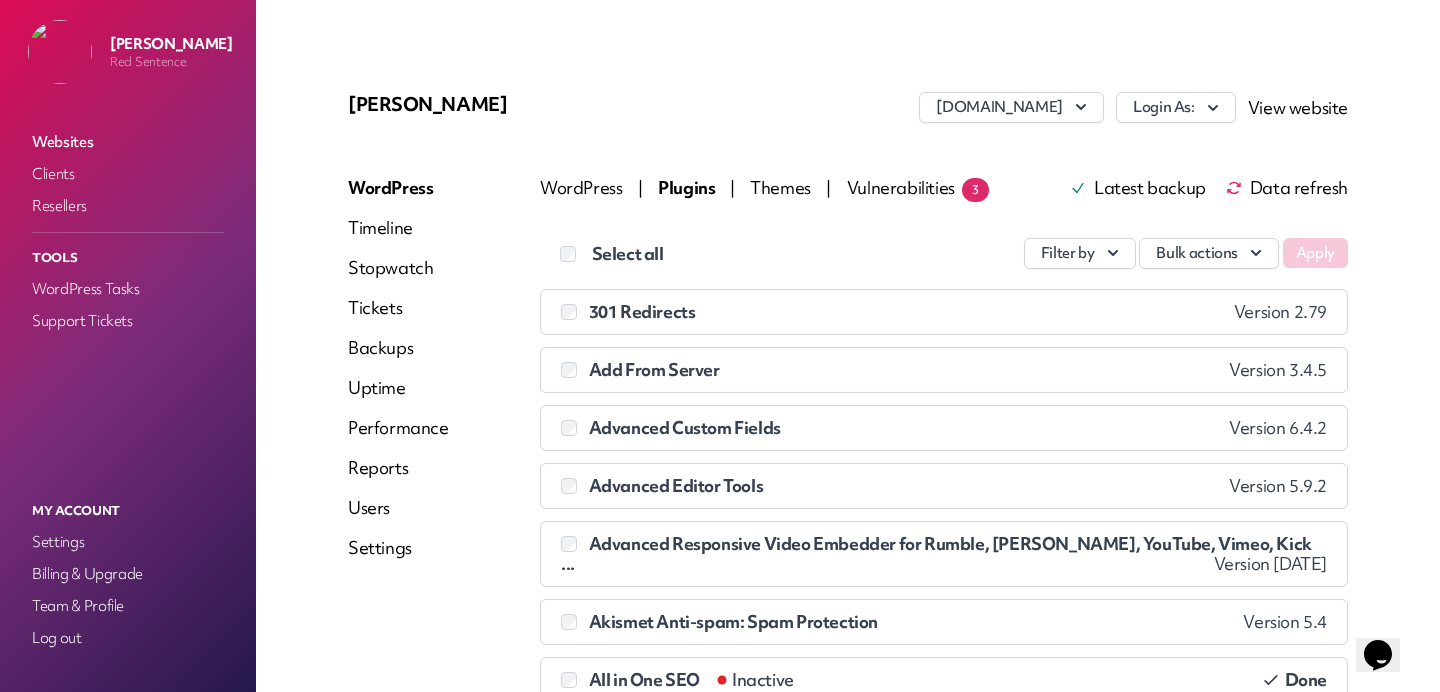 click on "Websites" at bounding box center [128, 142] 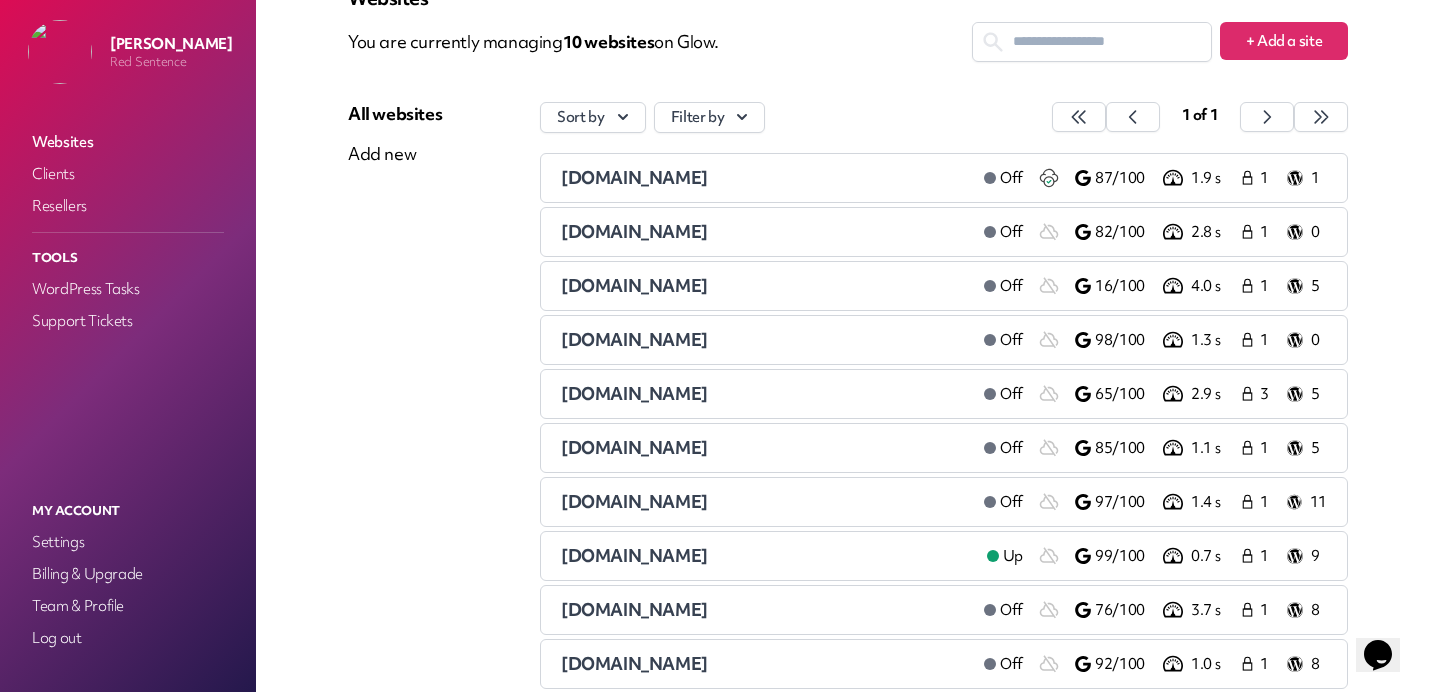 scroll, scrollTop: 107, scrollLeft: 0, axis: vertical 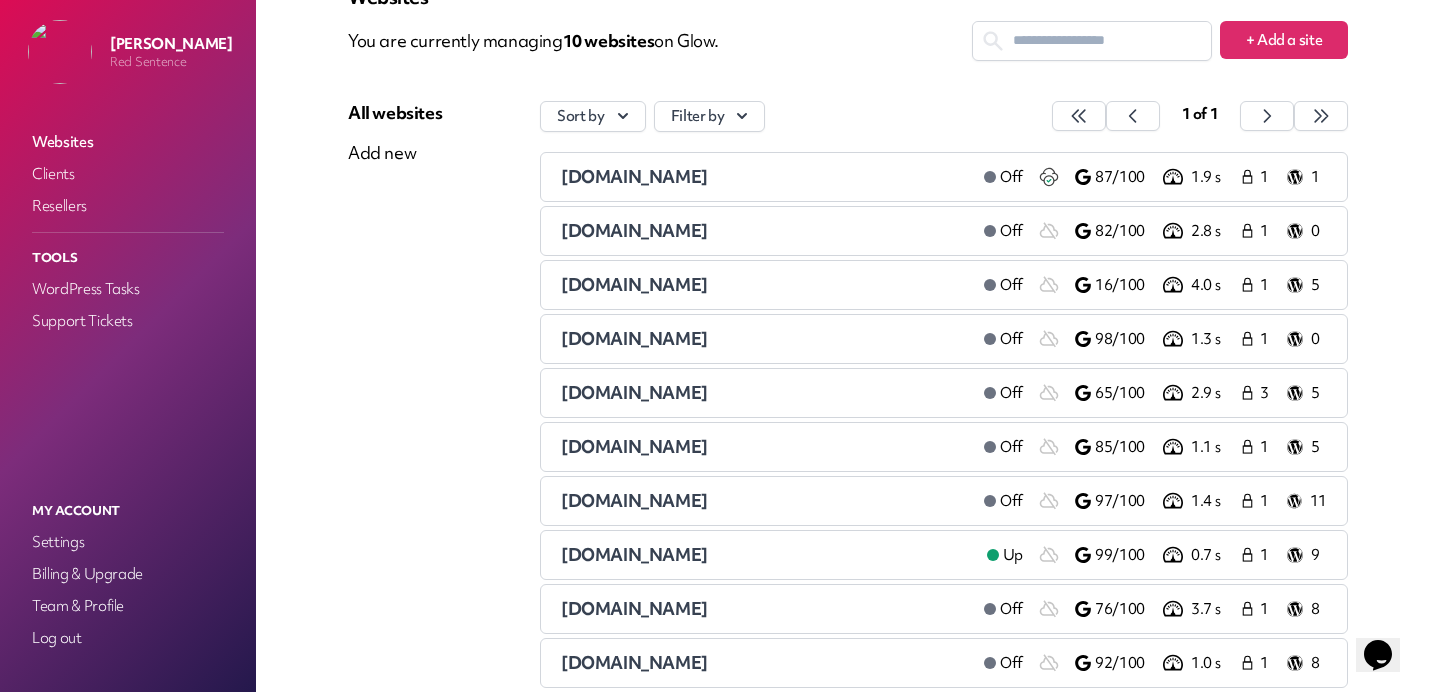 drag, startPoint x: 626, startPoint y: 442, endPoint x: 1096, endPoint y: 1, distance: 644.5006 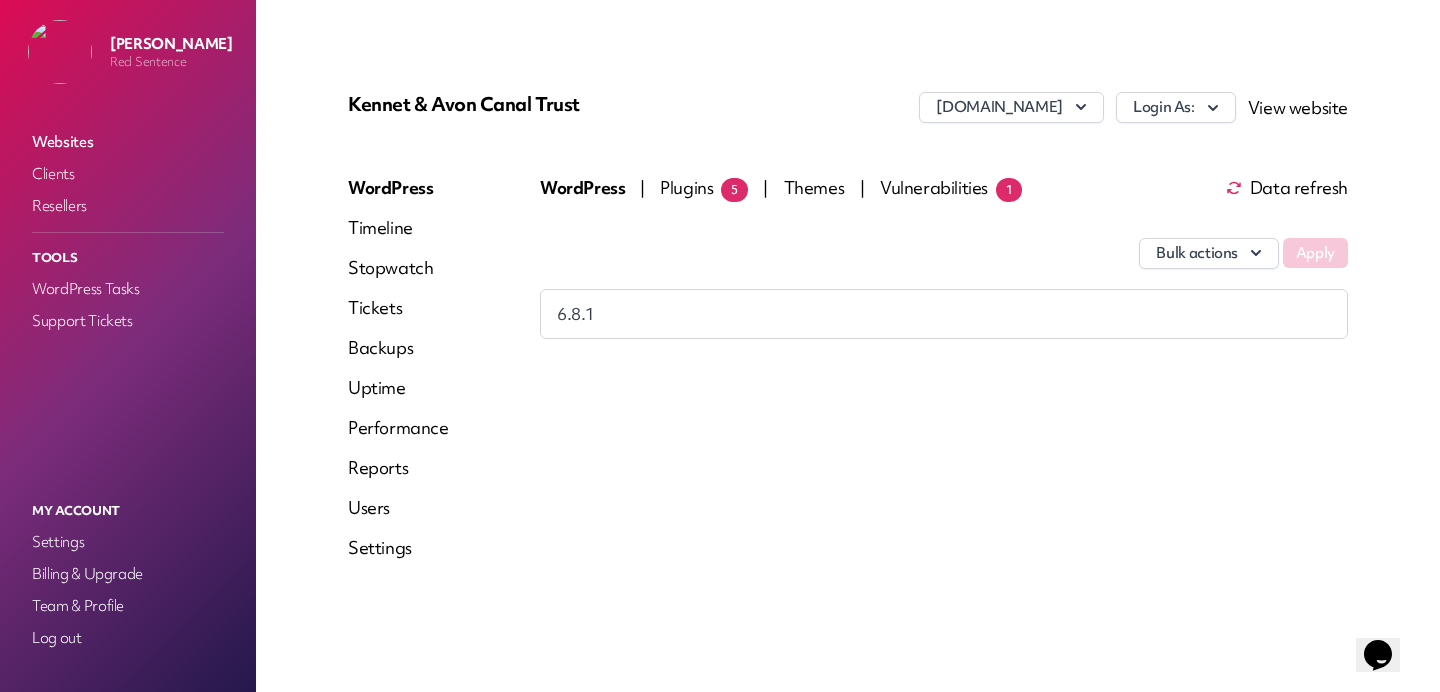 click on "Plugins
5" at bounding box center [704, 187] 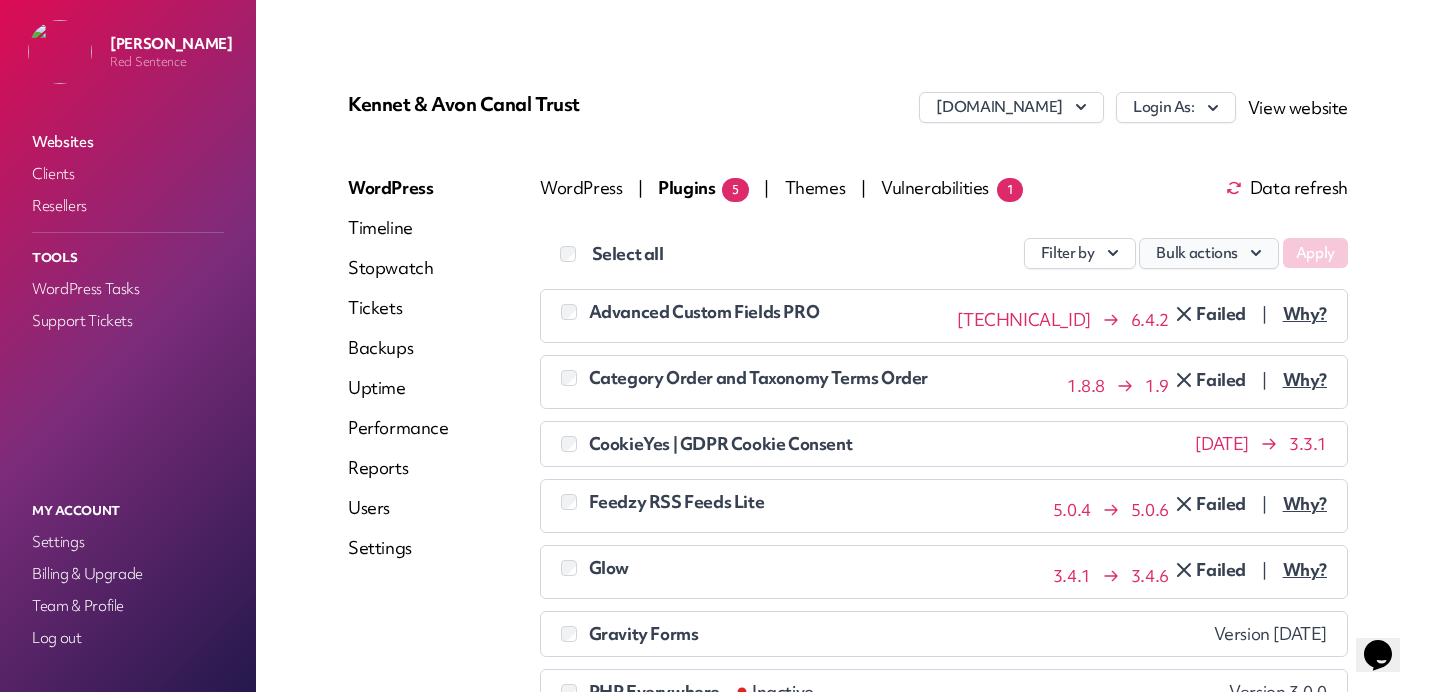 click on "Bulk actions" at bounding box center (1209, 253) 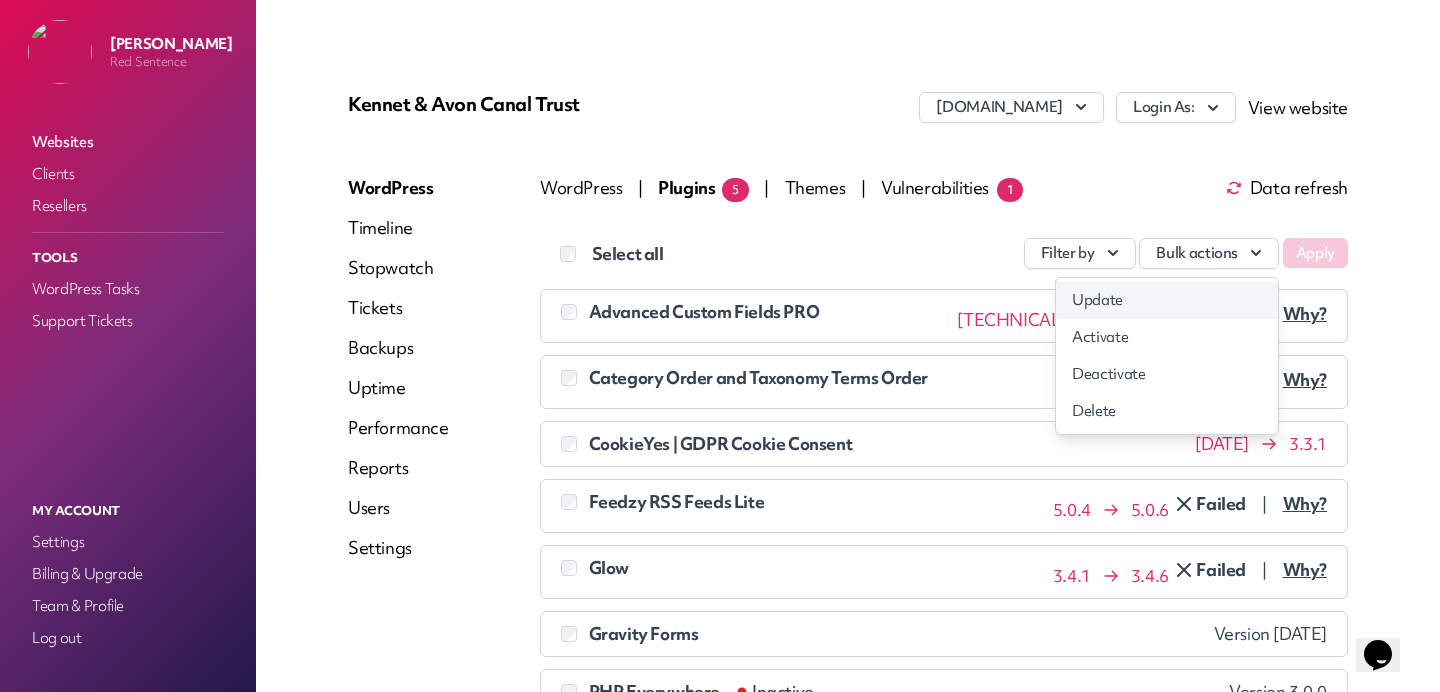 click on "Update" at bounding box center [1167, 300] 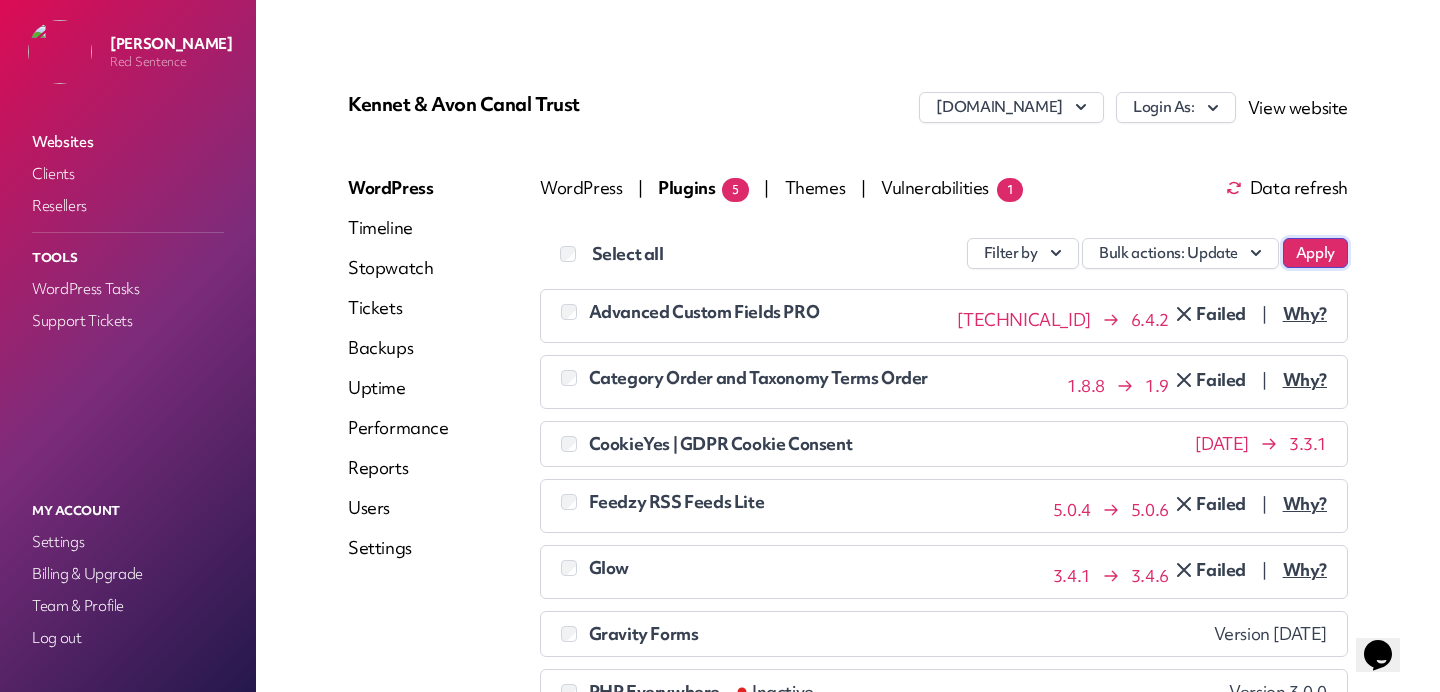 click on "Apply" at bounding box center (1315, 253) 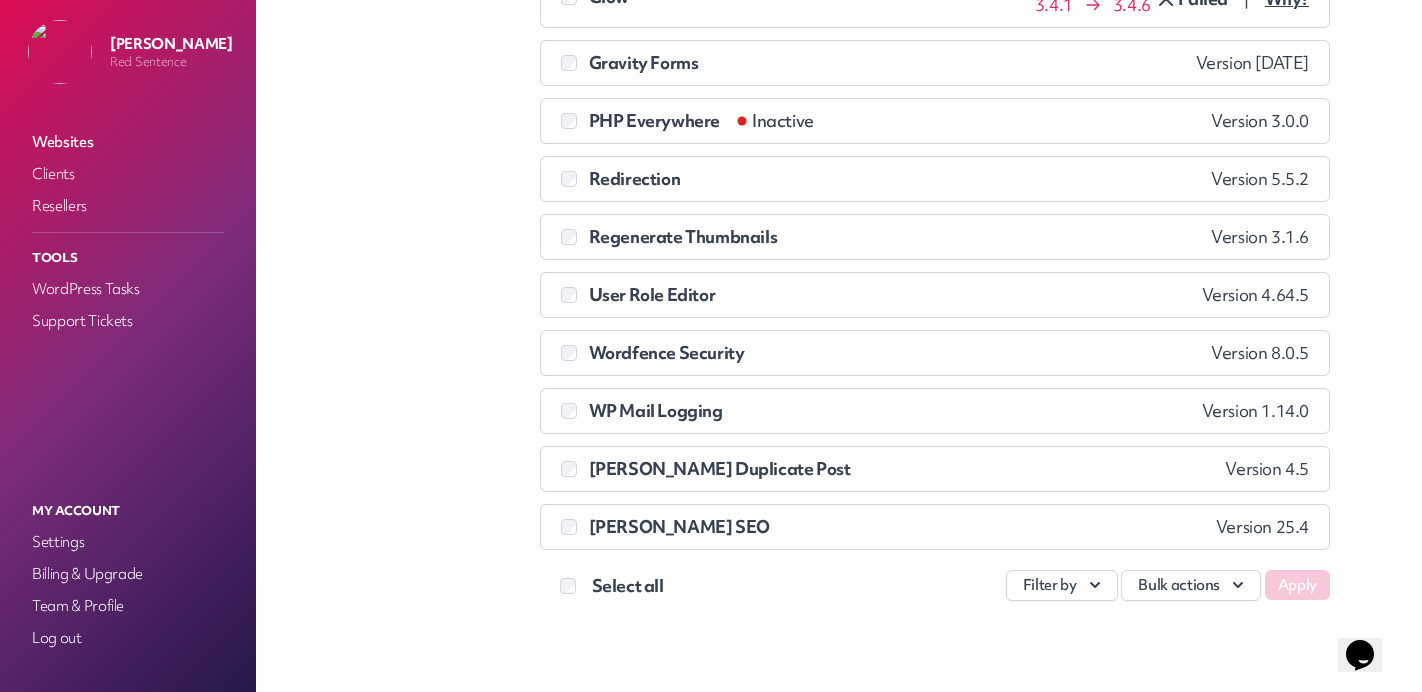 scroll, scrollTop: 0, scrollLeft: 0, axis: both 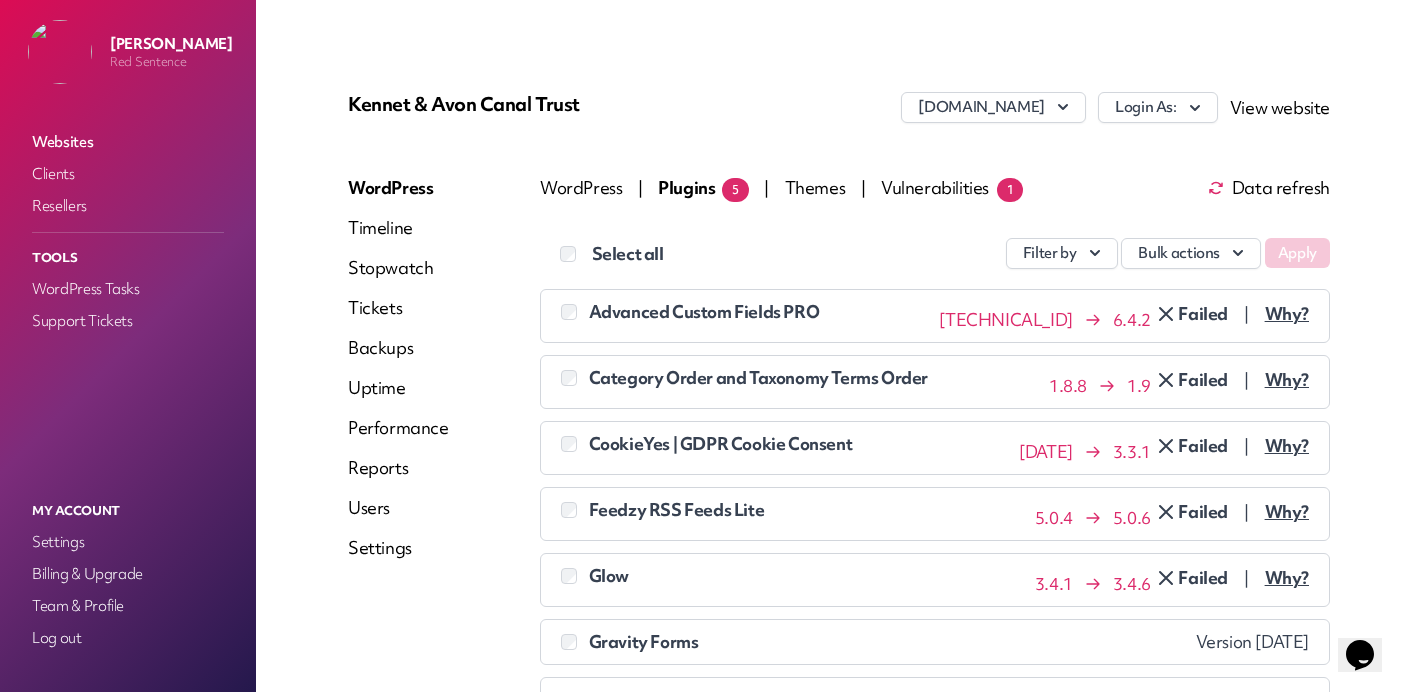 click on "Websites" at bounding box center (128, 142) 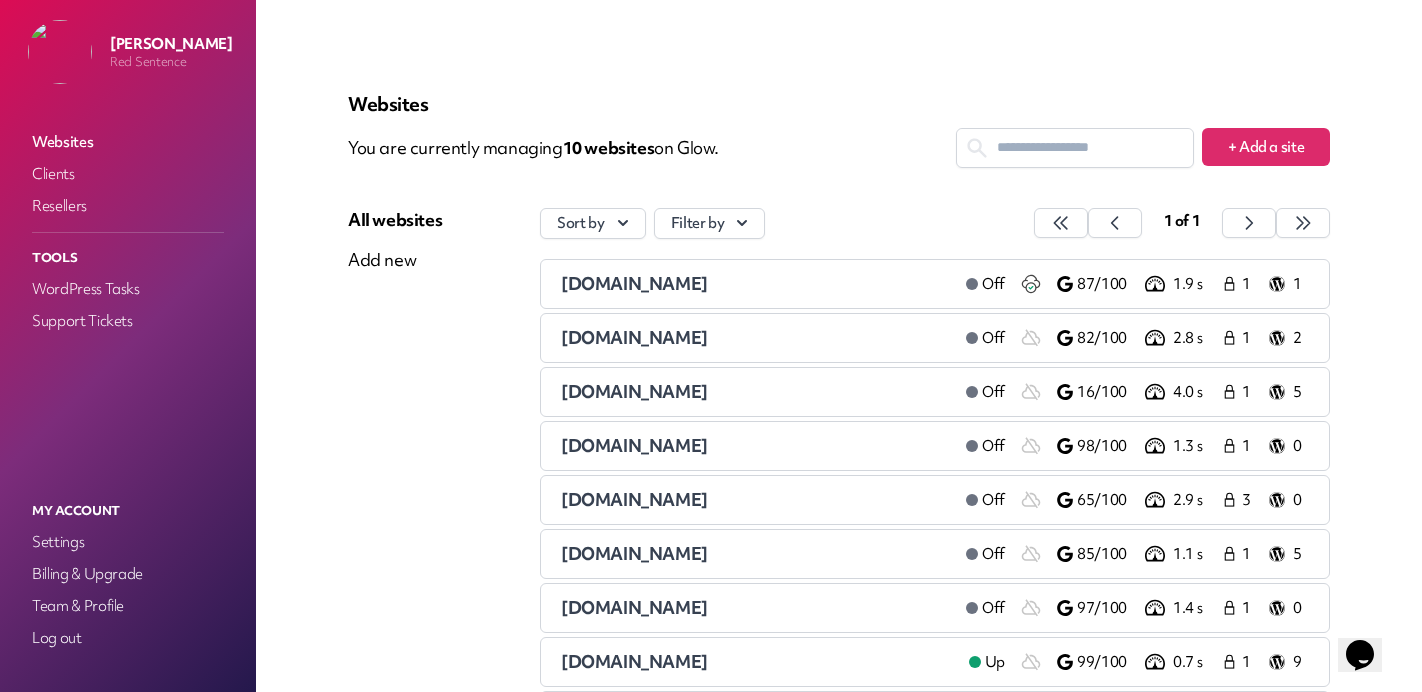scroll, scrollTop: 144, scrollLeft: 0, axis: vertical 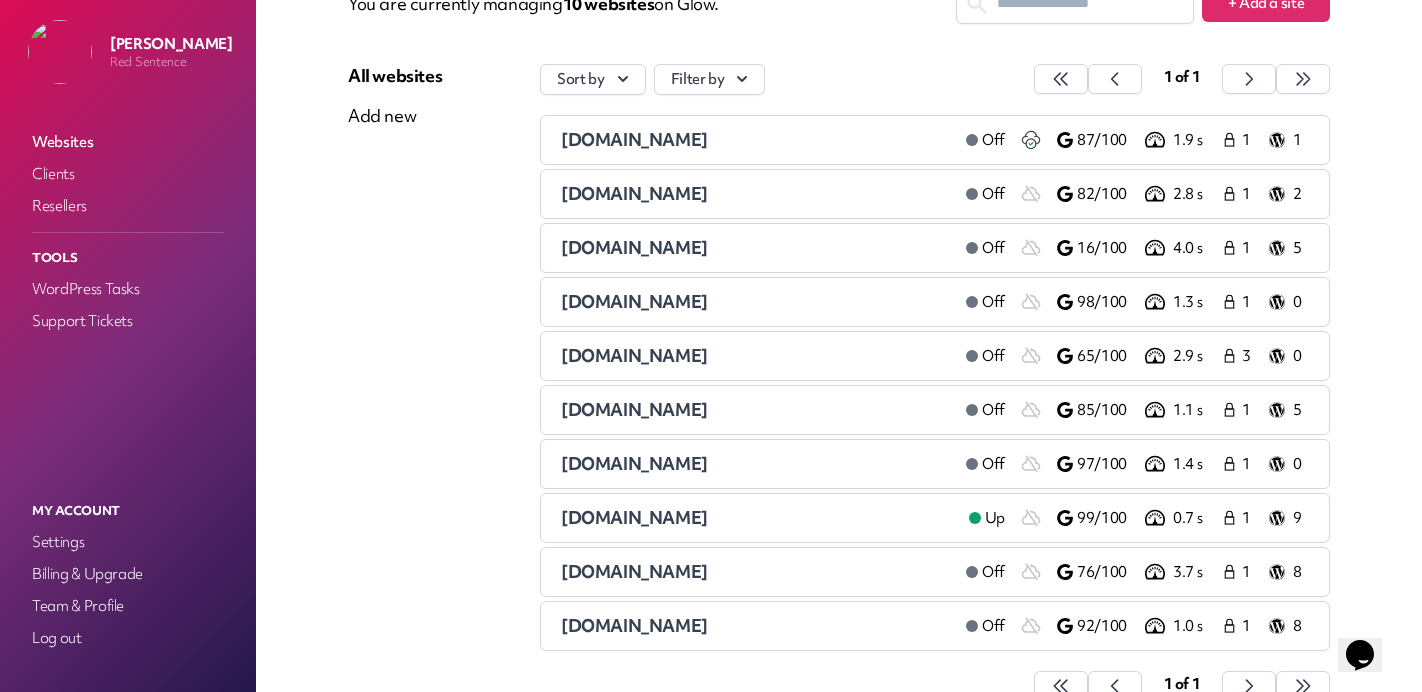 click on "[DOMAIN_NAME]" at bounding box center (634, 517) 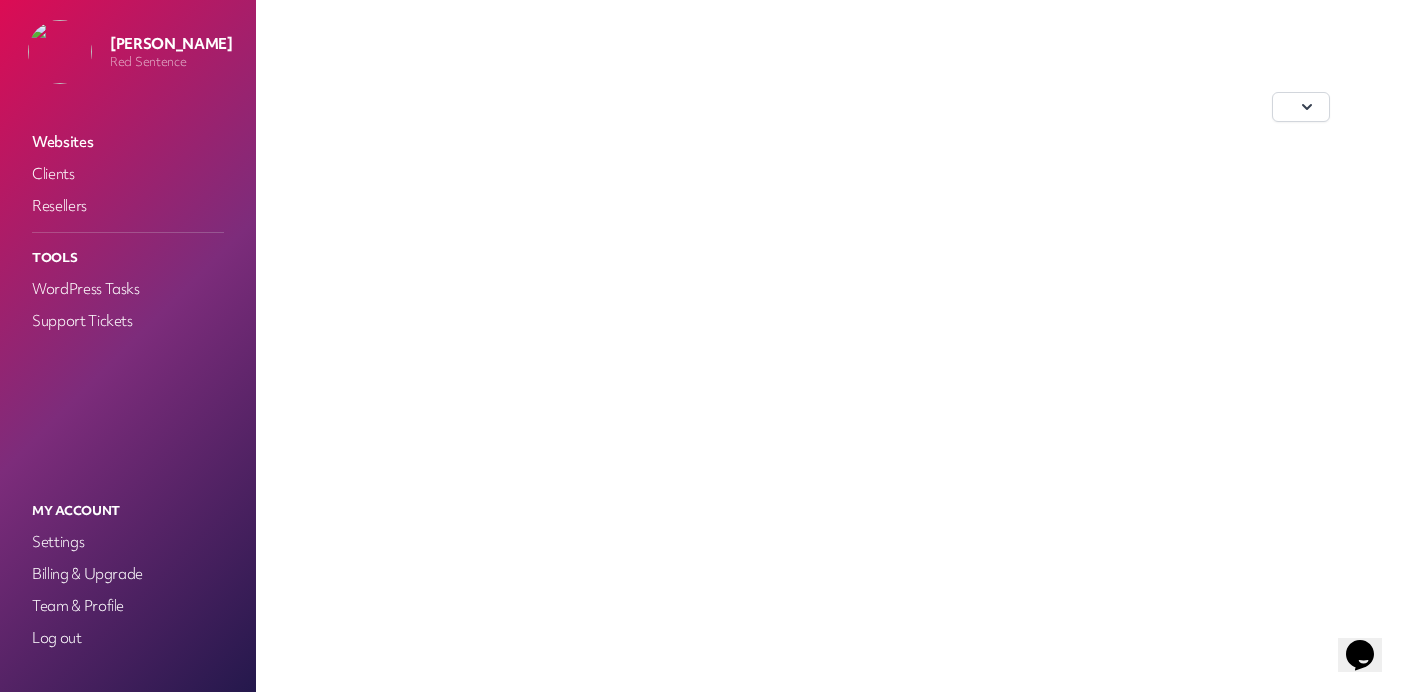 scroll, scrollTop: 0, scrollLeft: 0, axis: both 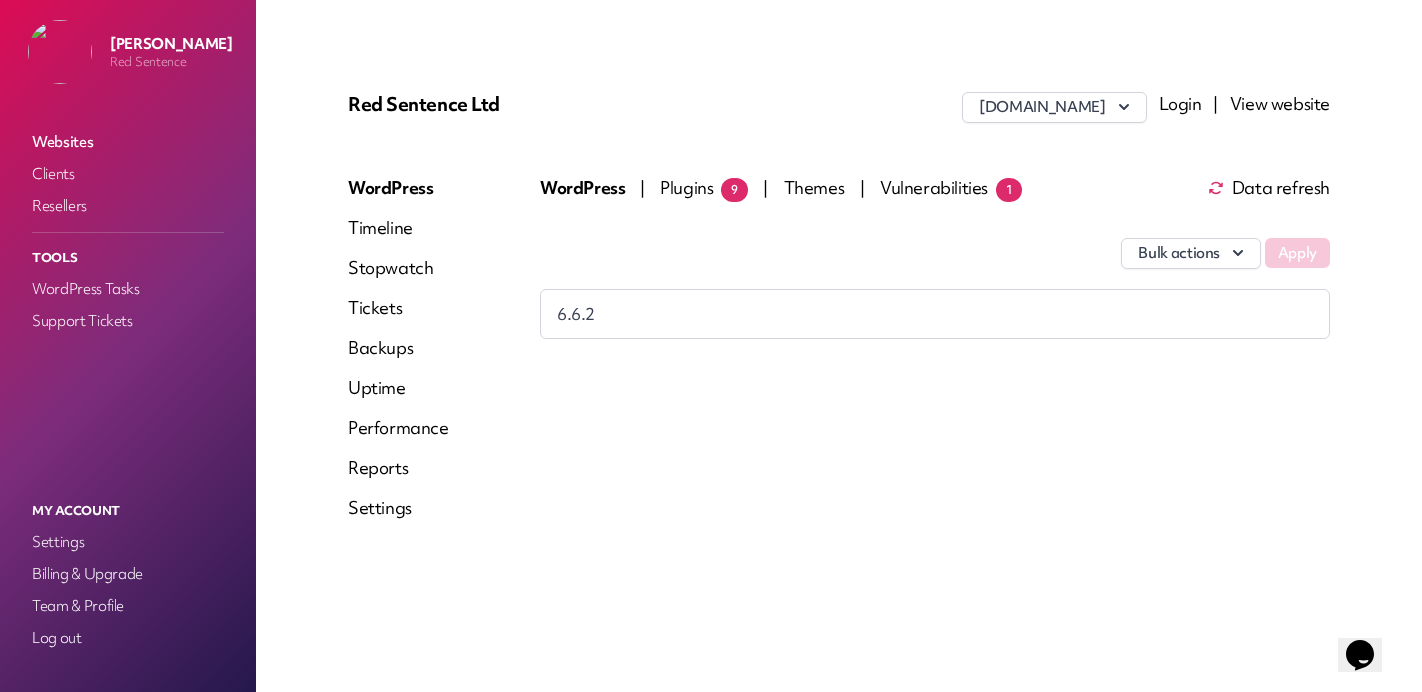 click on "Plugins
9" at bounding box center (704, 187) 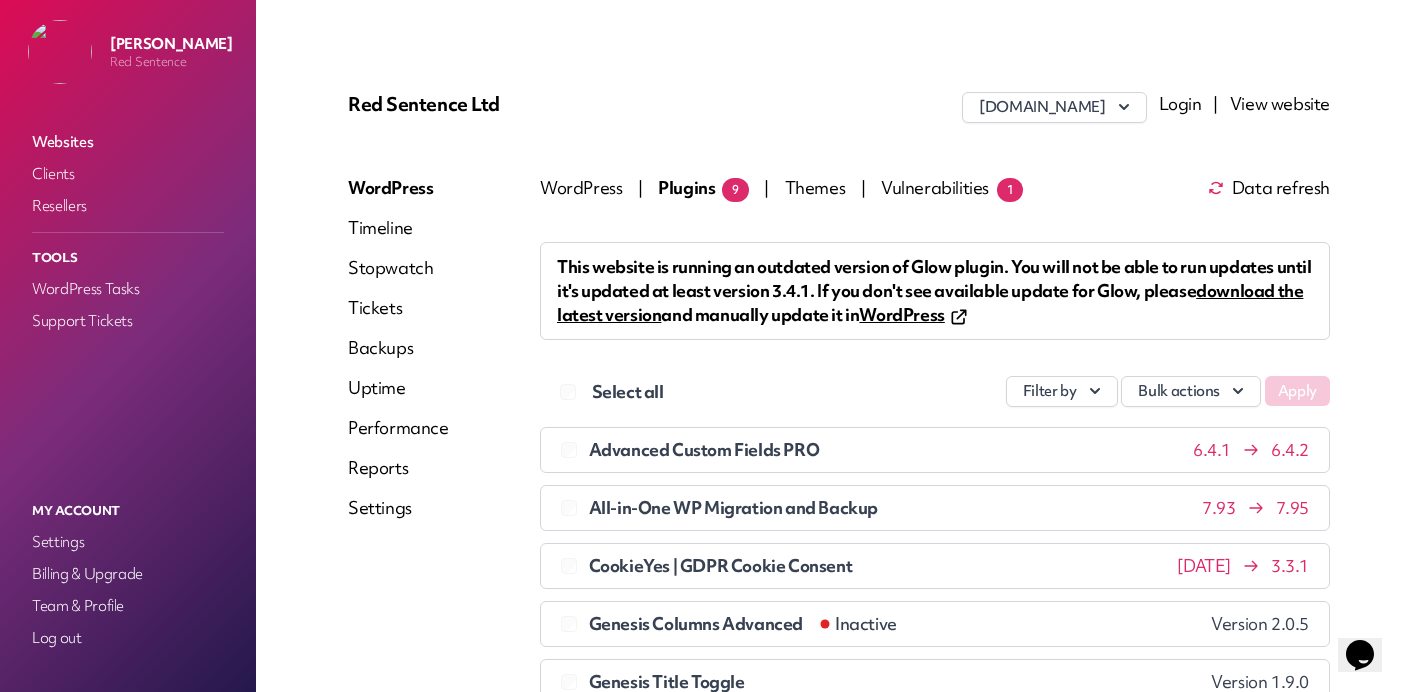 click on "Websites" at bounding box center [128, 142] 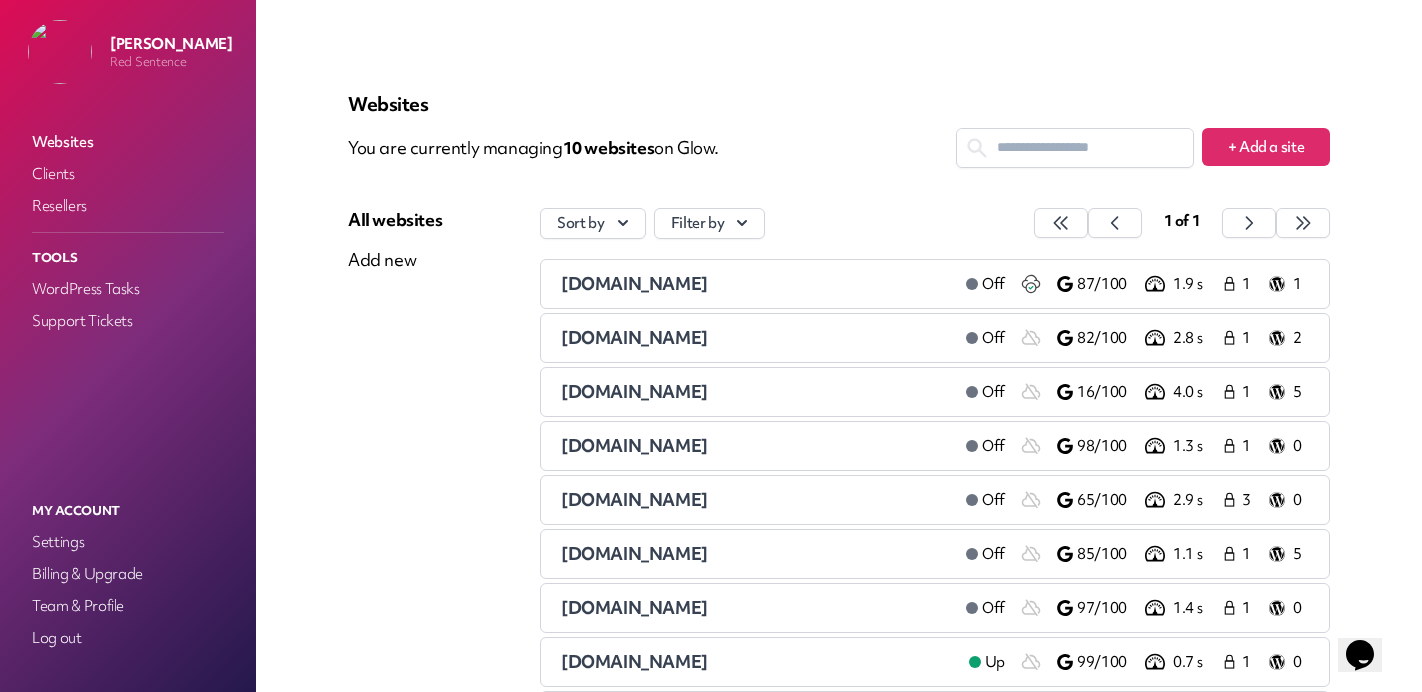 scroll, scrollTop: 266, scrollLeft: 0, axis: vertical 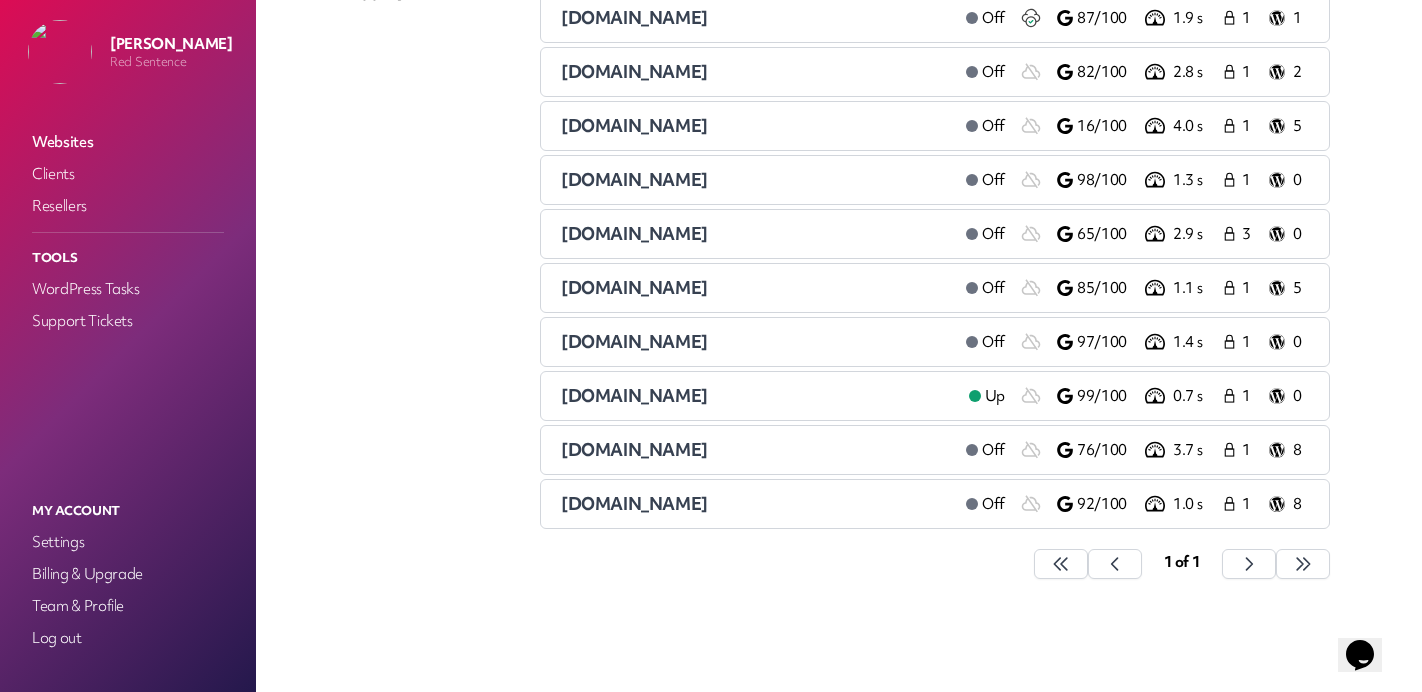 click on "[DOMAIN_NAME]" at bounding box center (634, 449) 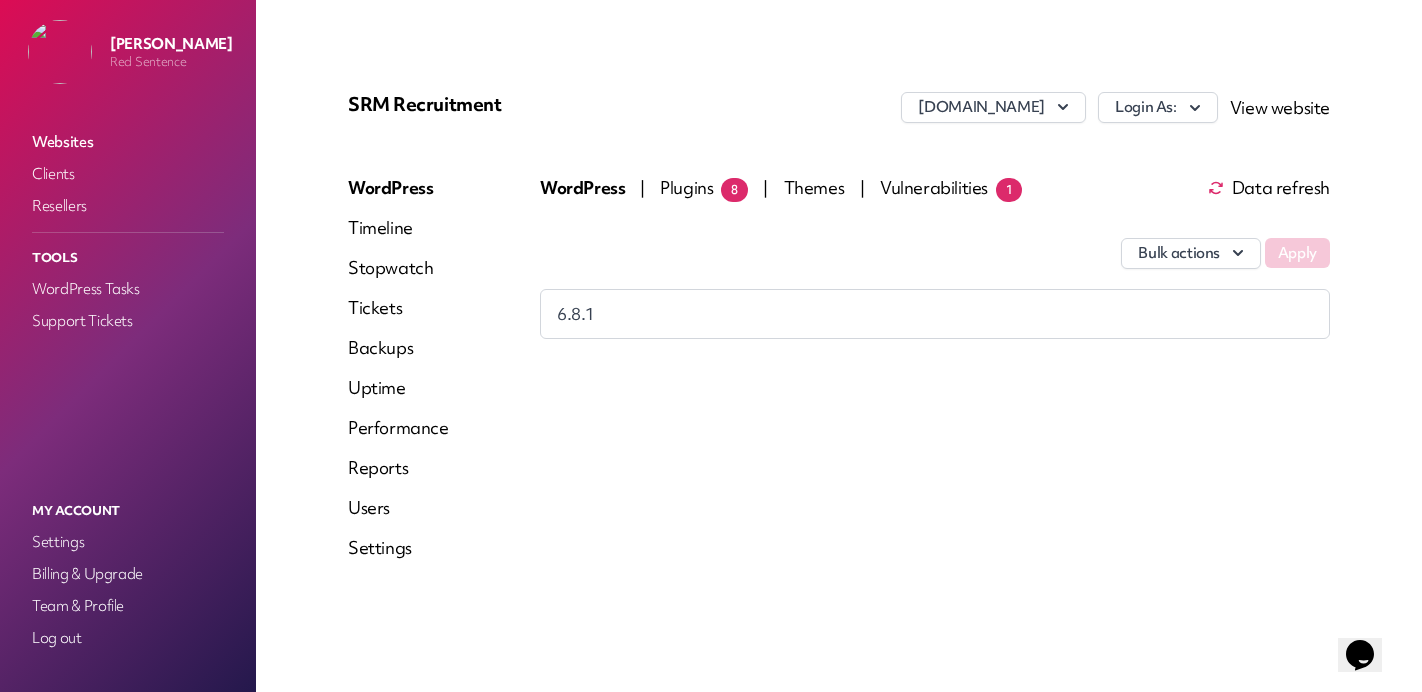 click on "Plugins
8" at bounding box center [704, 187] 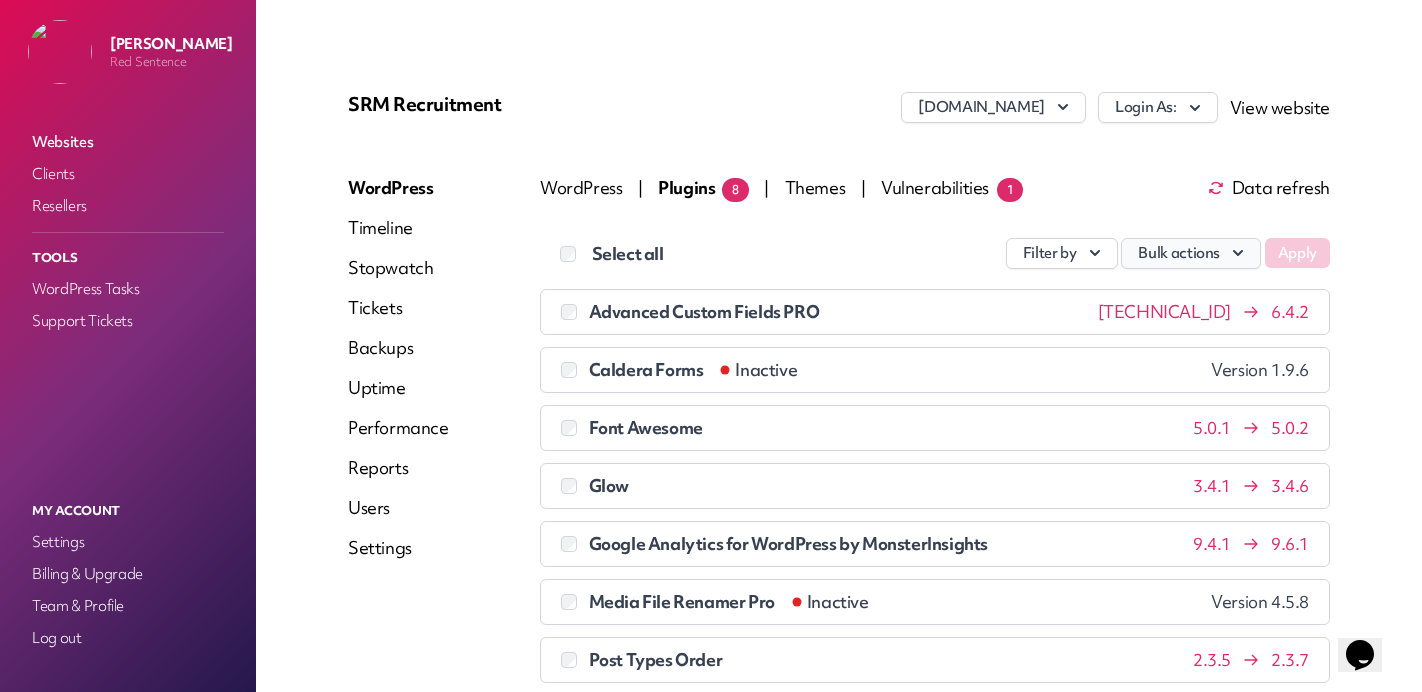 click on "Bulk actions" at bounding box center (1191, 253) 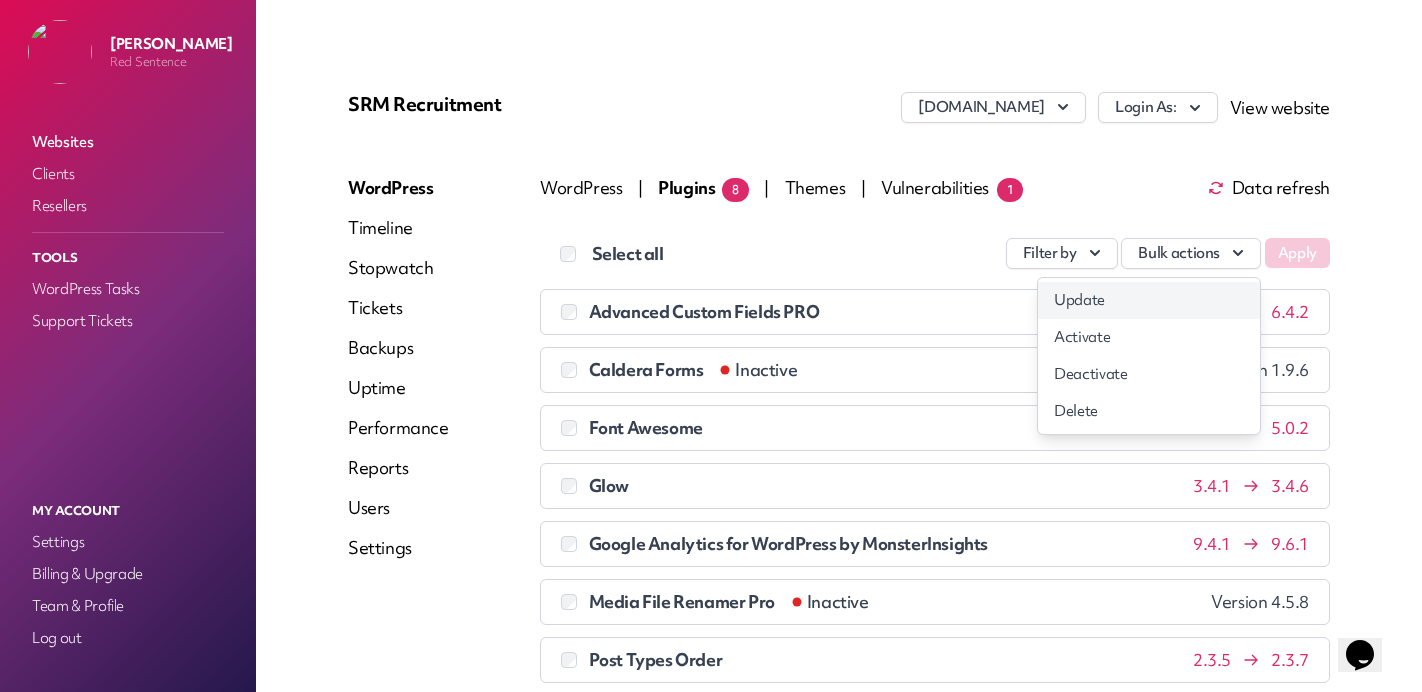 click on "Update" at bounding box center (1149, 300) 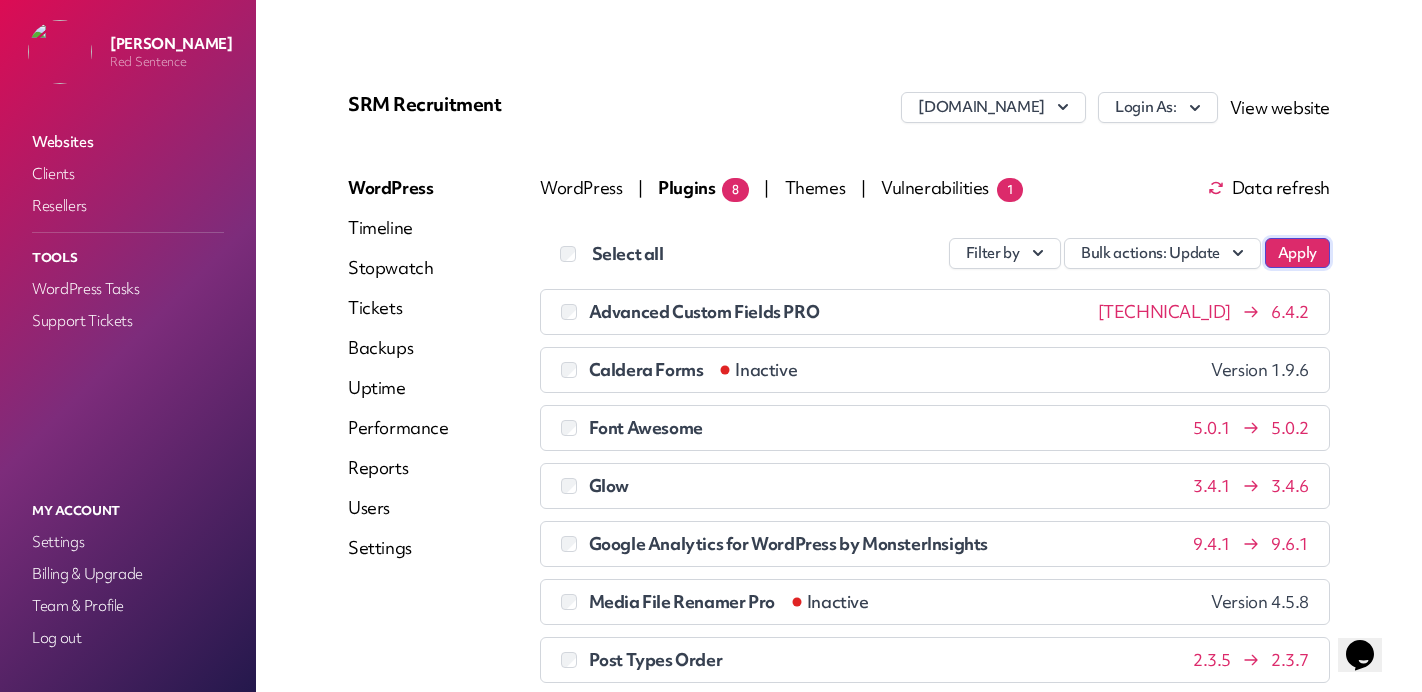 click on "Apply" at bounding box center [1297, 253] 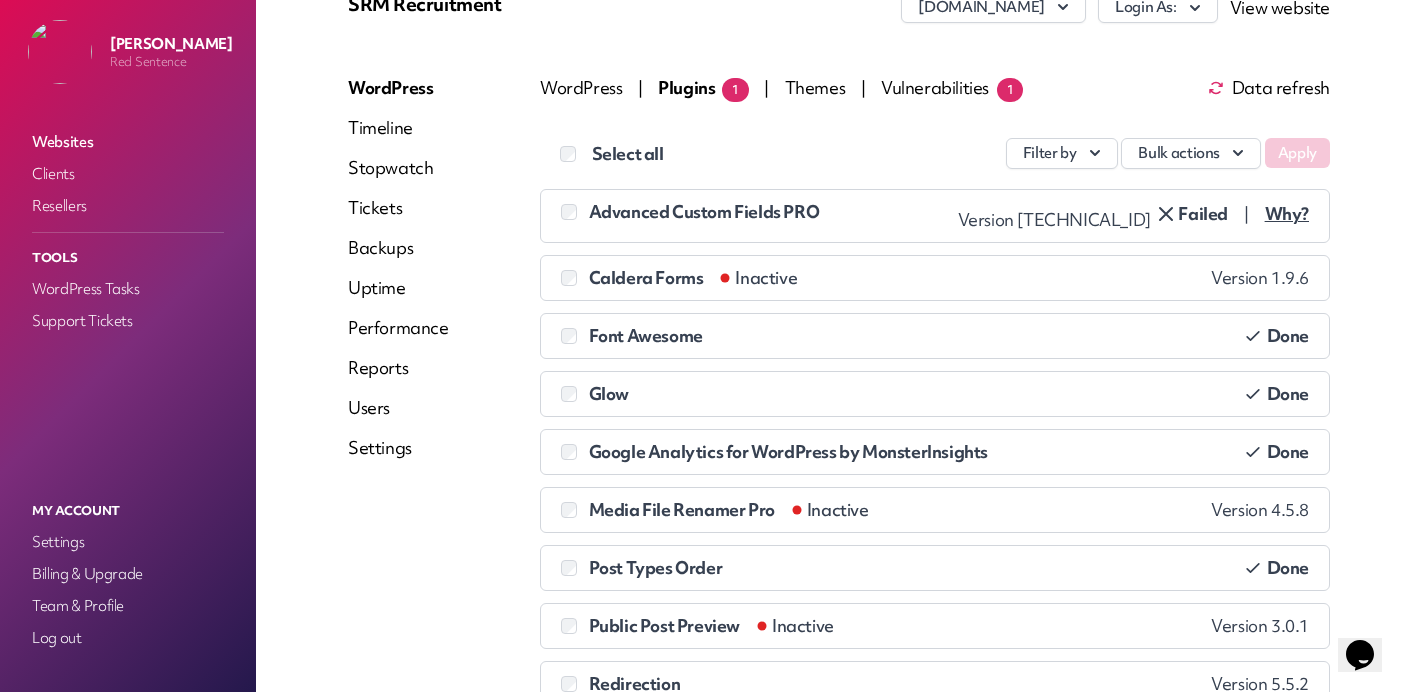 scroll, scrollTop: 0, scrollLeft: 0, axis: both 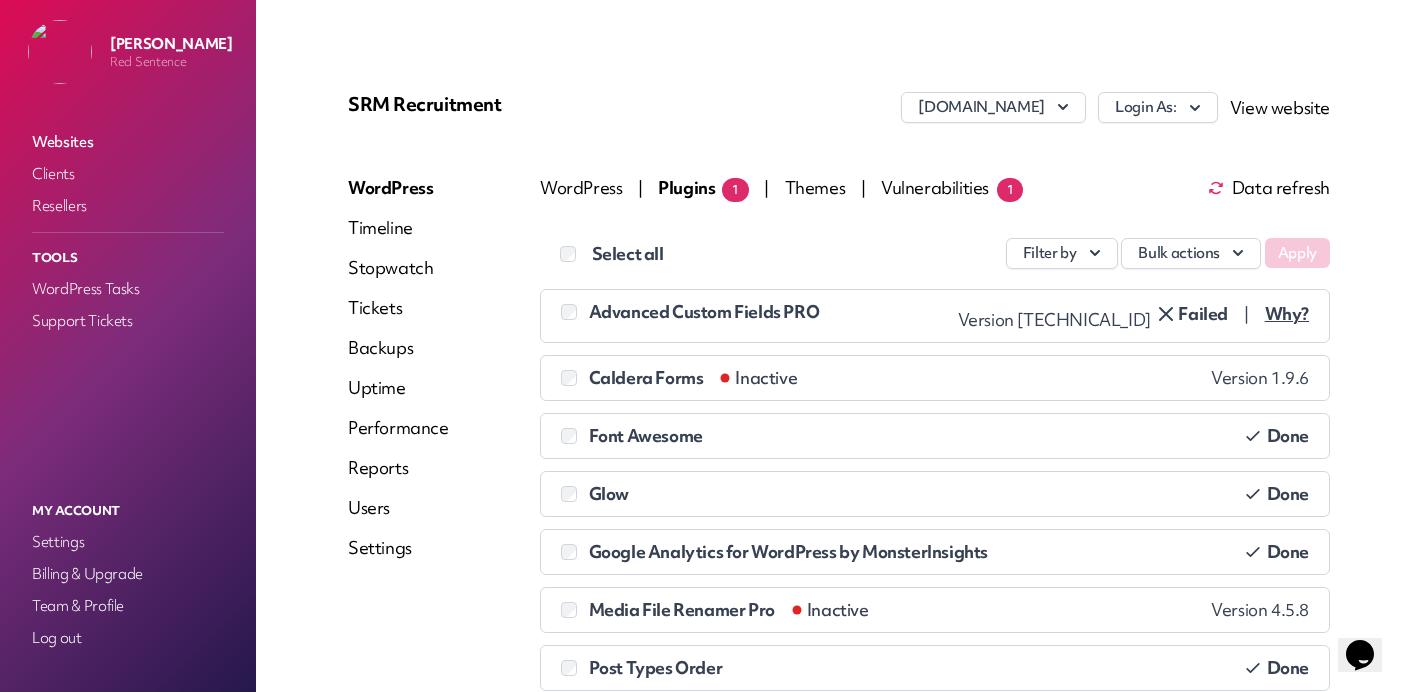 click on "Websites" at bounding box center (128, 142) 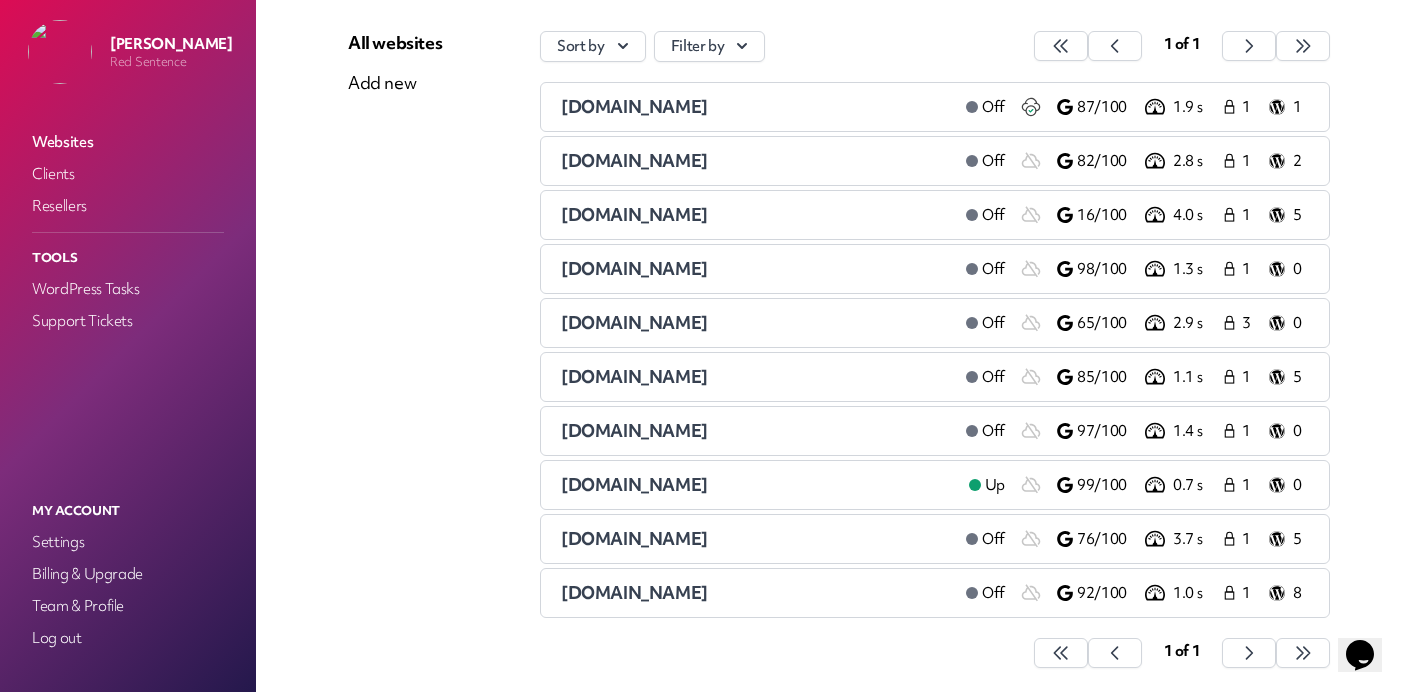 scroll, scrollTop: 266, scrollLeft: 0, axis: vertical 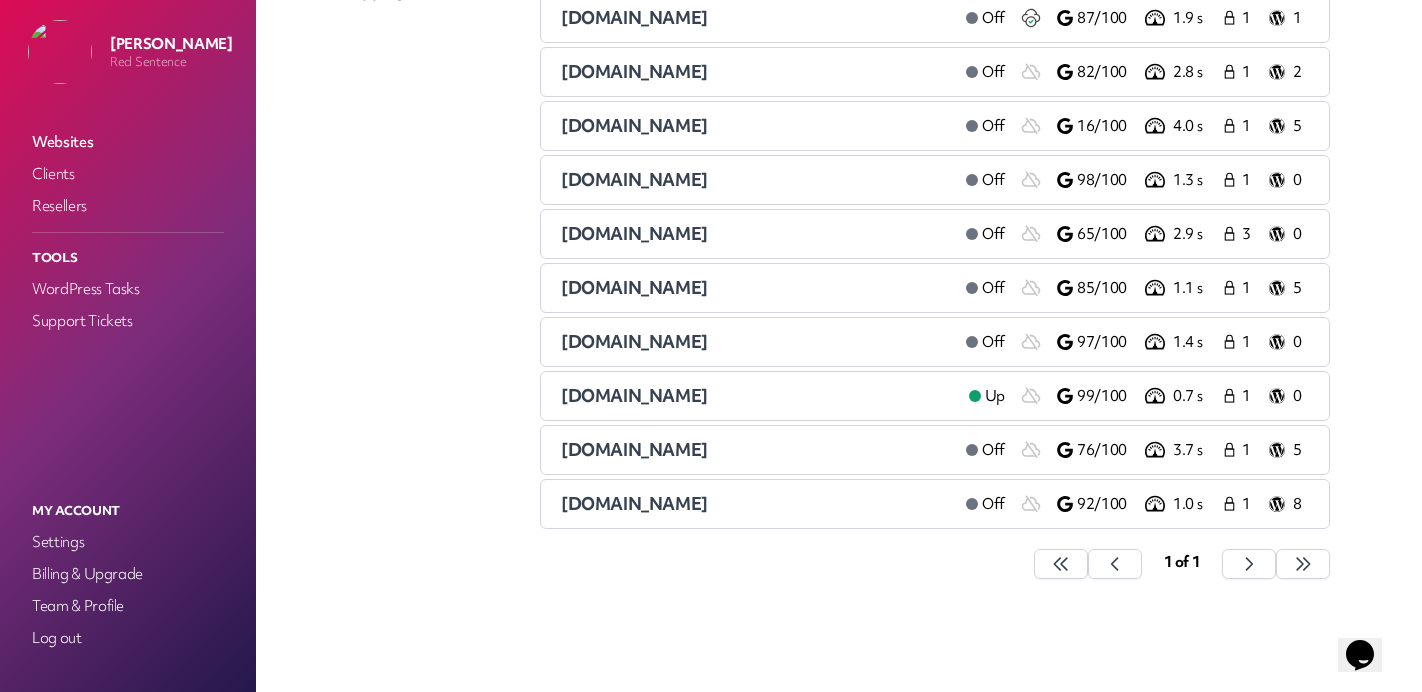 click on "[DOMAIN_NAME]" at bounding box center [634, 503] 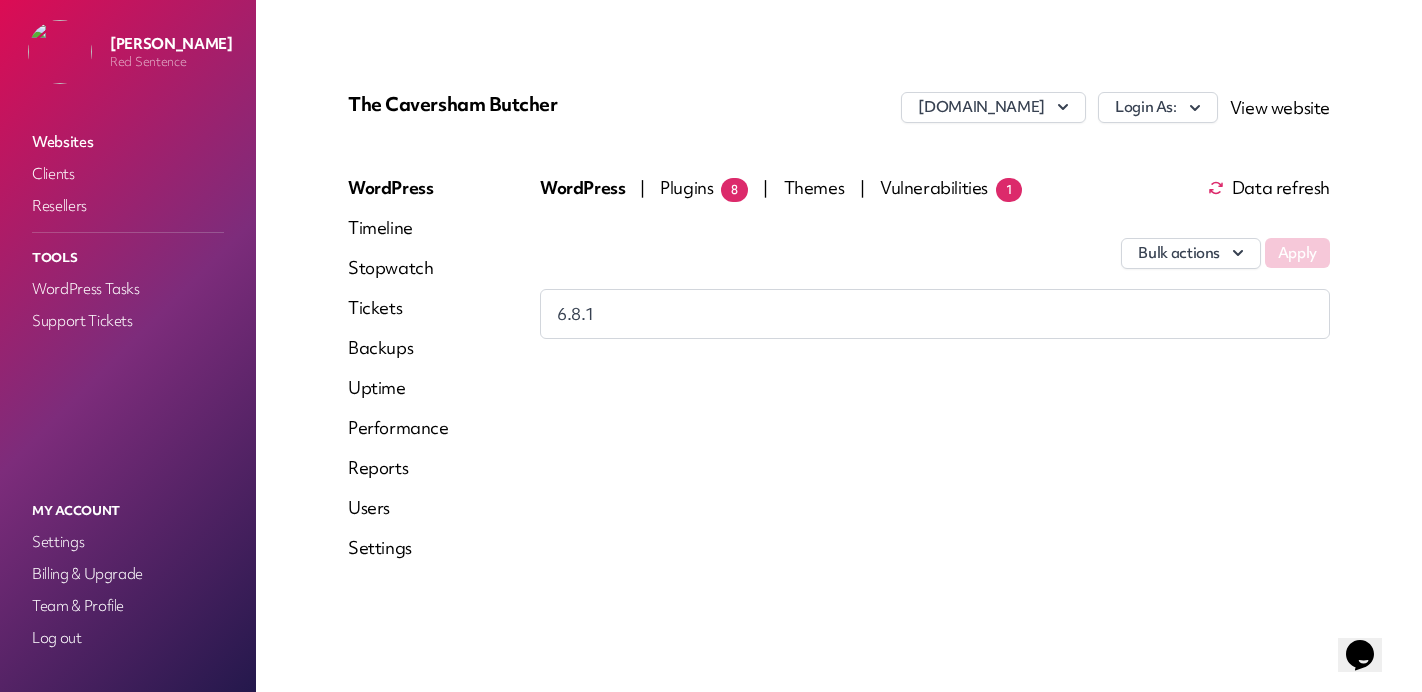 click on "Plugins
8" at bounding box center [704, 187] 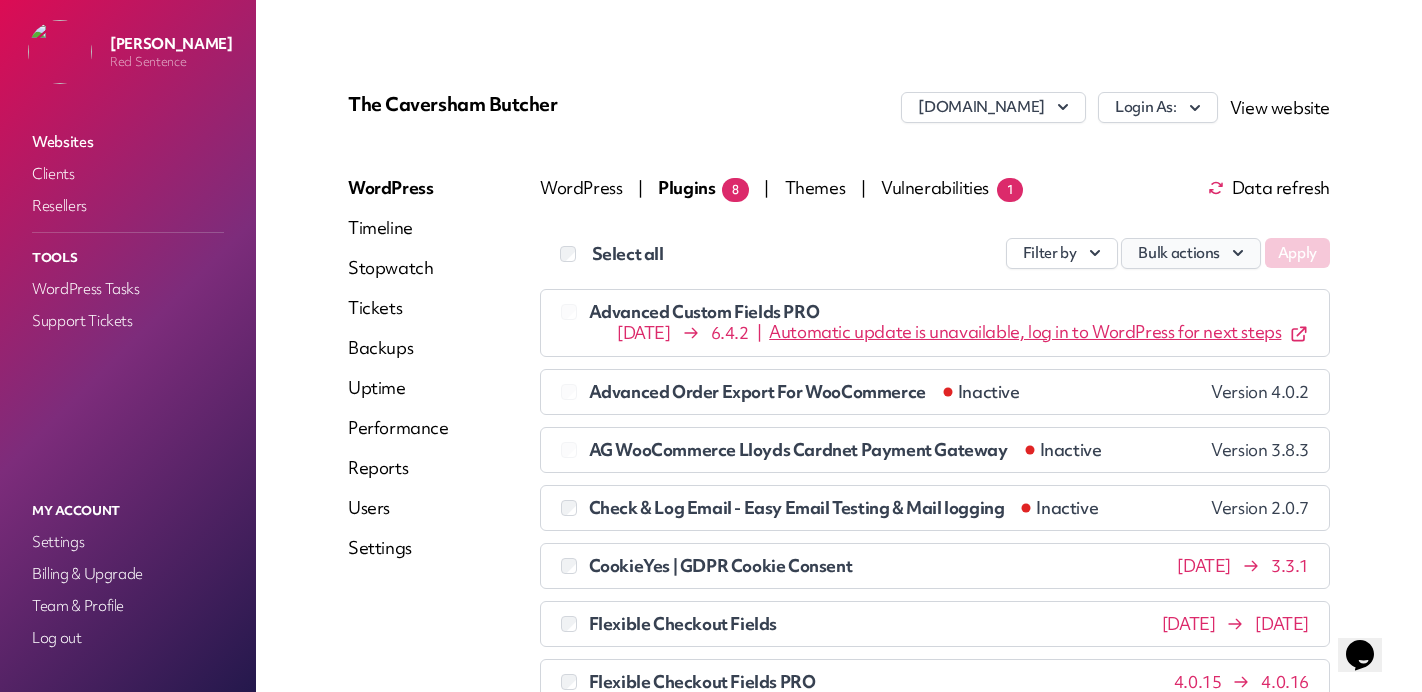 click on "Bulk actions" at bounding box center (1191, 253) 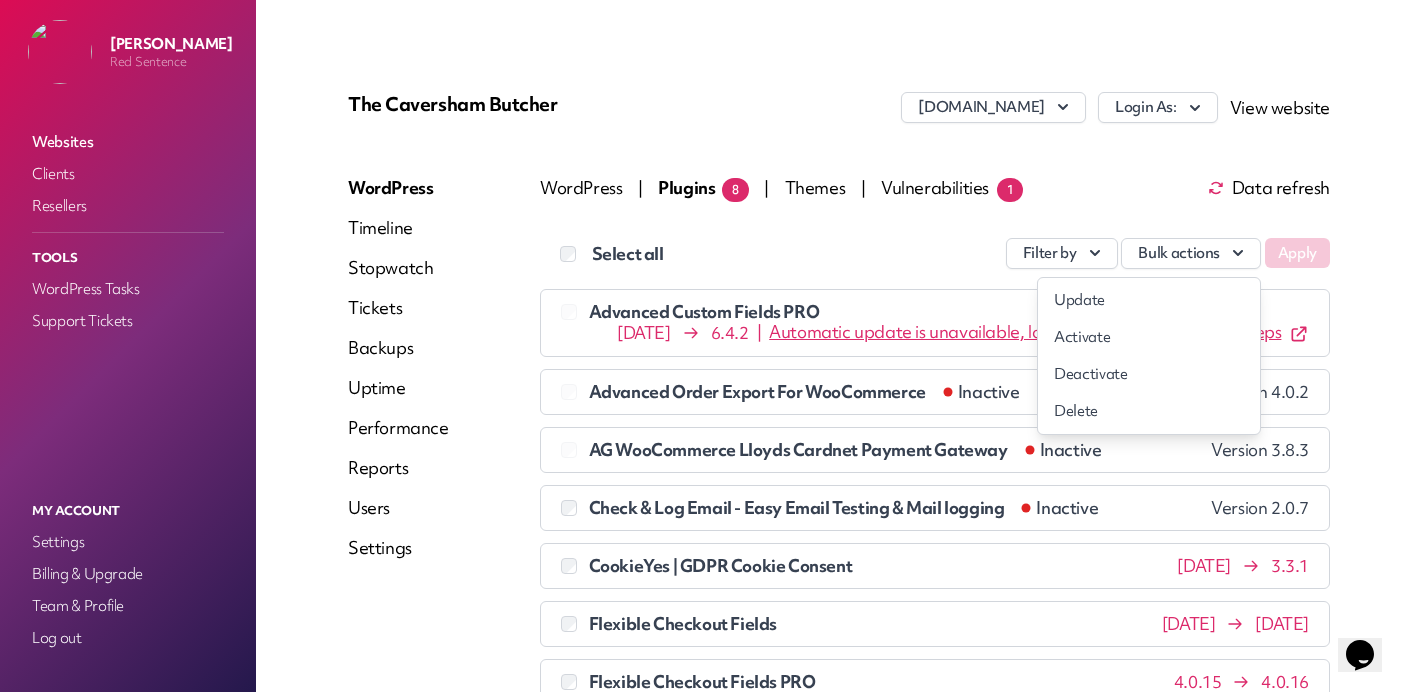 click on "Update" at bounding box center (1149, 300) 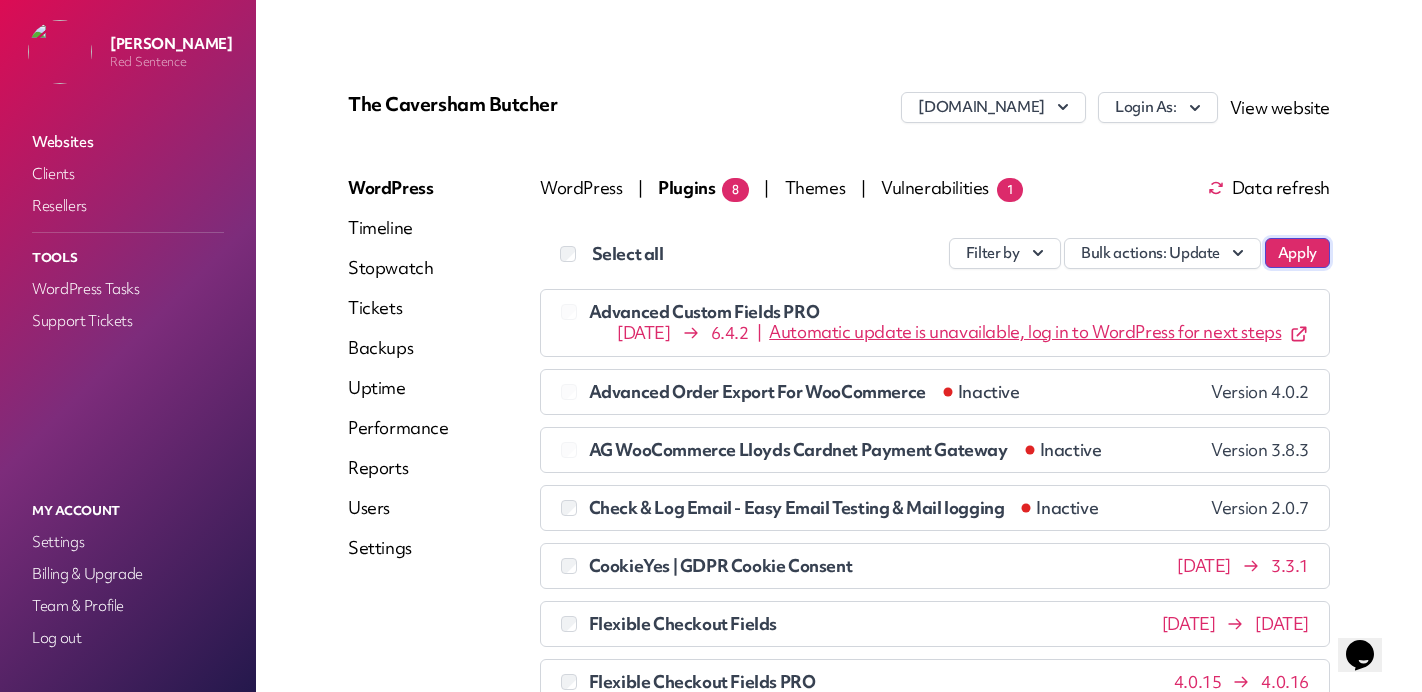 click on "Apply" at bounding box center (1297, 253) 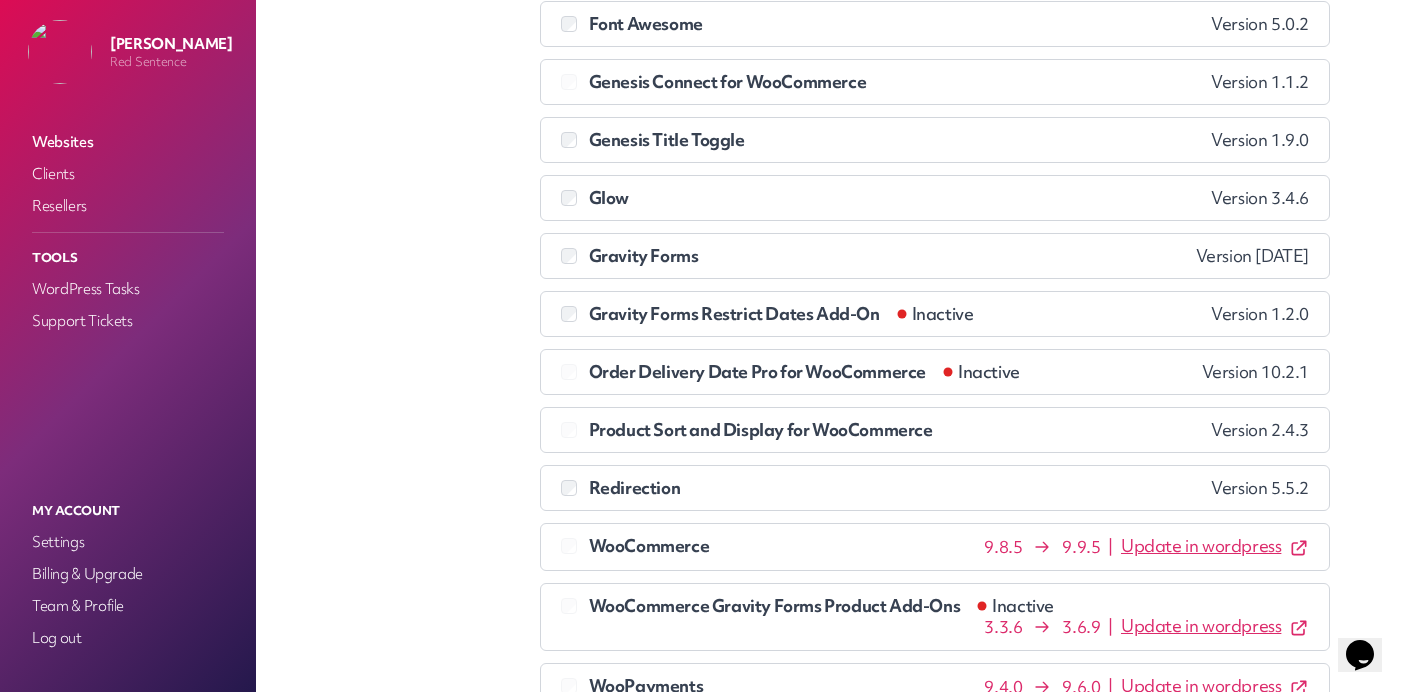 scroll, scrollTop: 0, scrollLeft: 0, axis: both 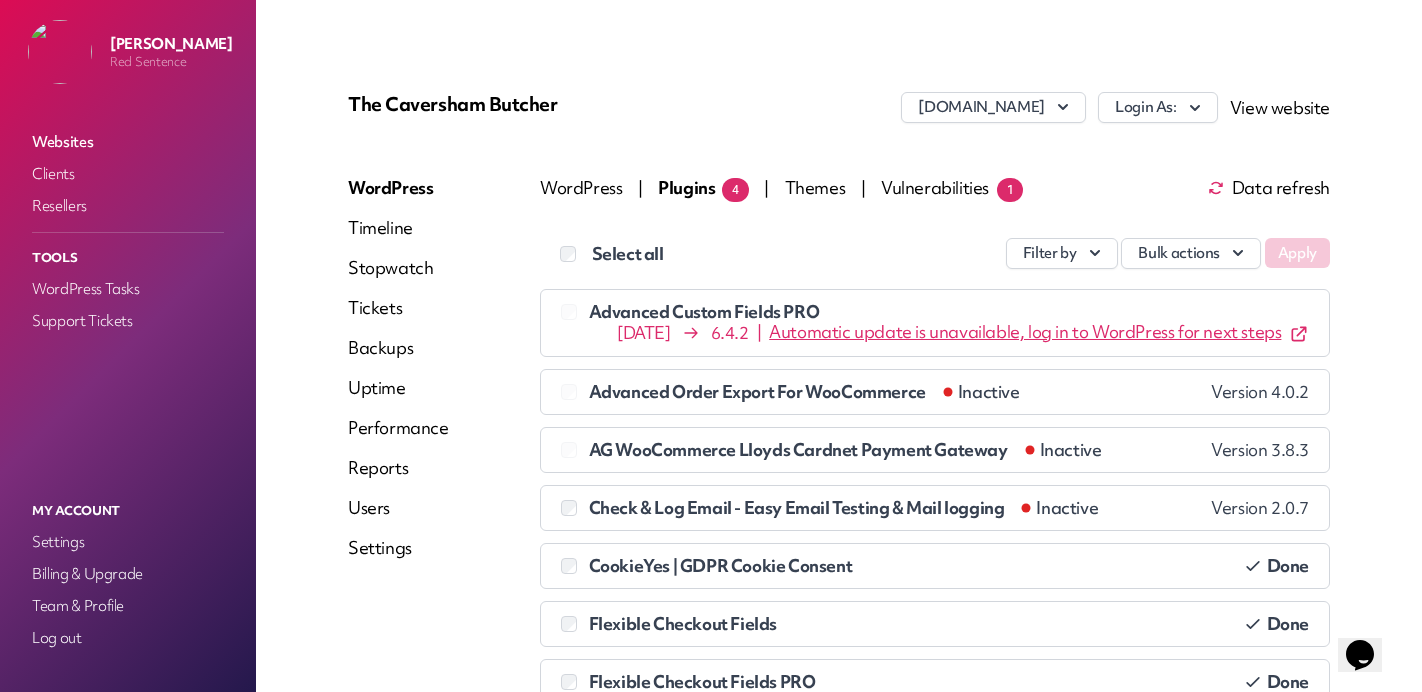click on "Websites" at bounding box center (128, 142) 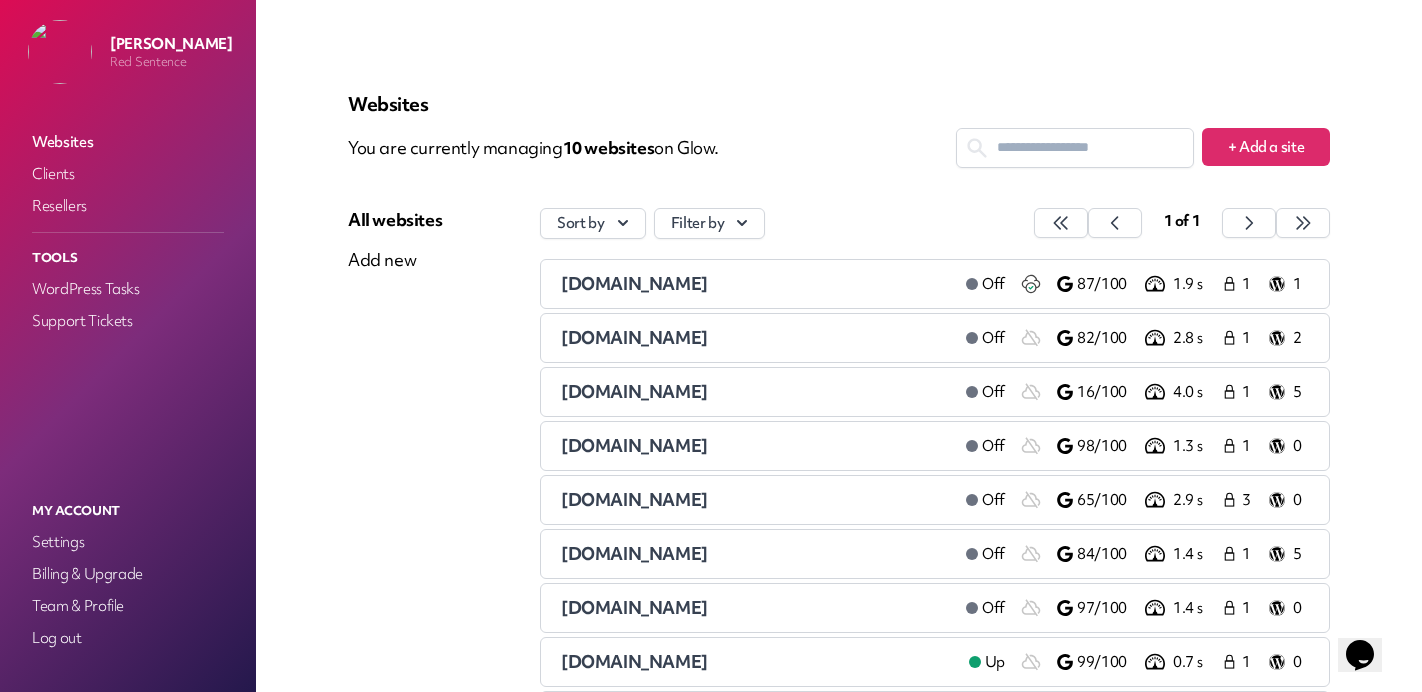 scroll, scrollTop: 266, scrollLeft: 0, axis: vertical 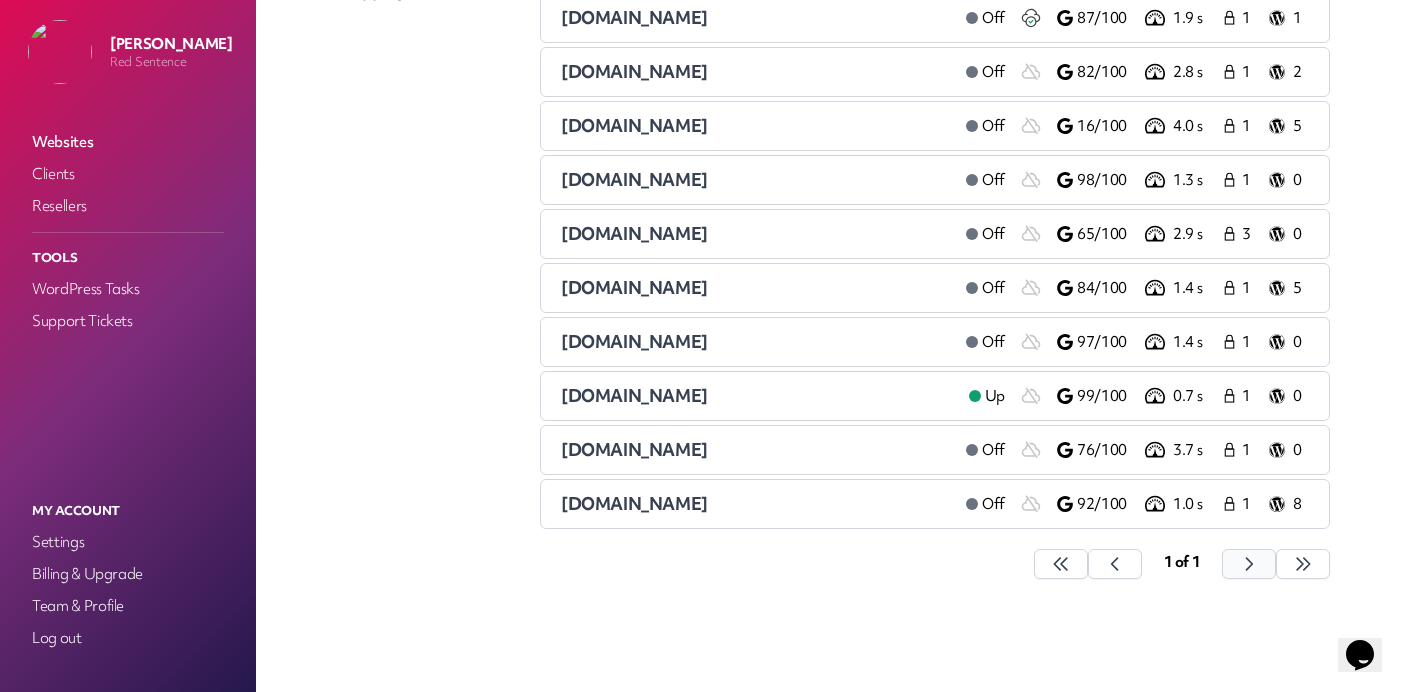 click 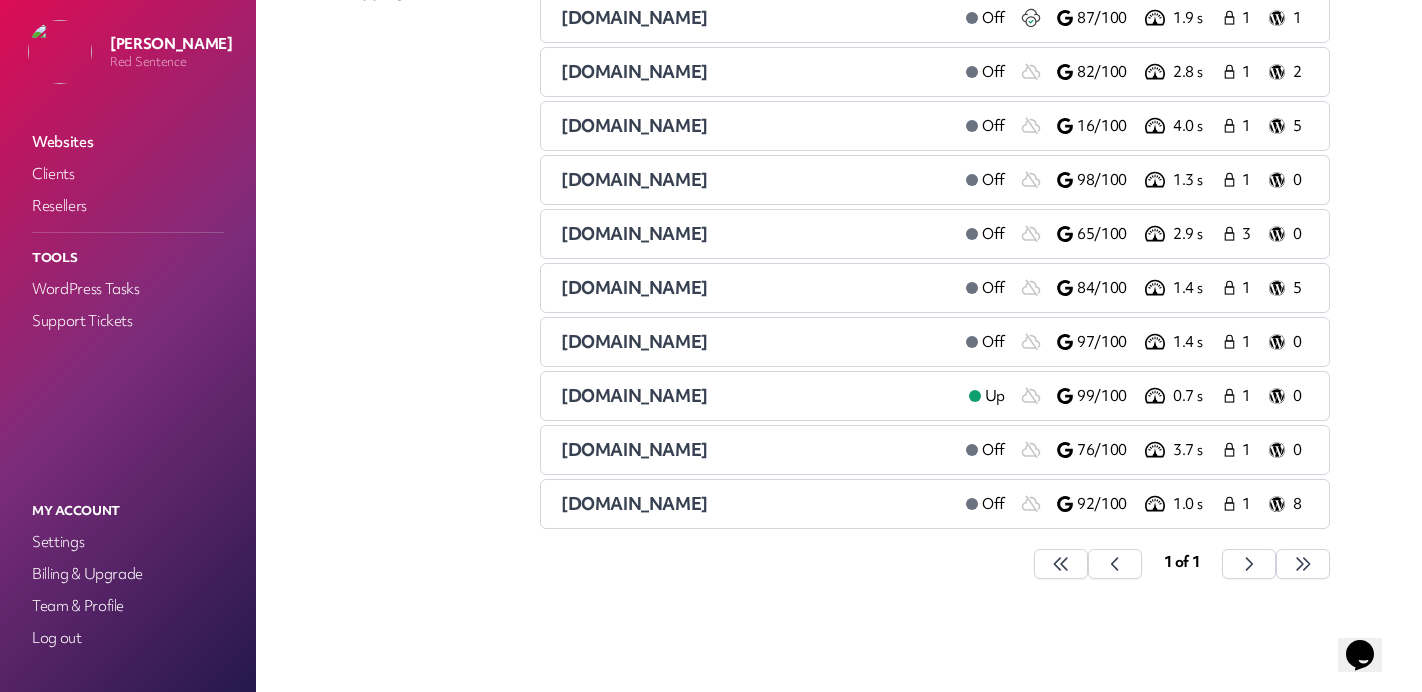 scroll, scrollTop: 0, scrollLeft: 0, axis: both 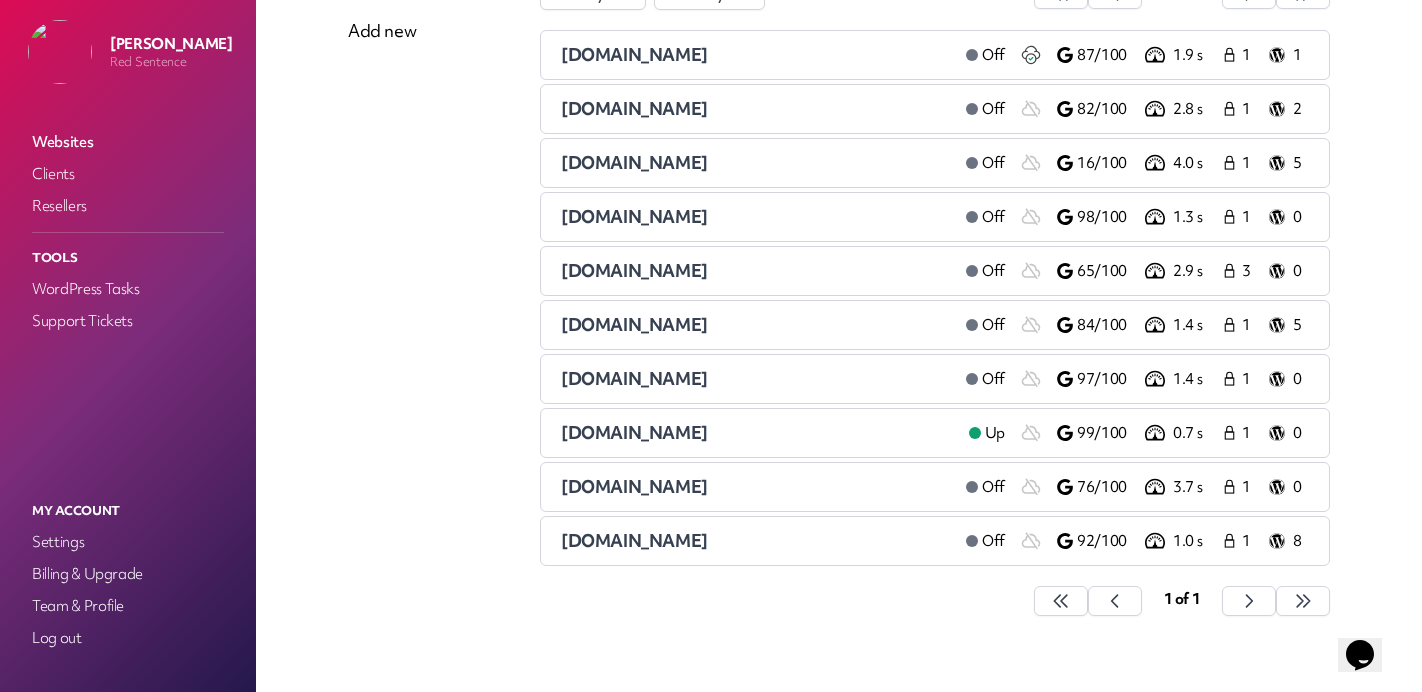 click on "[DOMAIN_NAME]" at bounding box center (634, 162) 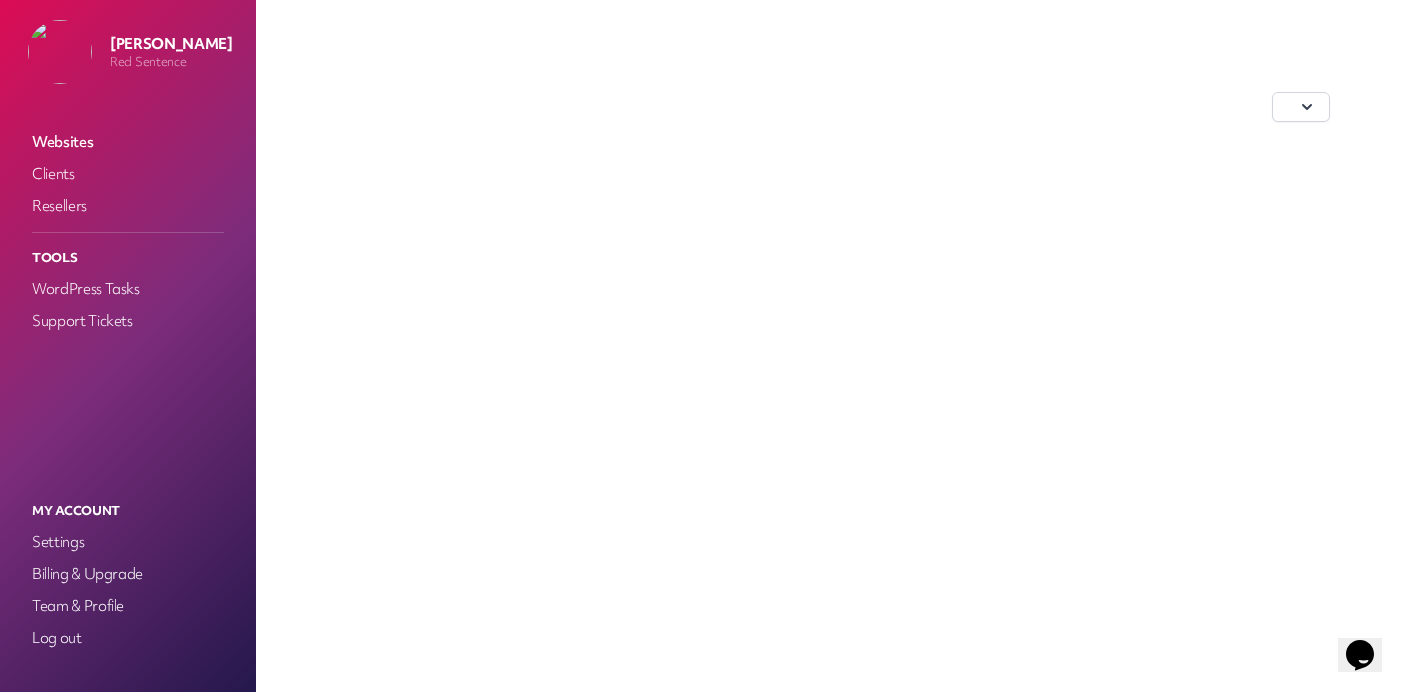 scroll, scrollTop: 0, scrollLeft: 0, axis: both 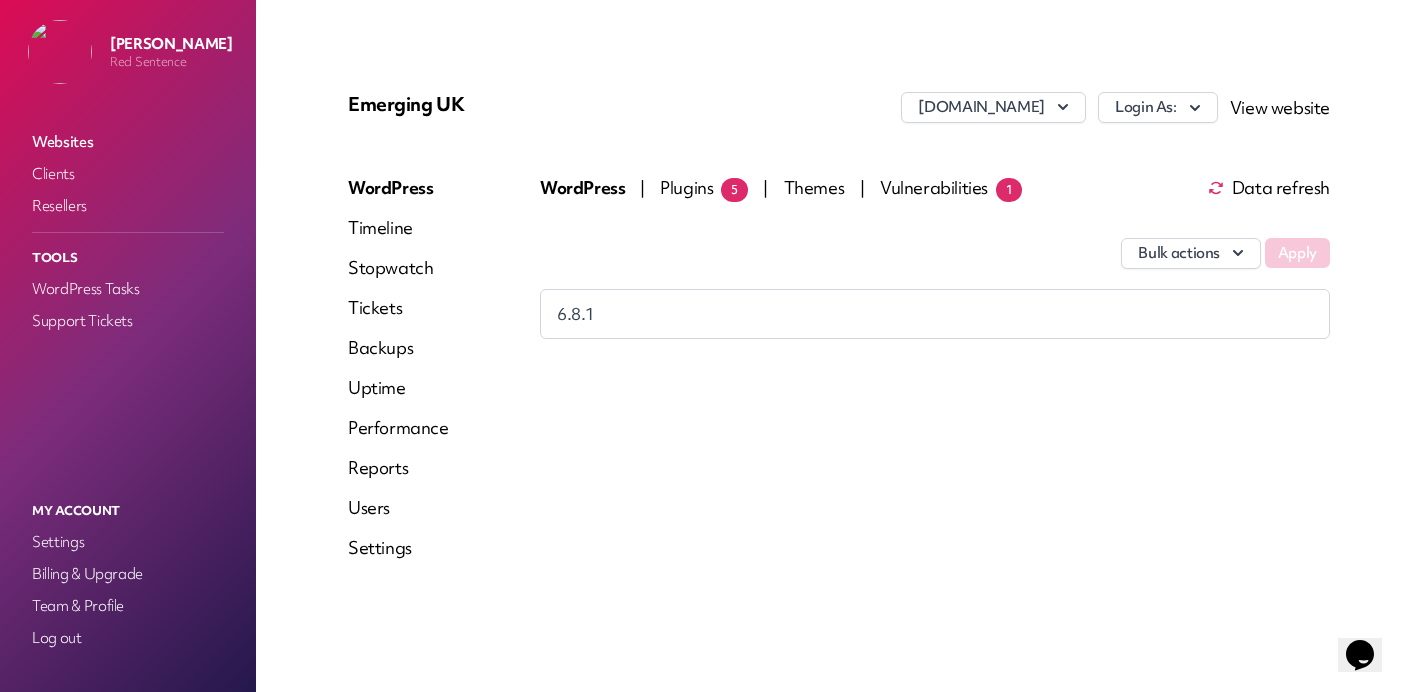 click on "Plugins
5" at bounding box center [704, 187] 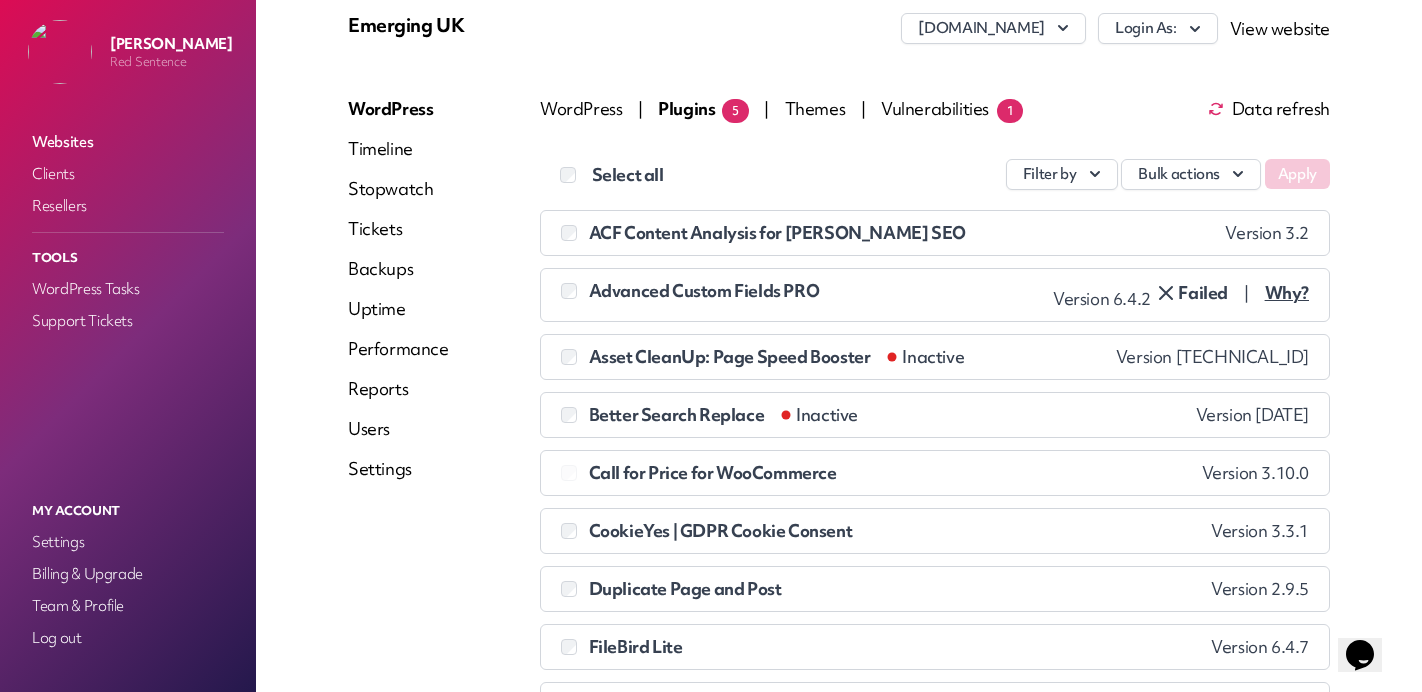 scroll, scrollTop: 0, scrollLeft: 0, axis: both 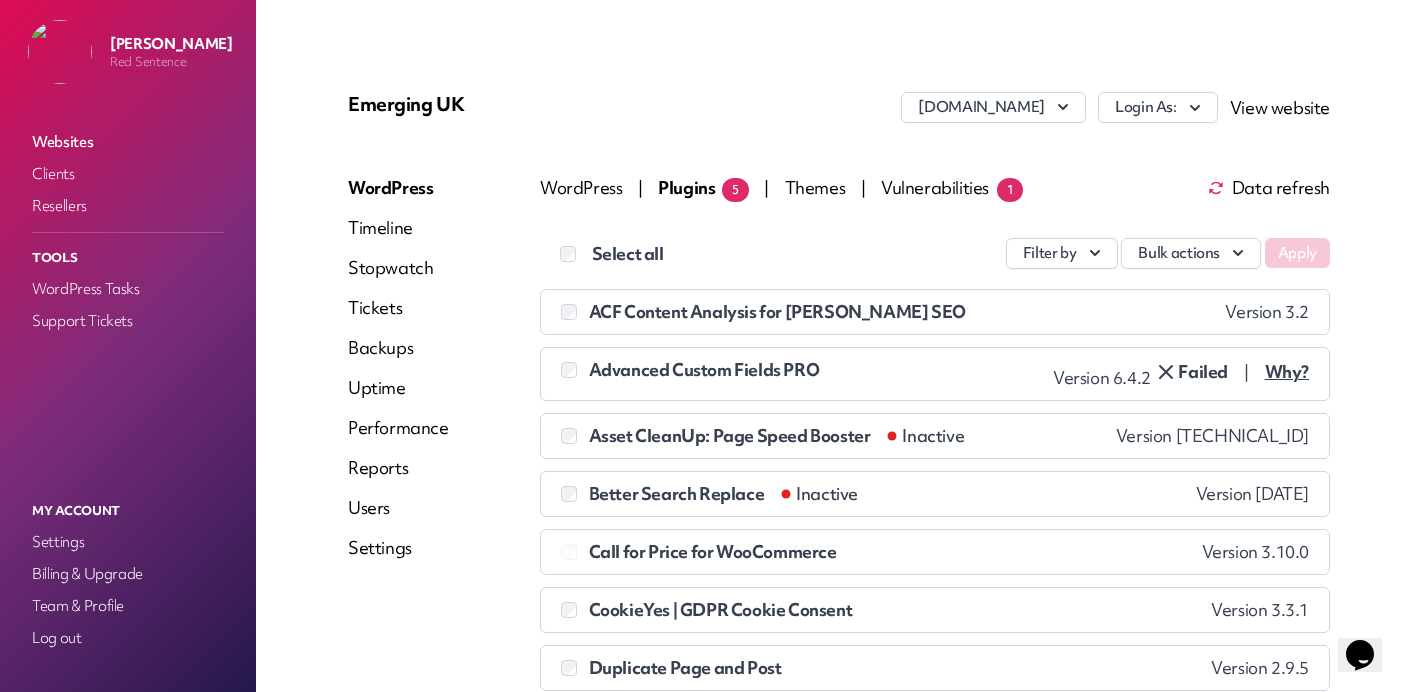 click on "Websites" at bounding box center (128, 142) 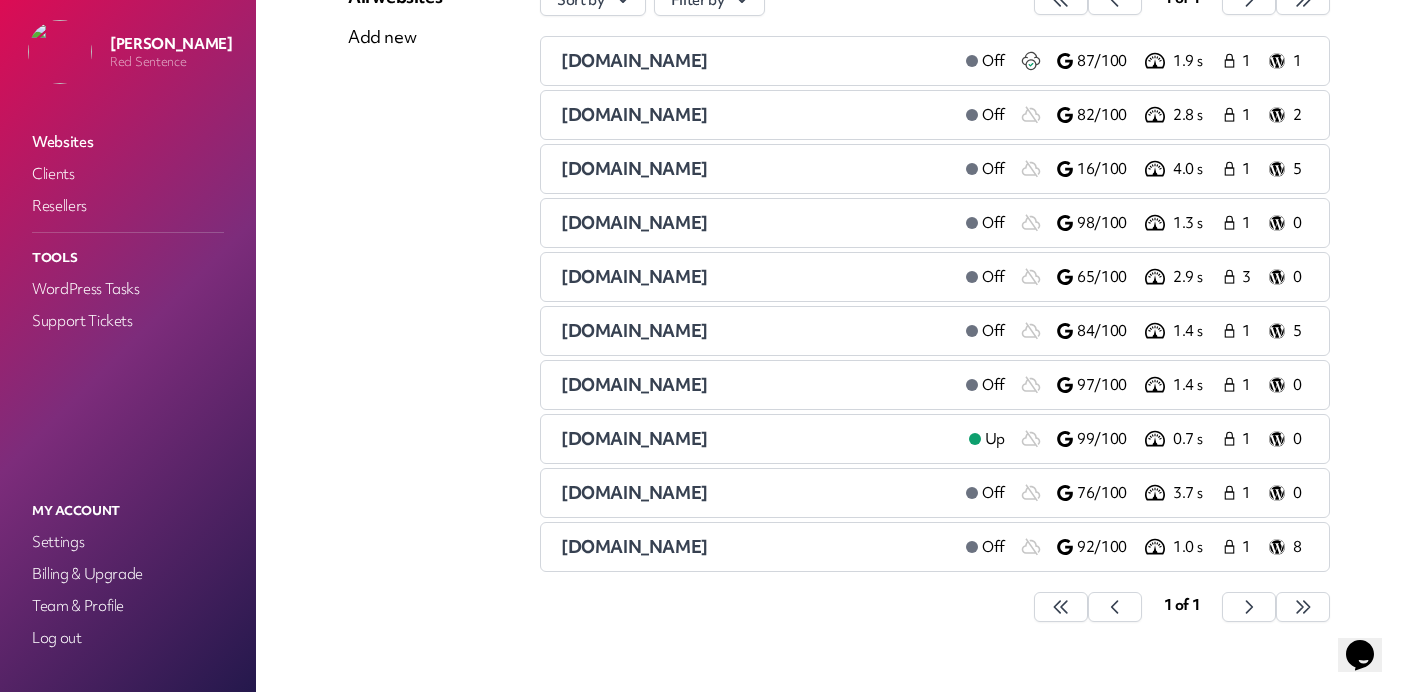 scroll, scrollTop: 266, scrollLeft: 0, axis: vertical 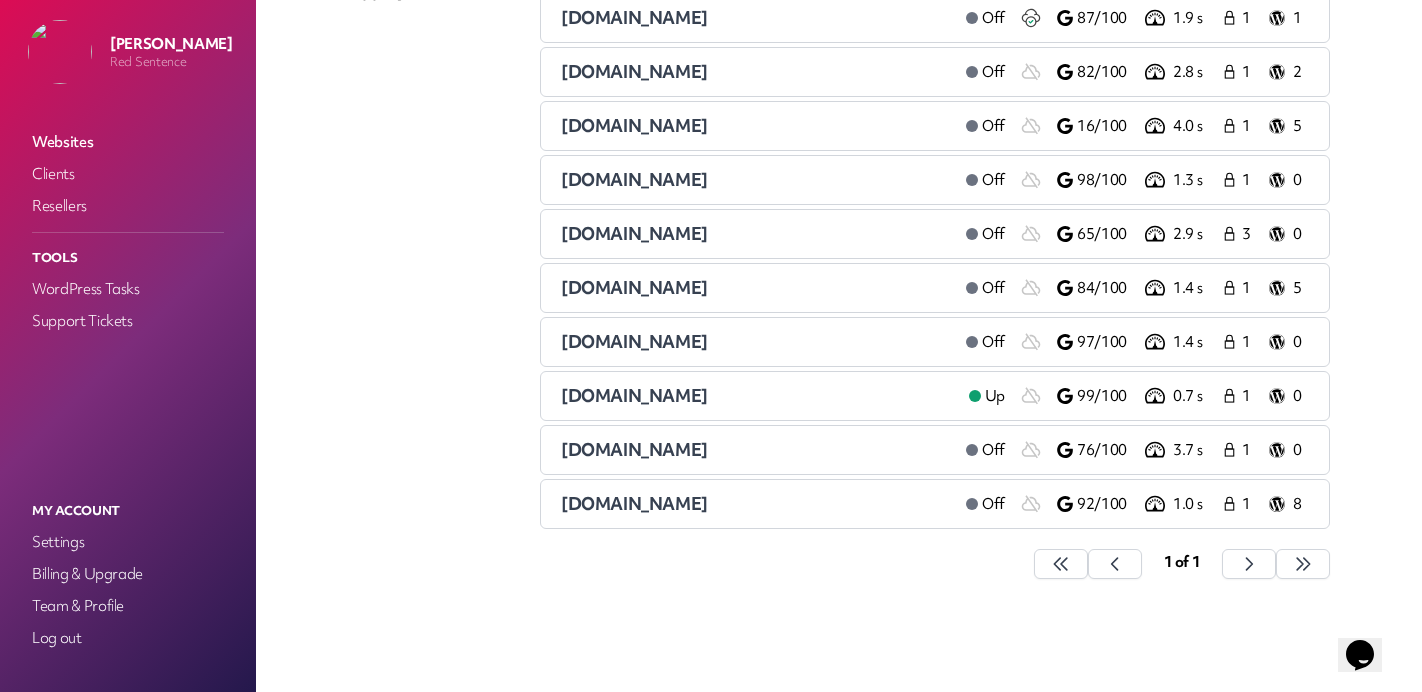 click on "[DOMAIN_NAME]" at bounding box center (634, 503) 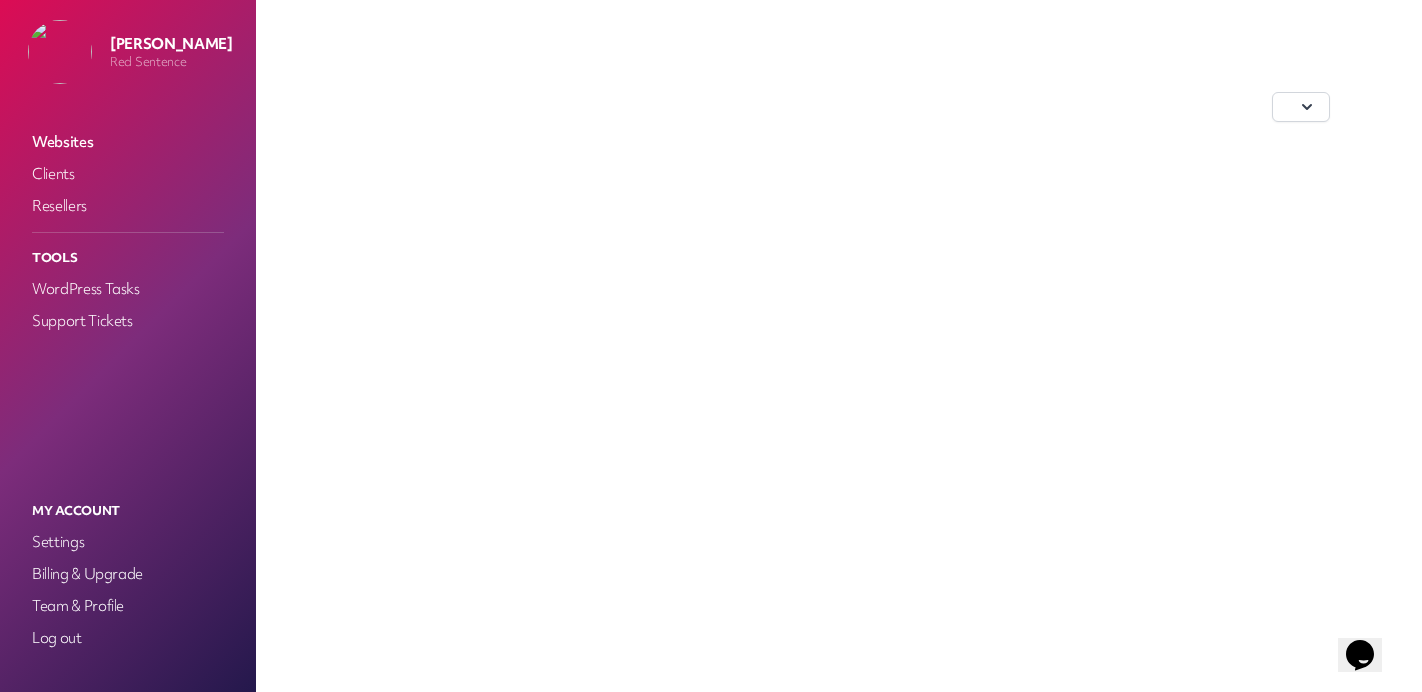 scroll, scrollTop: 0, scrollLeft: 0, axis: both 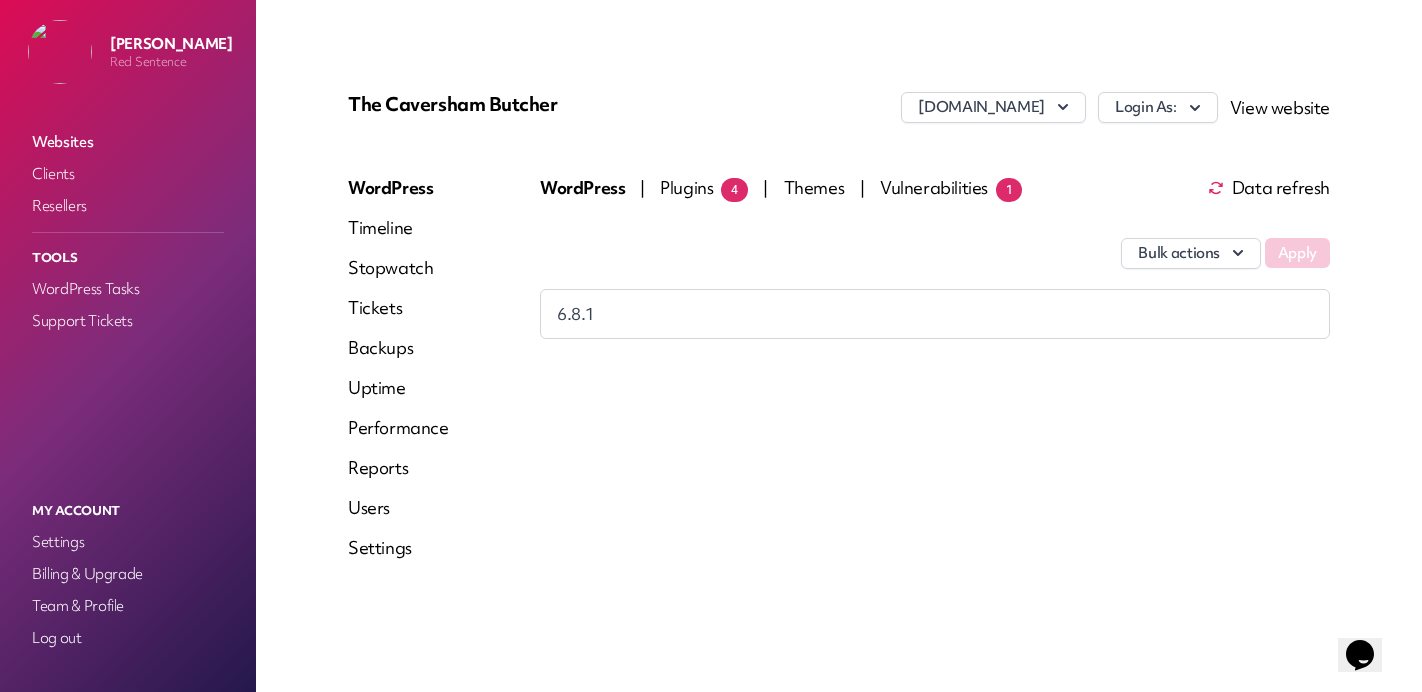 click on "Plugins
4" at bounding box center [704, 187] 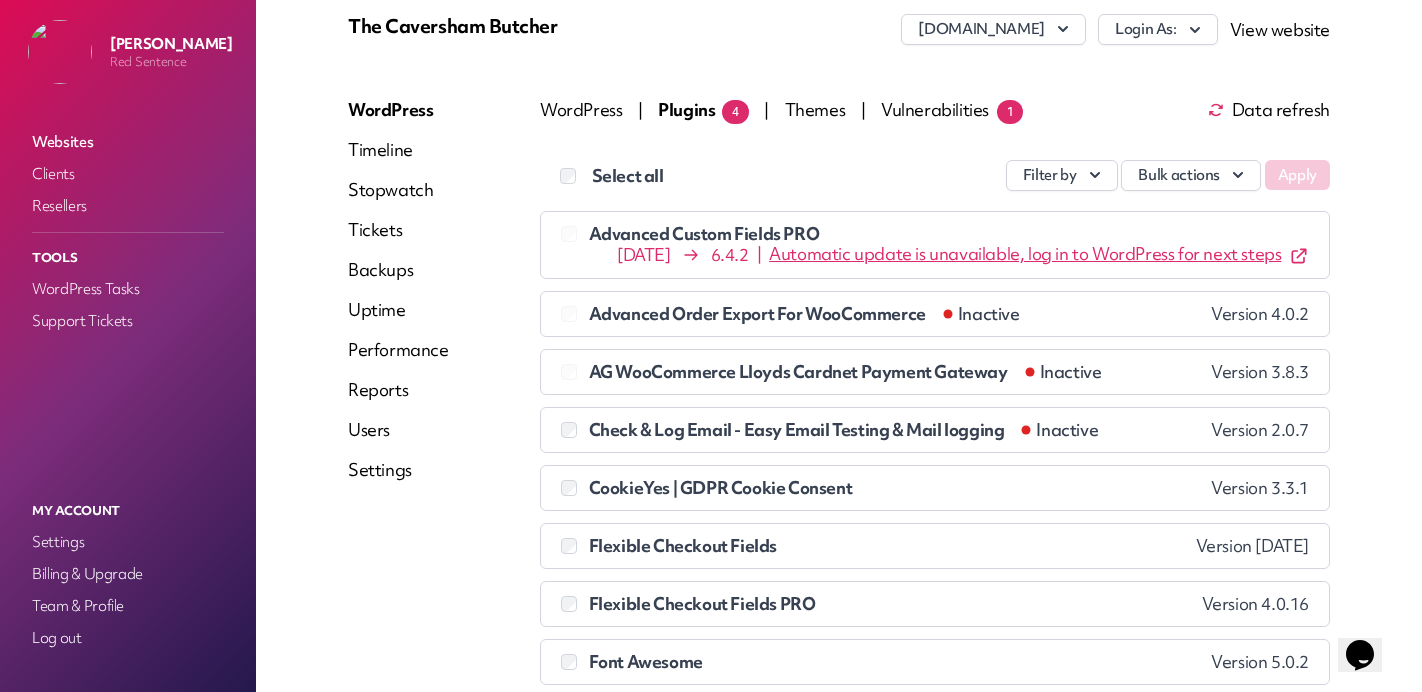 click on "Data refresh" at bounding box center (1269, 110) 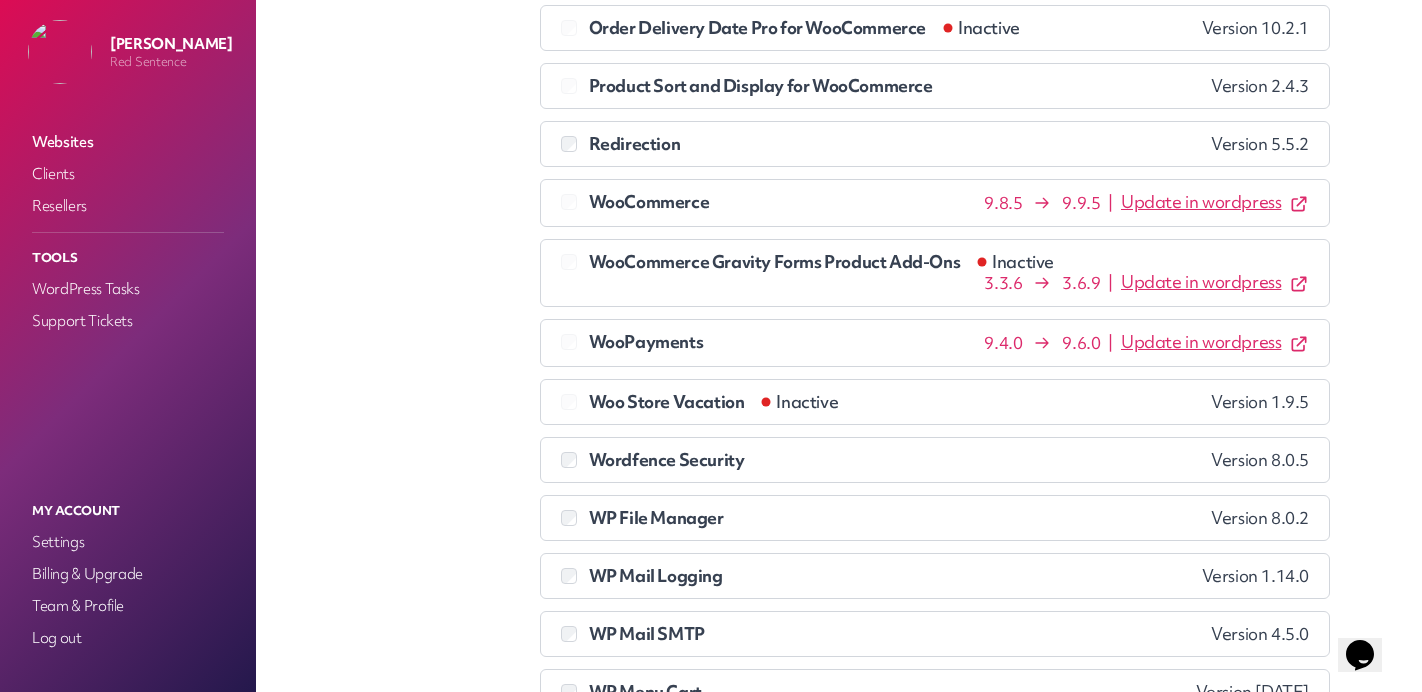 scroll, scrollTop: 0, scrollLeft: 0, axis: both 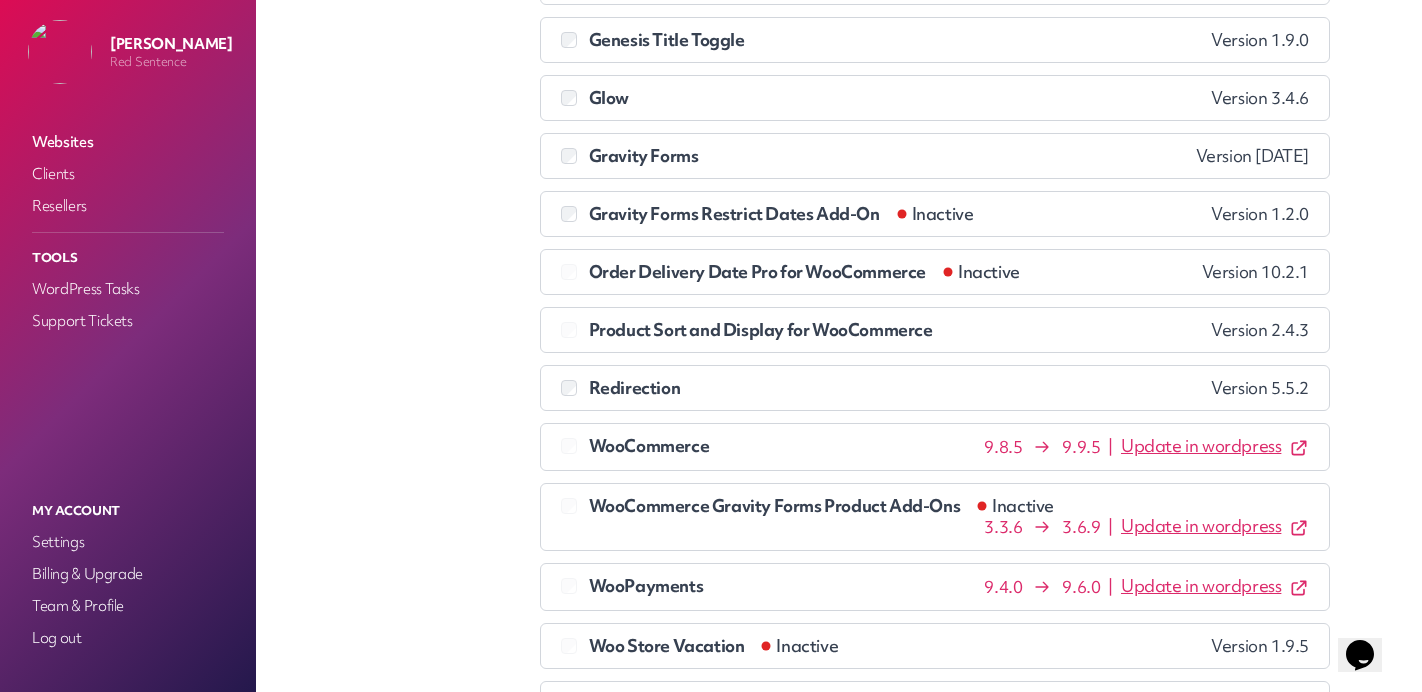 click on "Update in wordpress" at bounding box center (1201, 445) 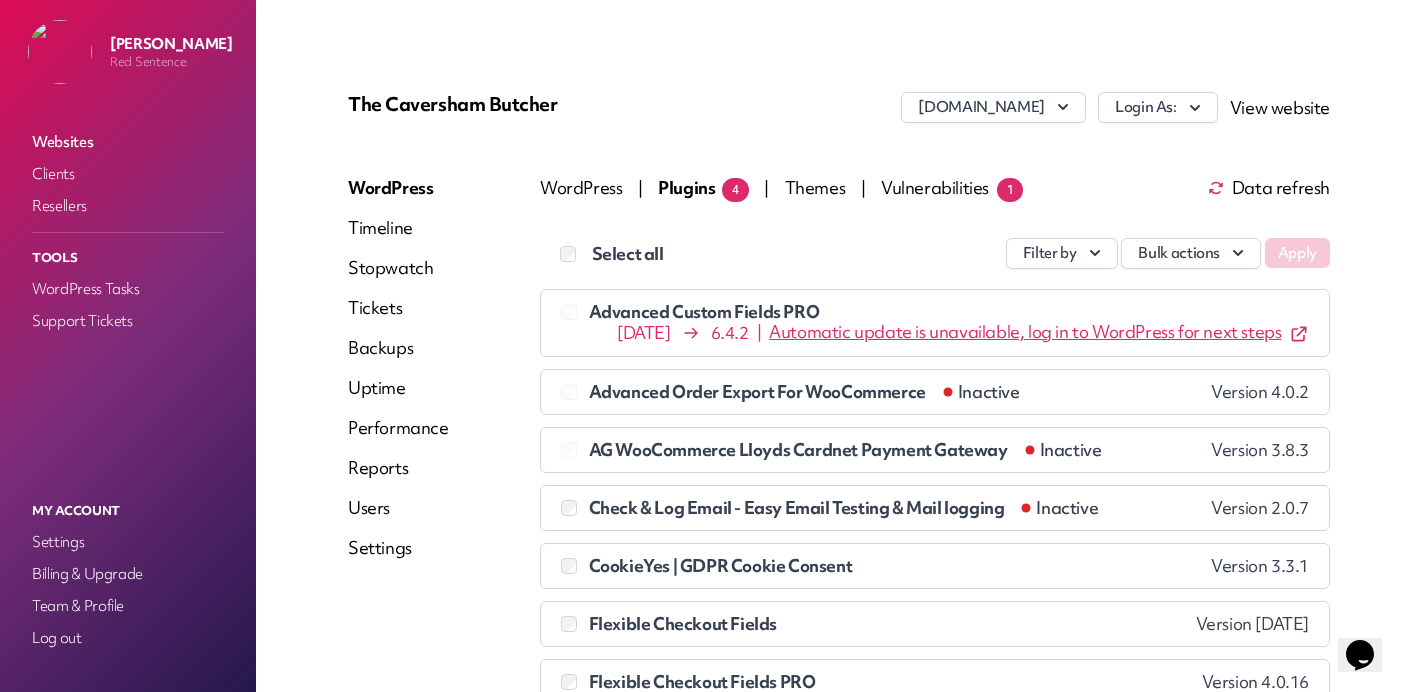click on "Websites" at bounding box center [128, 142] 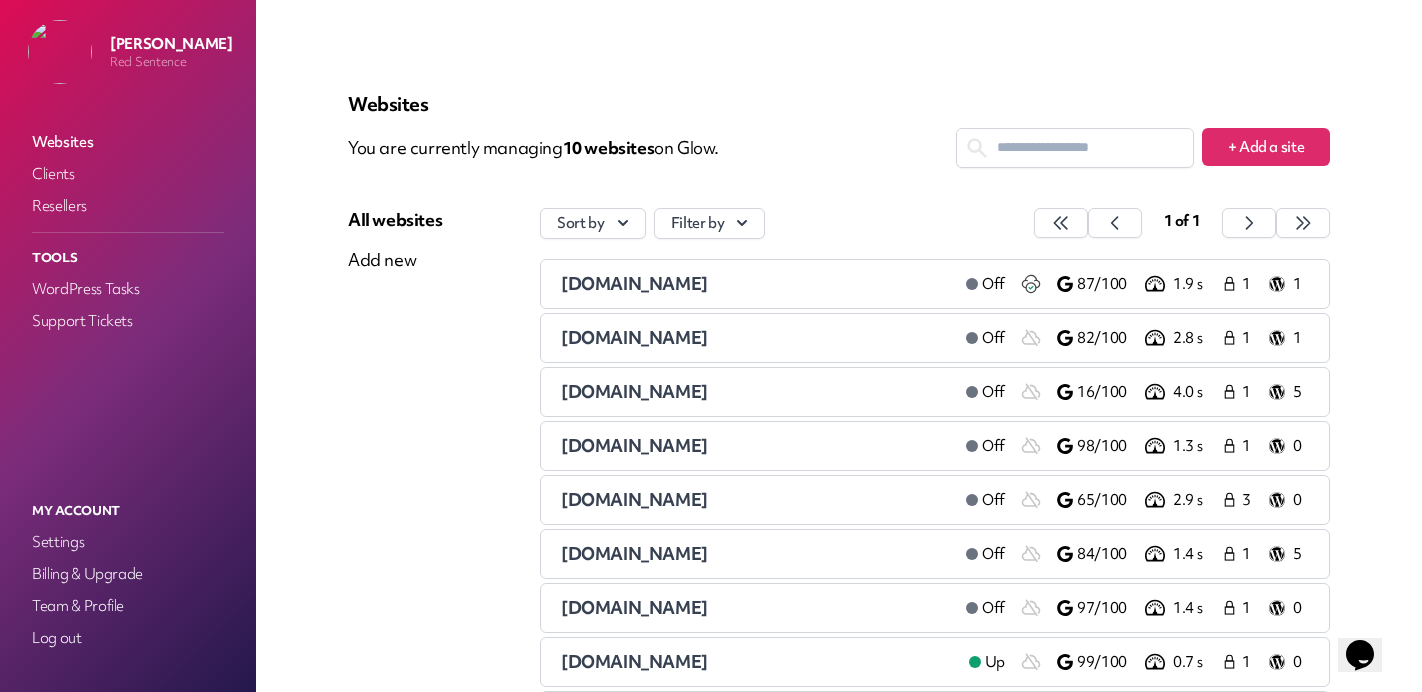 click on "[DOMAIN_NAME]" at bounding box center [634, 391] 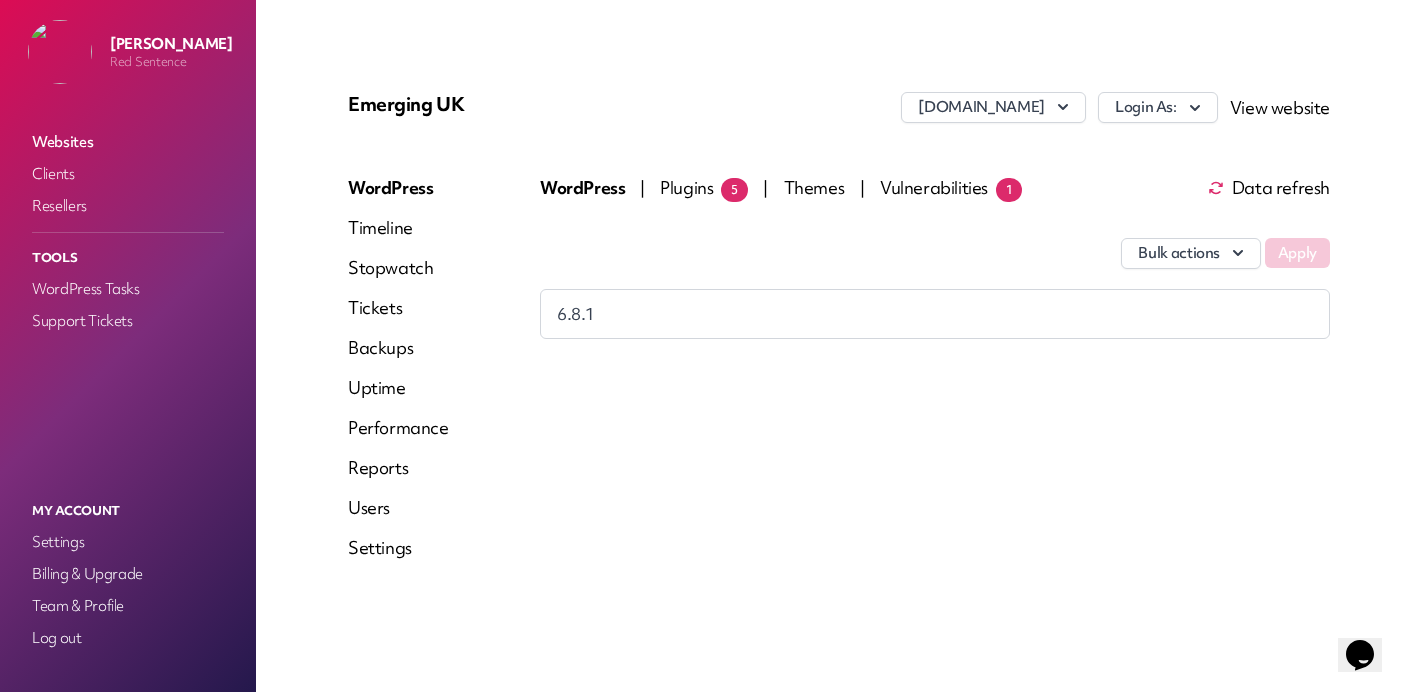 click on "Websites" at bounding box center [128, 142] 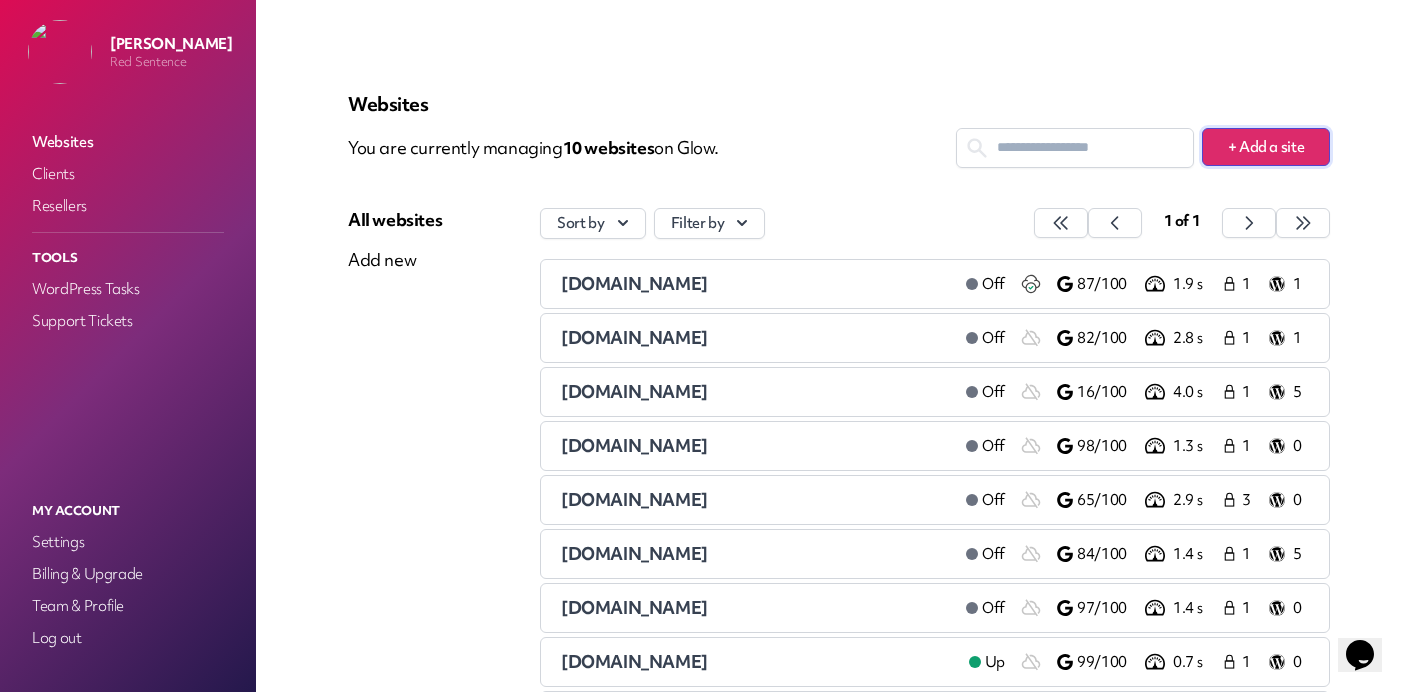 click on "+ Add a site" at bounding box center [1266, 147] 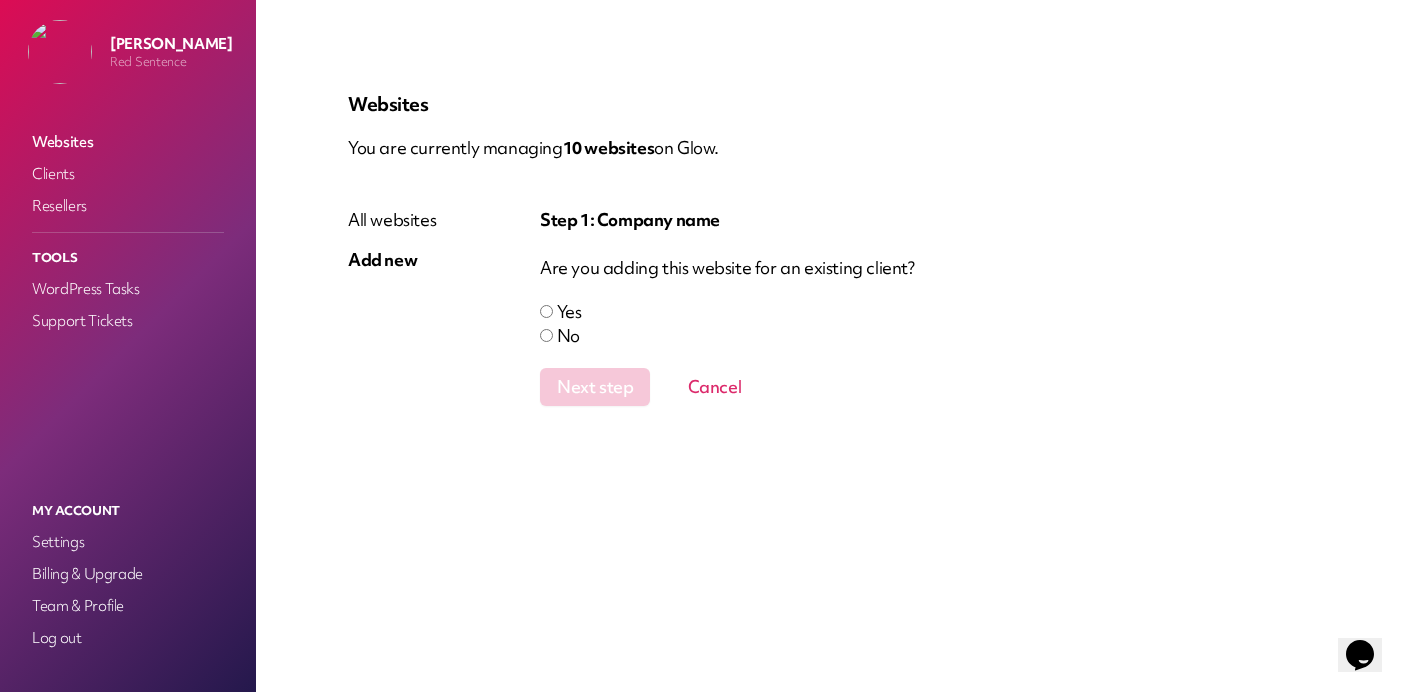 click on "Yes" at bounding box center [569, 311] 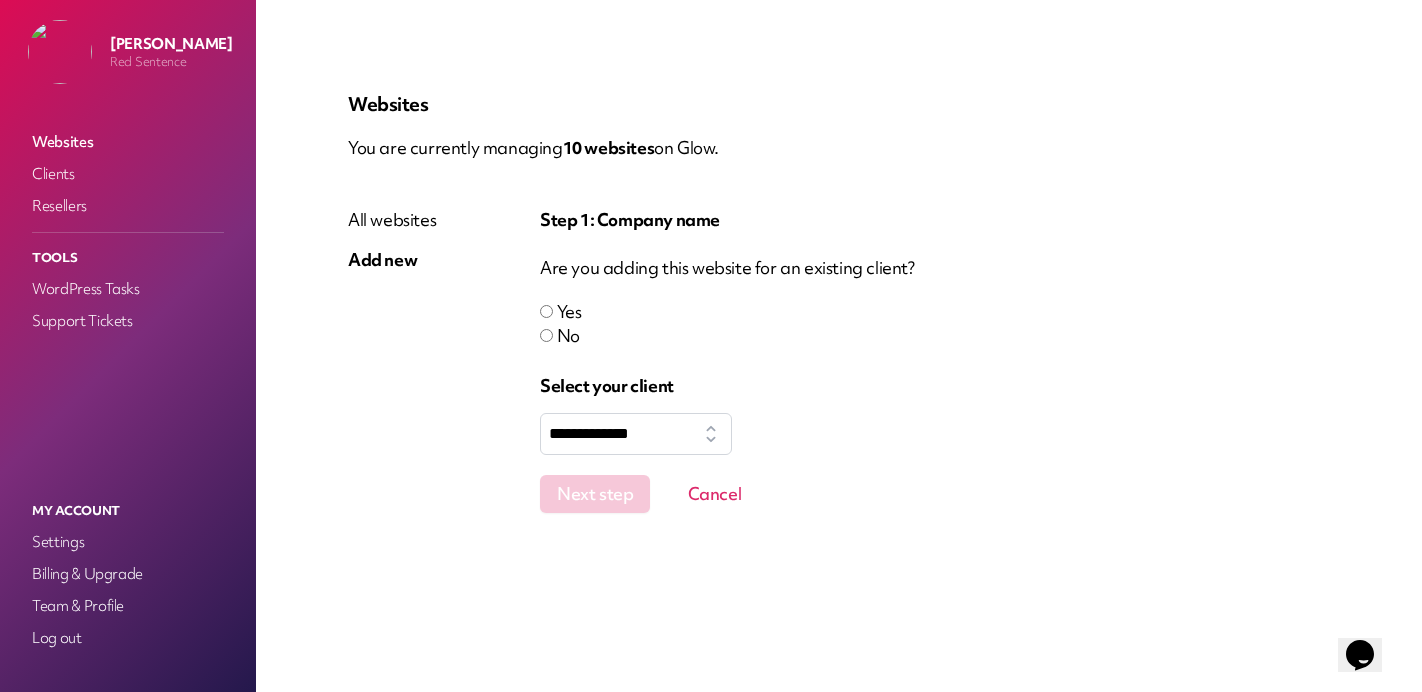 click on "Yes     No" at bounding box center (935, 324) 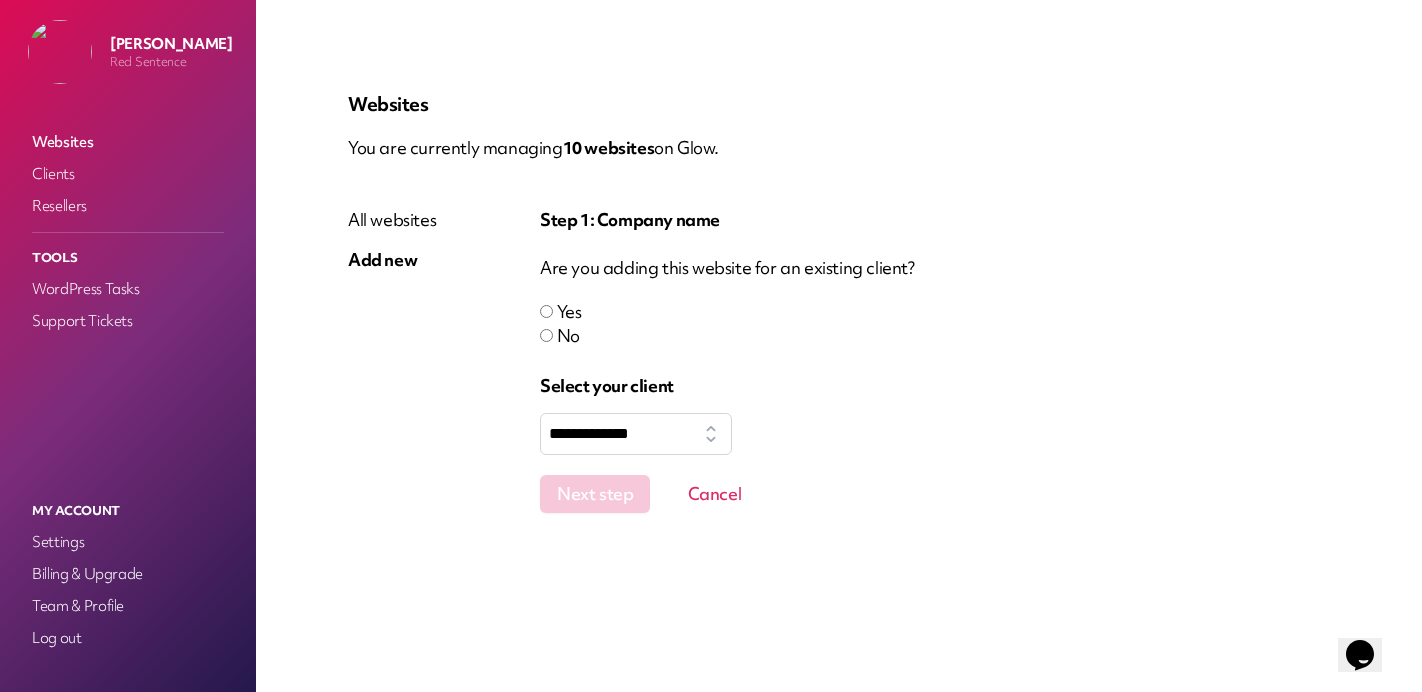 drag, startPoint x: 594, startPoint y: 410, endPoint x: 601, endPoint y: 433, distance: 24.04163 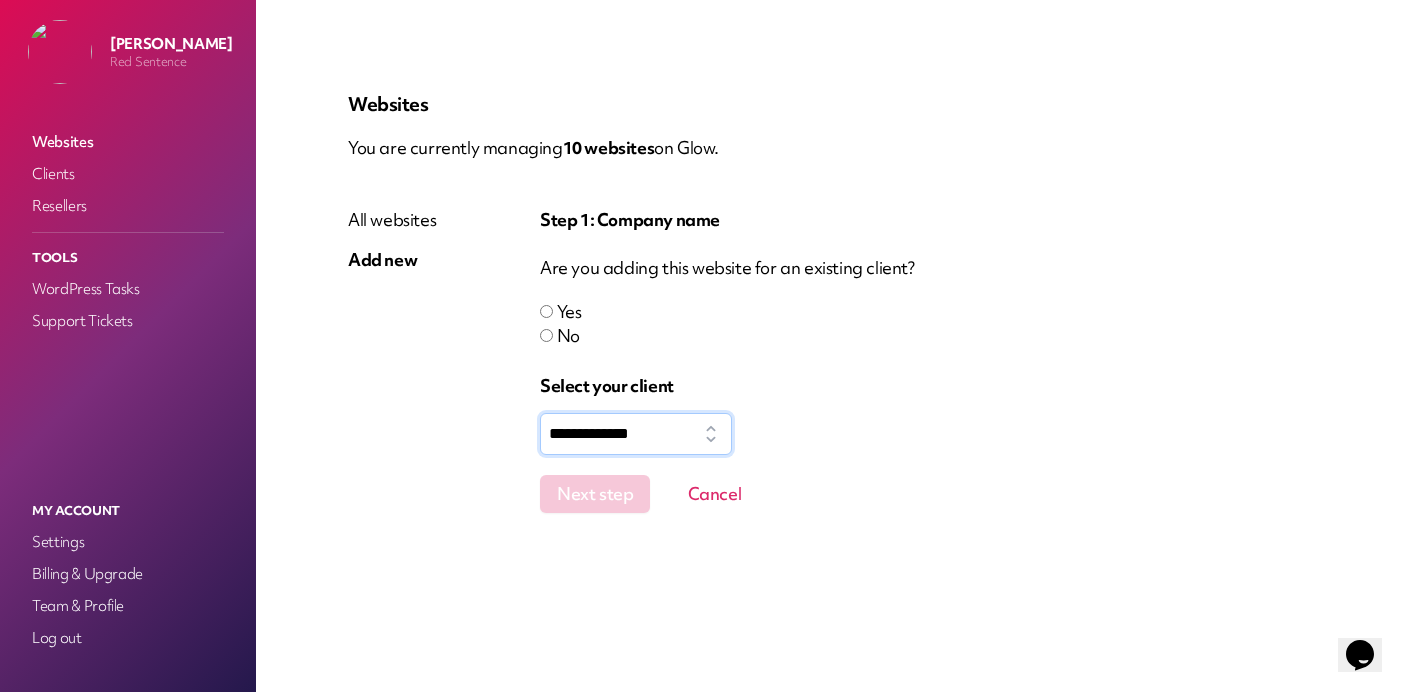 click on "**********" at bounding box center [636, 434] 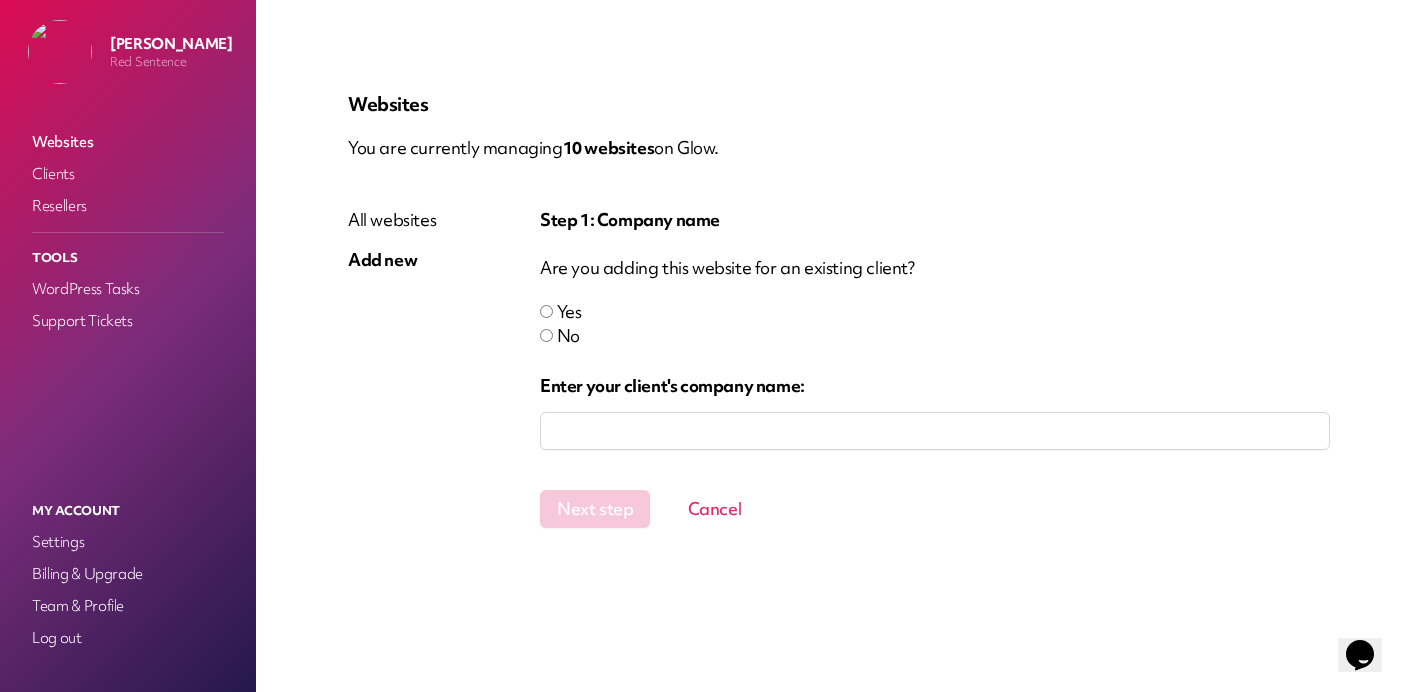 click on "Step 1: Company name   Are you adding this website for an existing client?     Yes     No   Enter your client's company name:                     Next step                     Cancel" at bounding box center (935, 368) 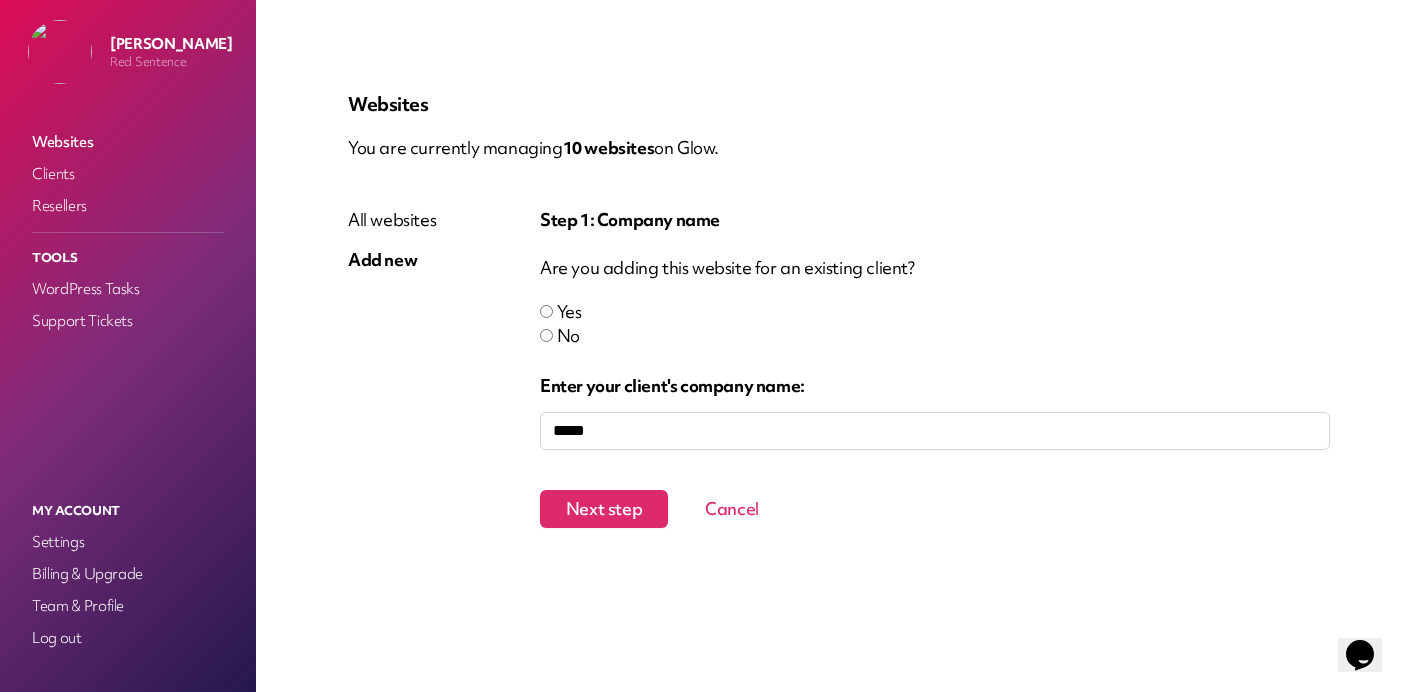 type on "*****" 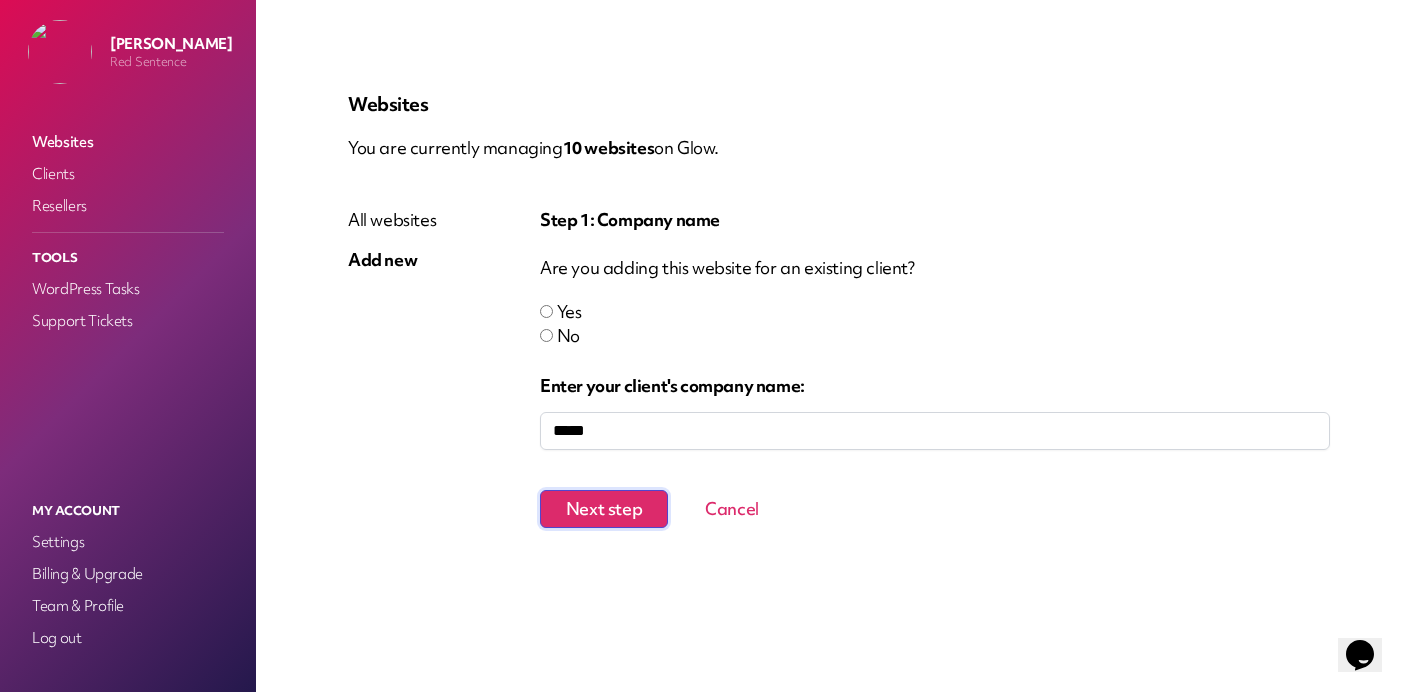 click on "Next step" at bounding box center (604, 509) 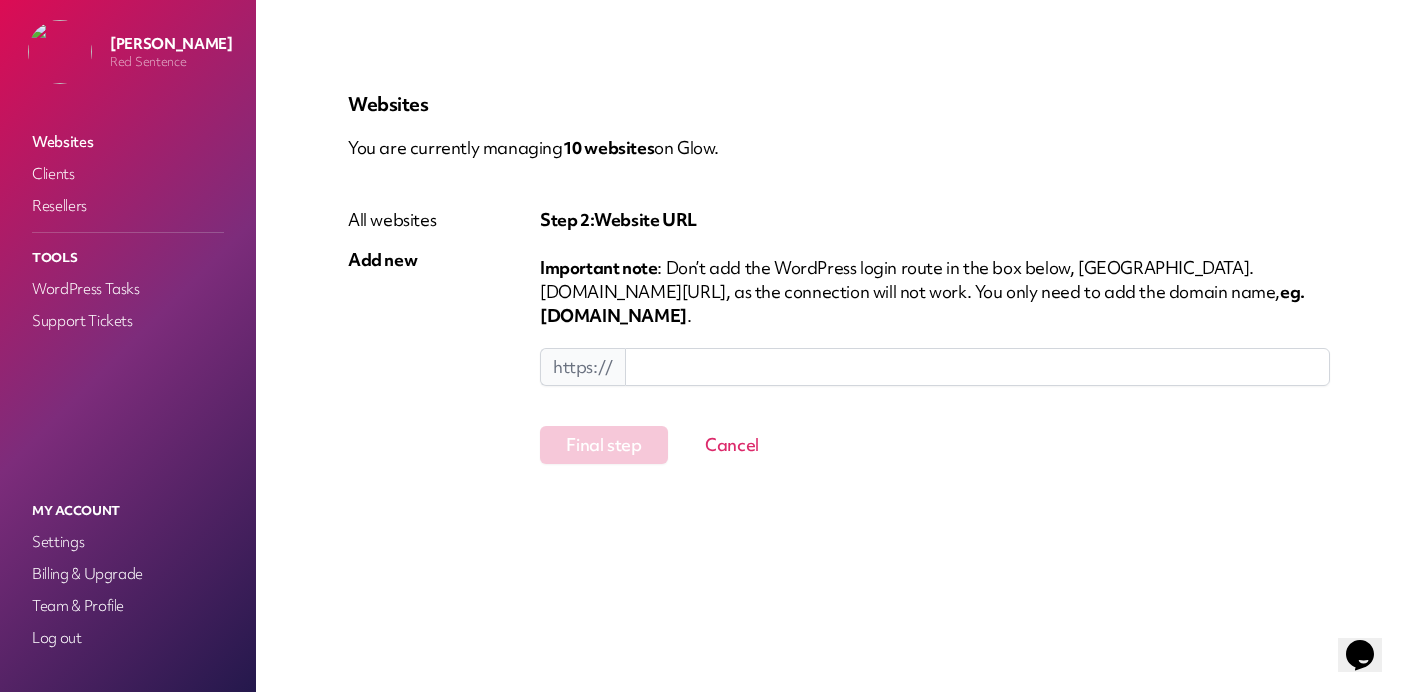 click at bounding box center [977, 367] 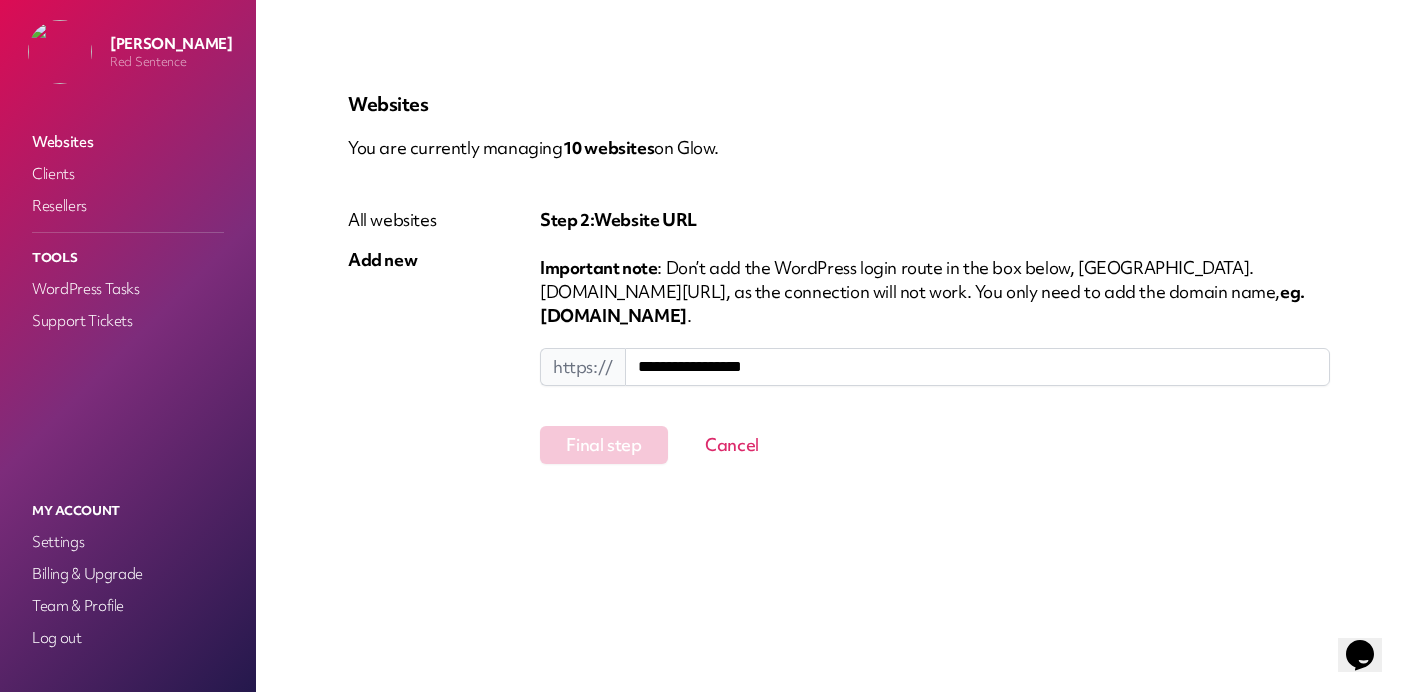 click on "**********" at bounding box center [977, 367] 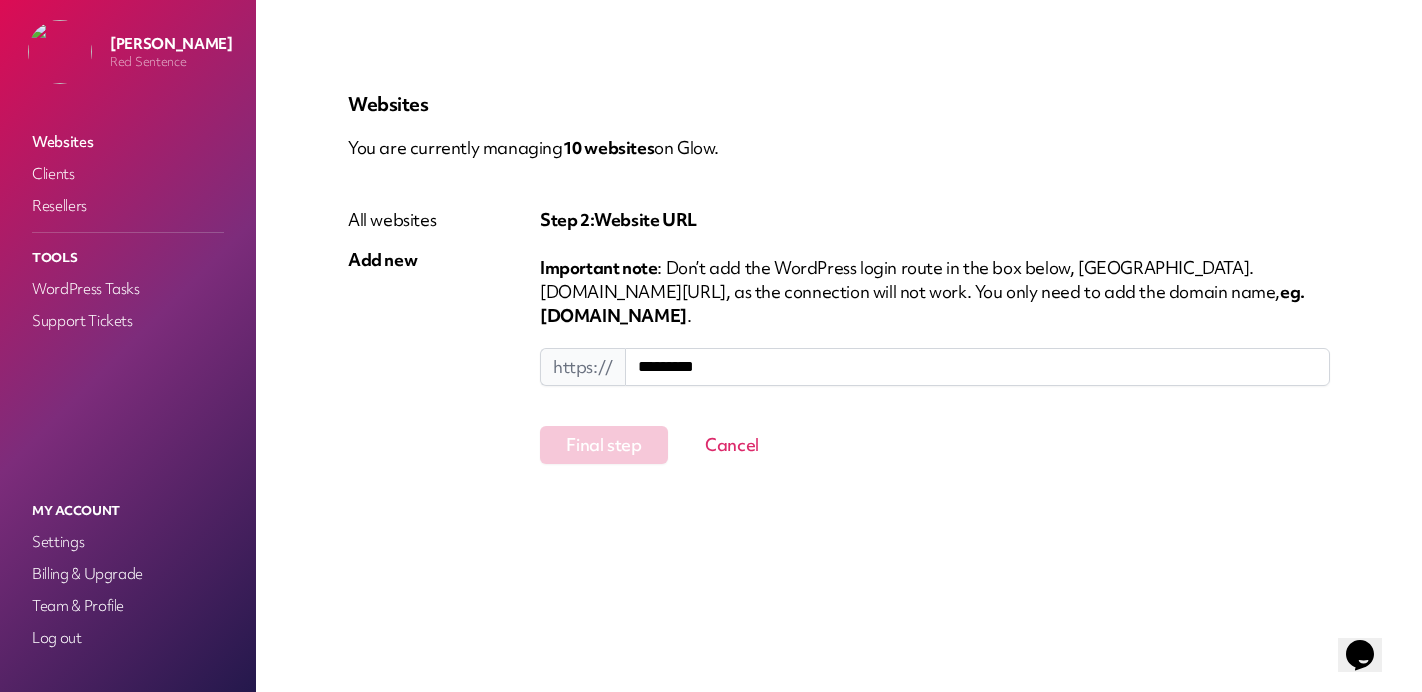 click on "Final step" at bounding box center (604, 445) 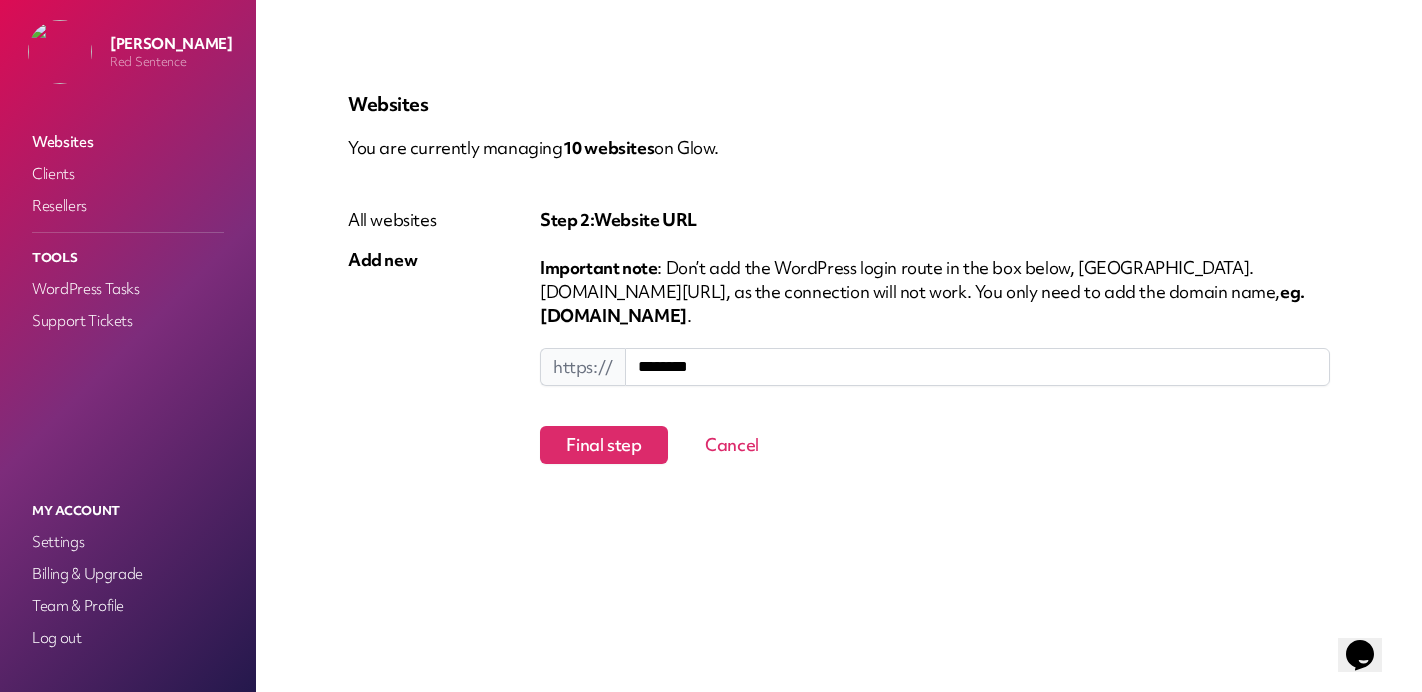 type on "********" 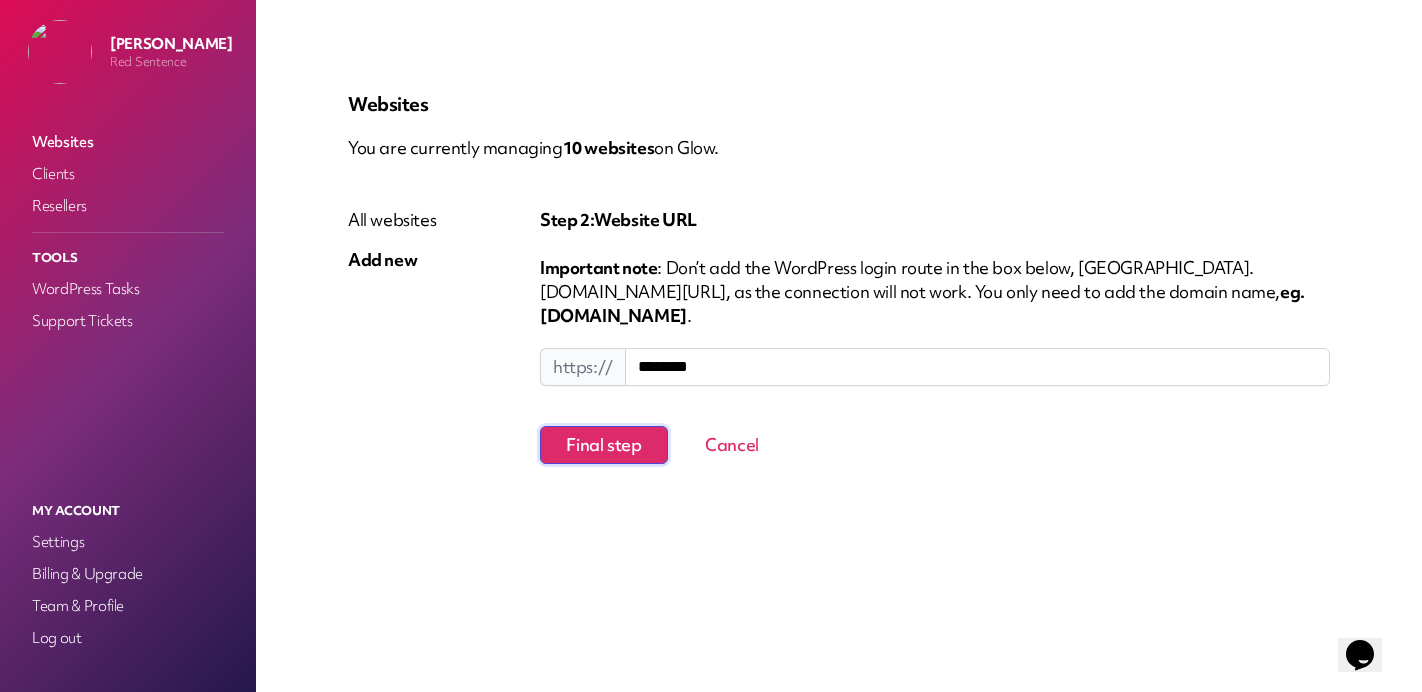 click on "Final step" at bounding box center (604, 445) 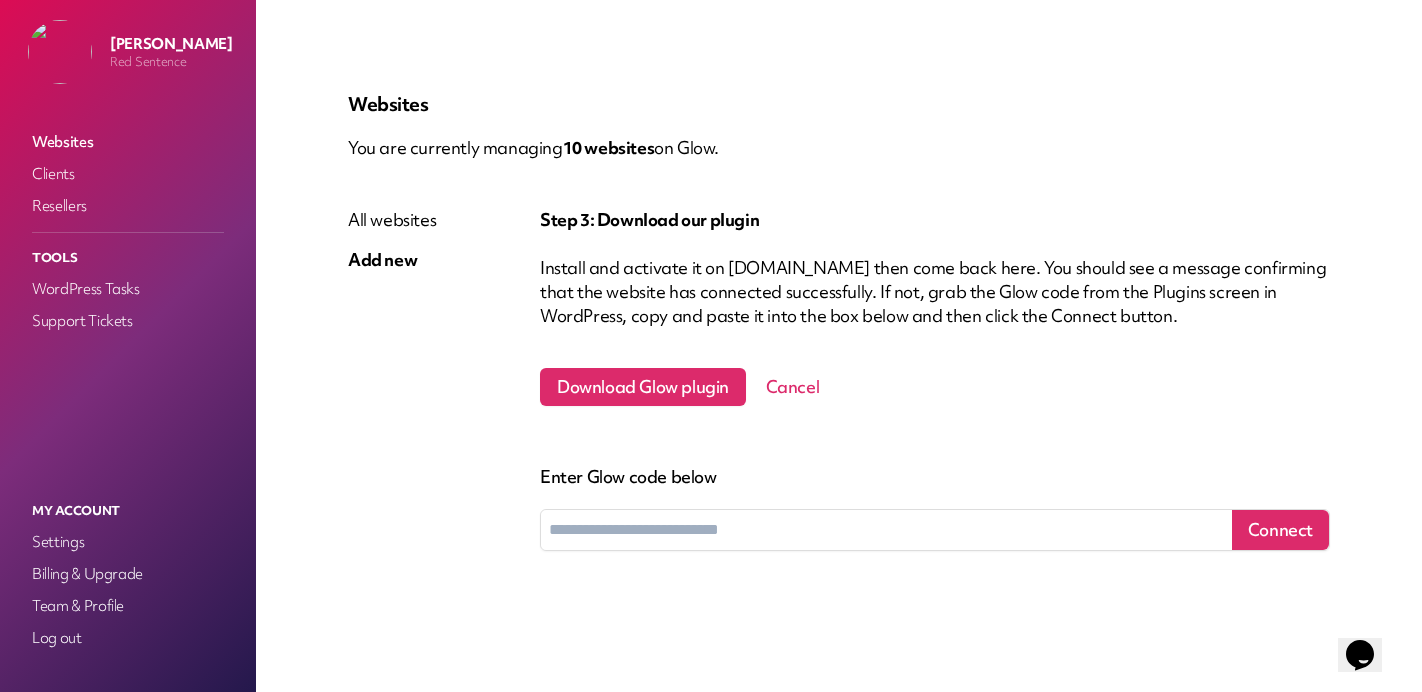 click on "Download Glow plugin" at bounding box center [643, 387] 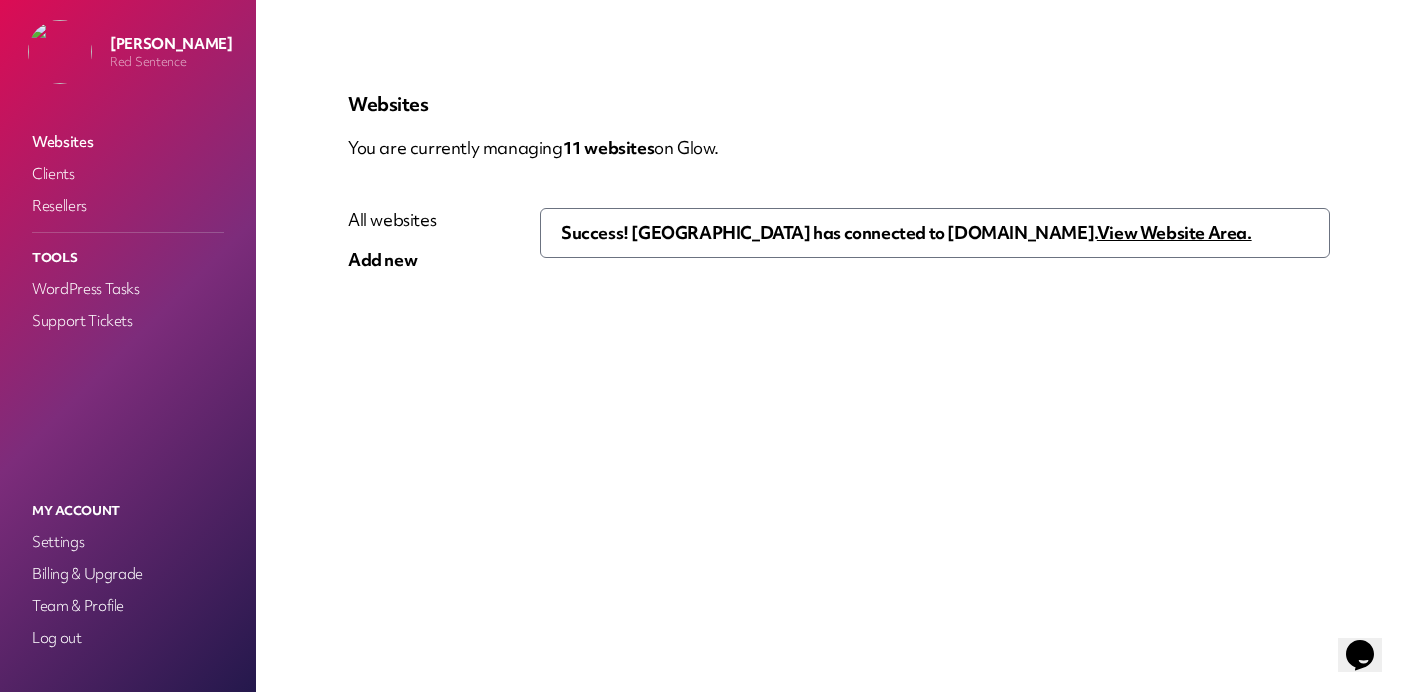 click on "View Website Area." at bounding box center (1174, 232) 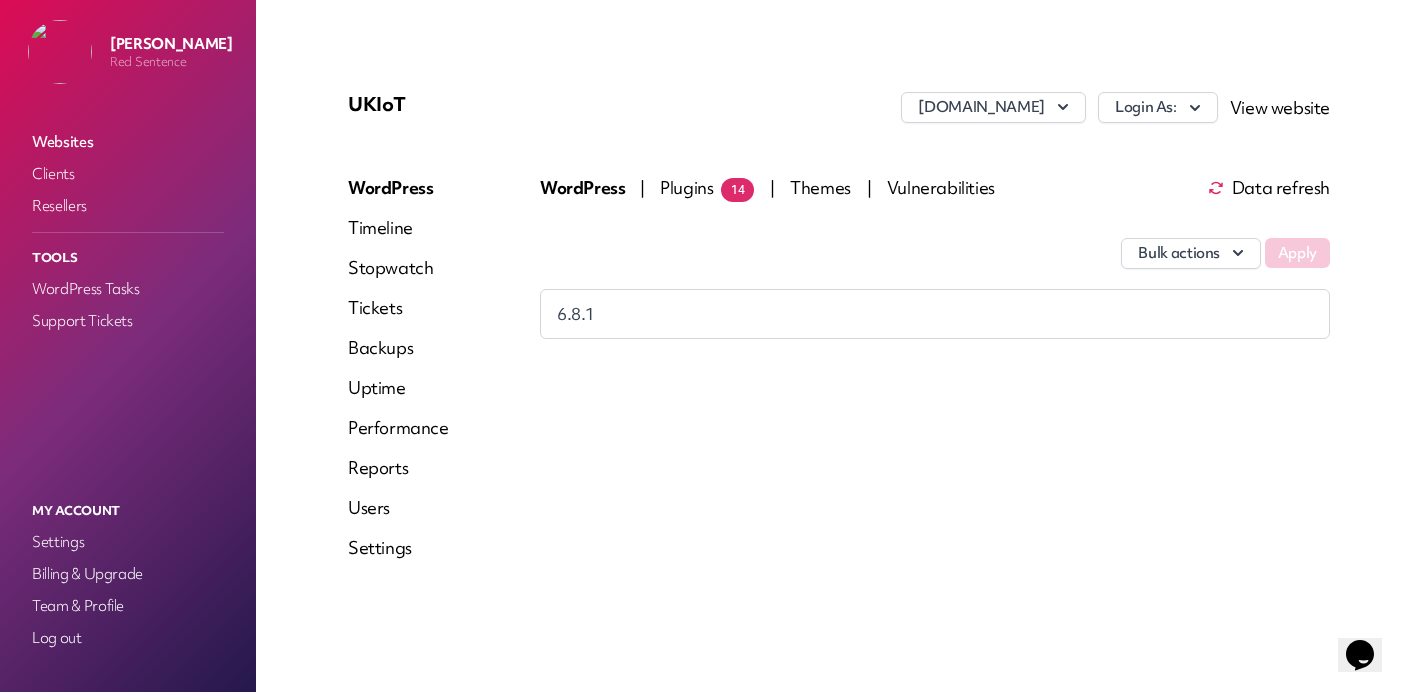 click on "Plugins
14" at bounding box center [707, 187] 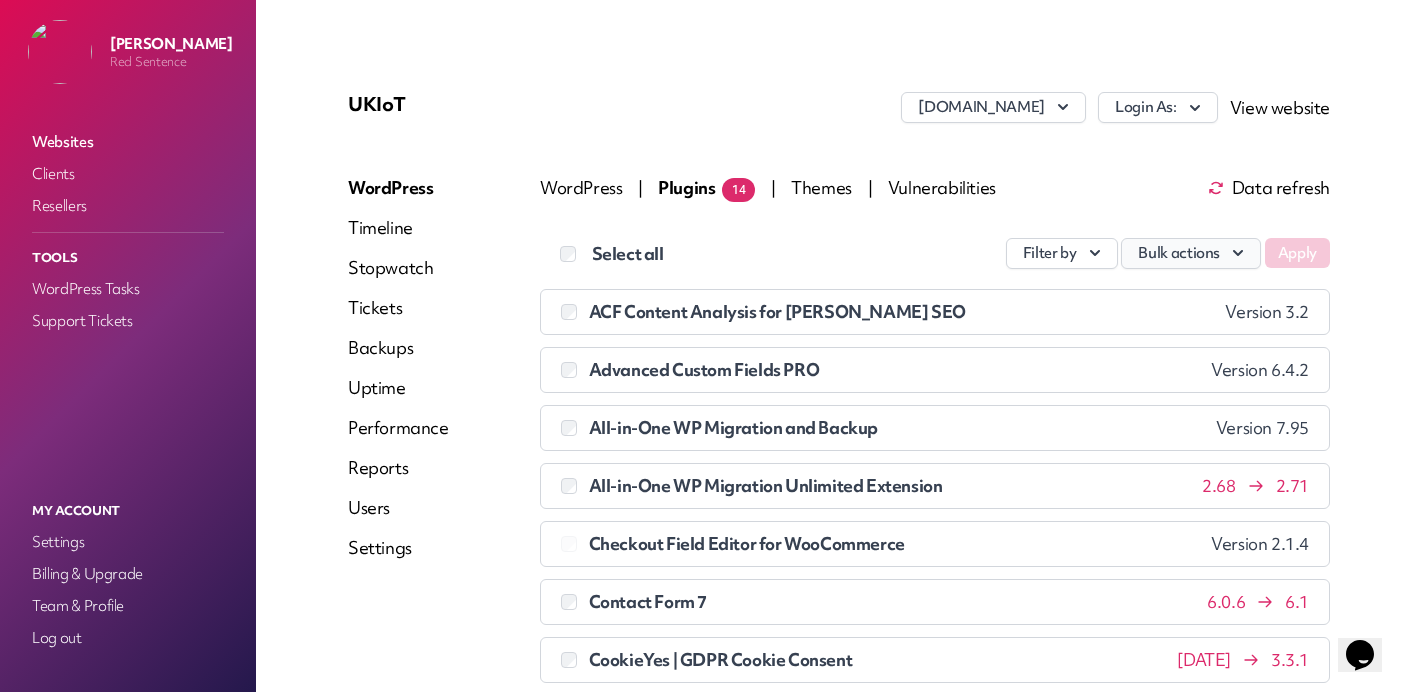 click on "Bulk actions" at bounding box center [1191, 253] 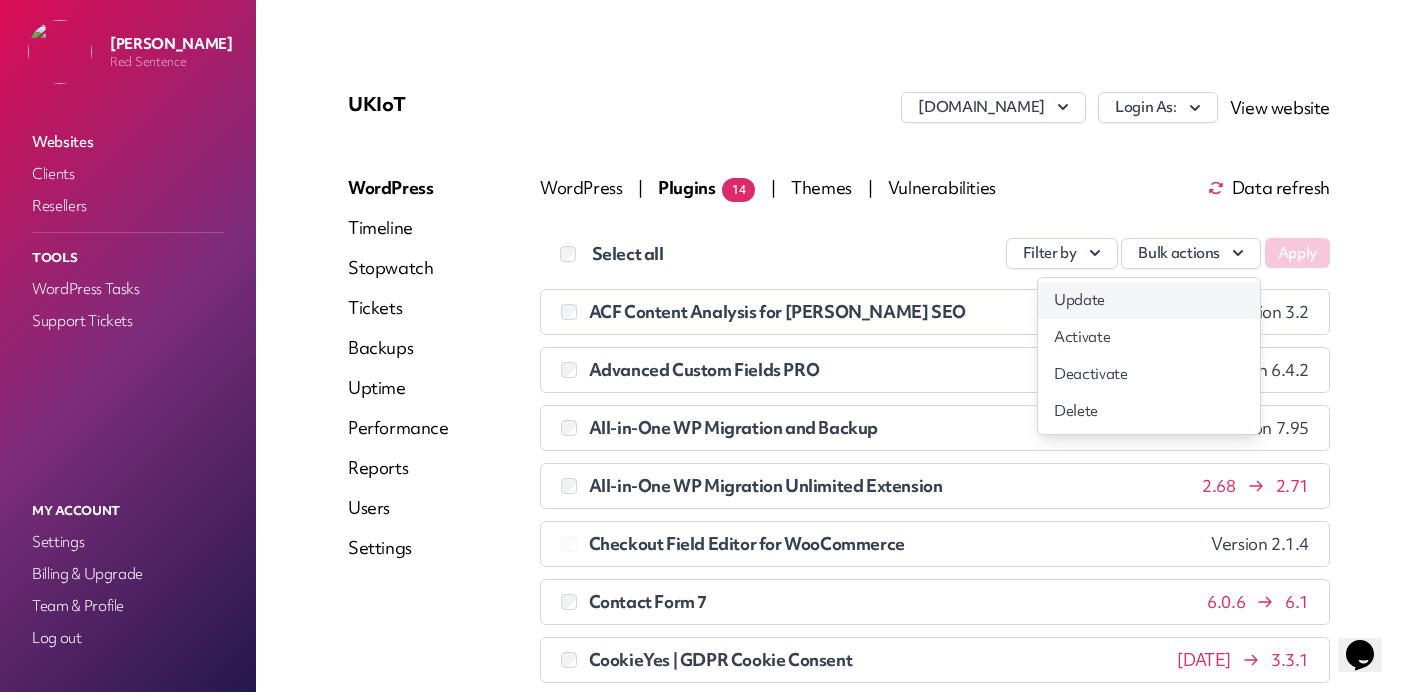click on "Update" at bounding box center (1149, 300) 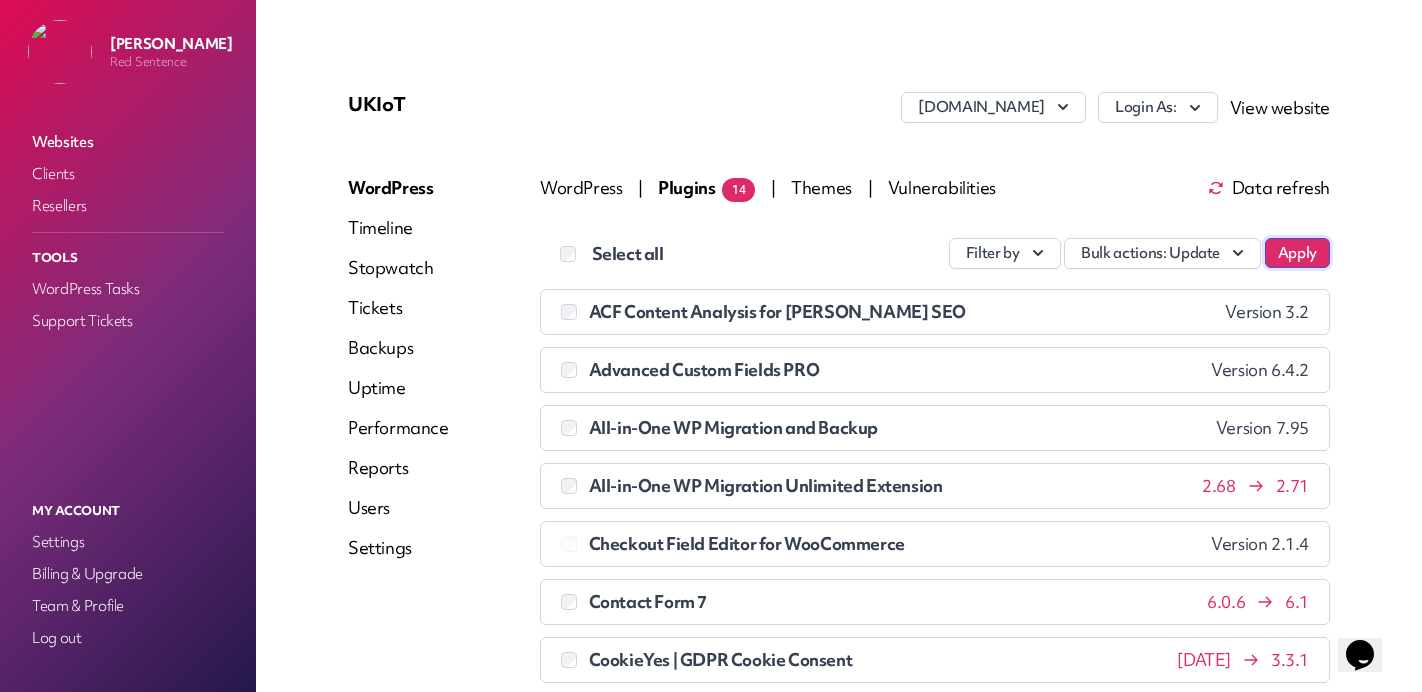 click on "Apply" at bounding box center [1297, 253] 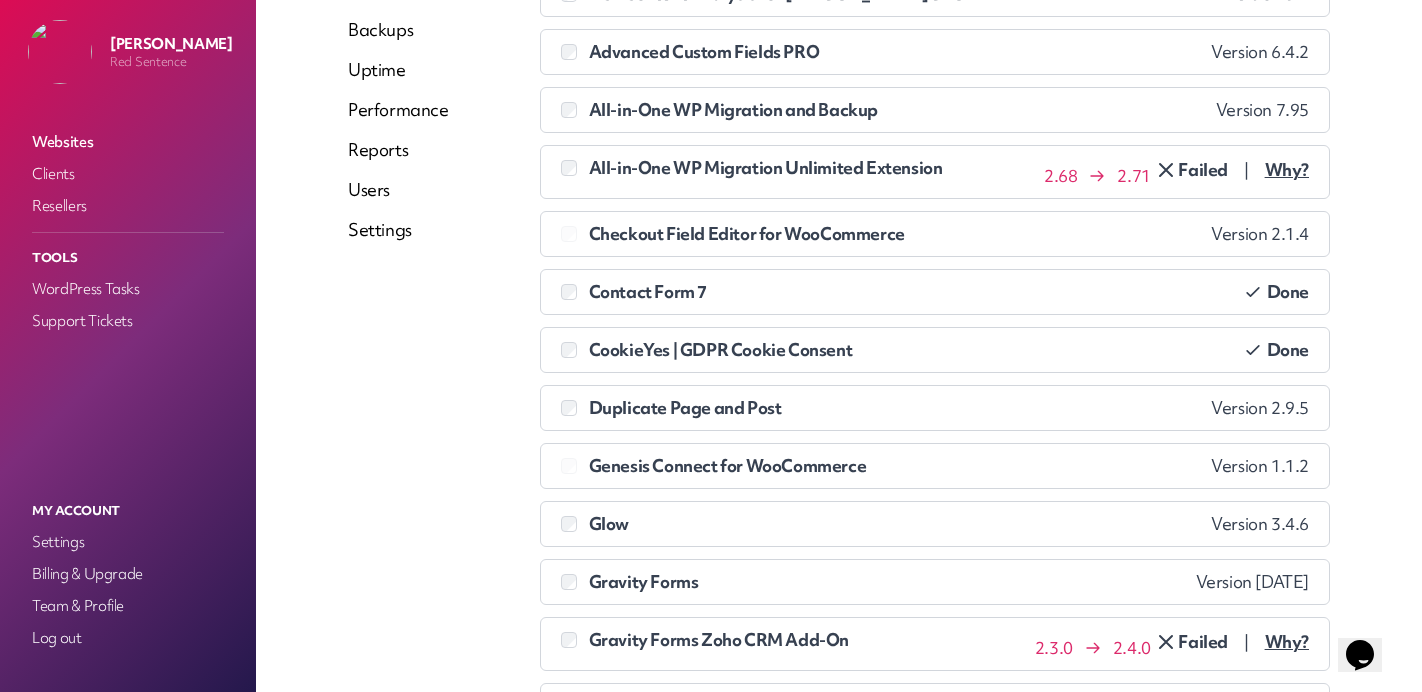 scroll, scrollTop: 0, scrollLeft: 0, axis: both 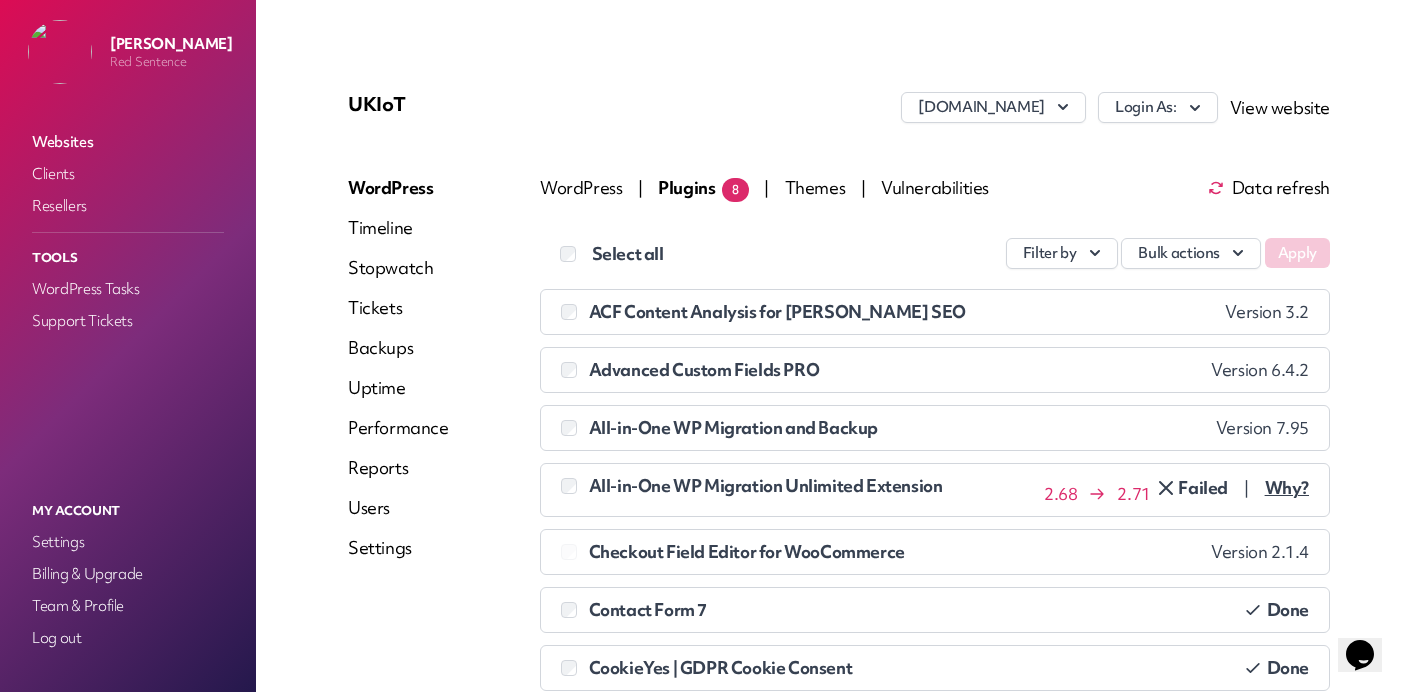 click on "Websites" at bounding box center (128, 142) 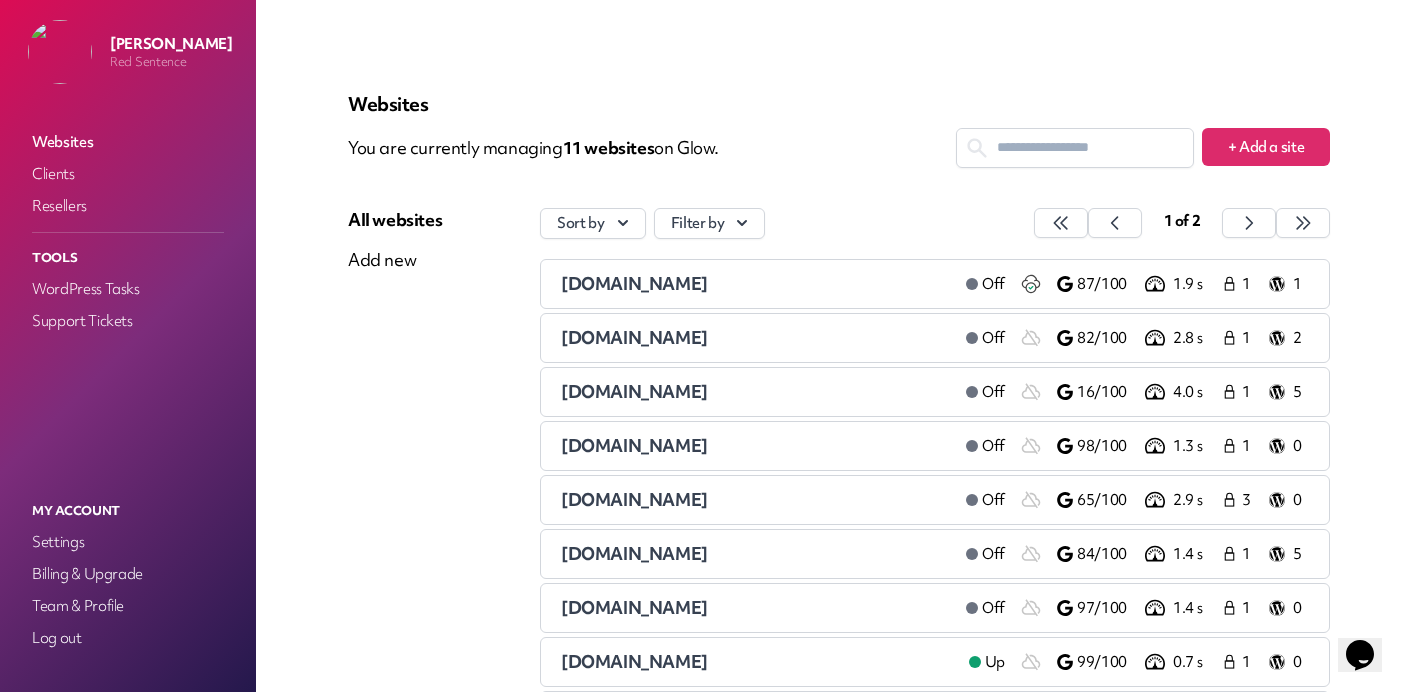 click on "Websites" at bounding box center [128, 142] 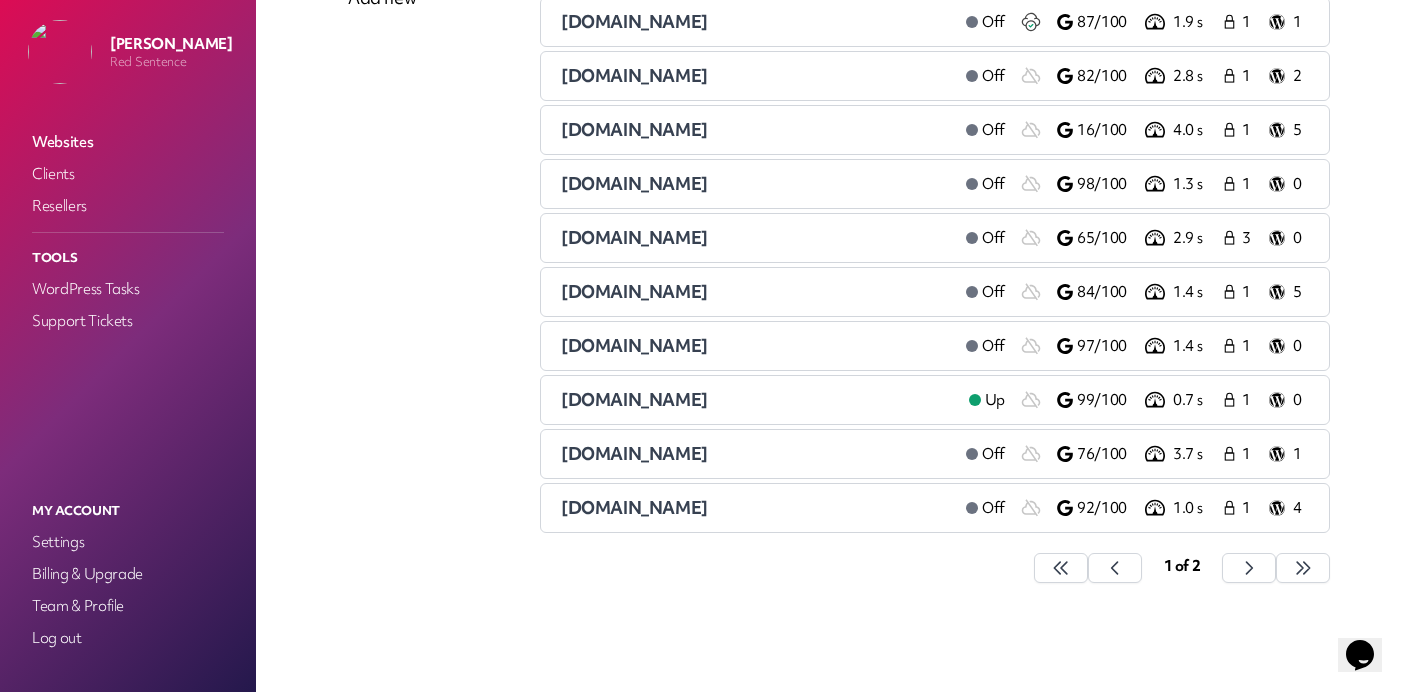 scroll, scrollTop: 252, scrollLeft: 0, axis: vertical 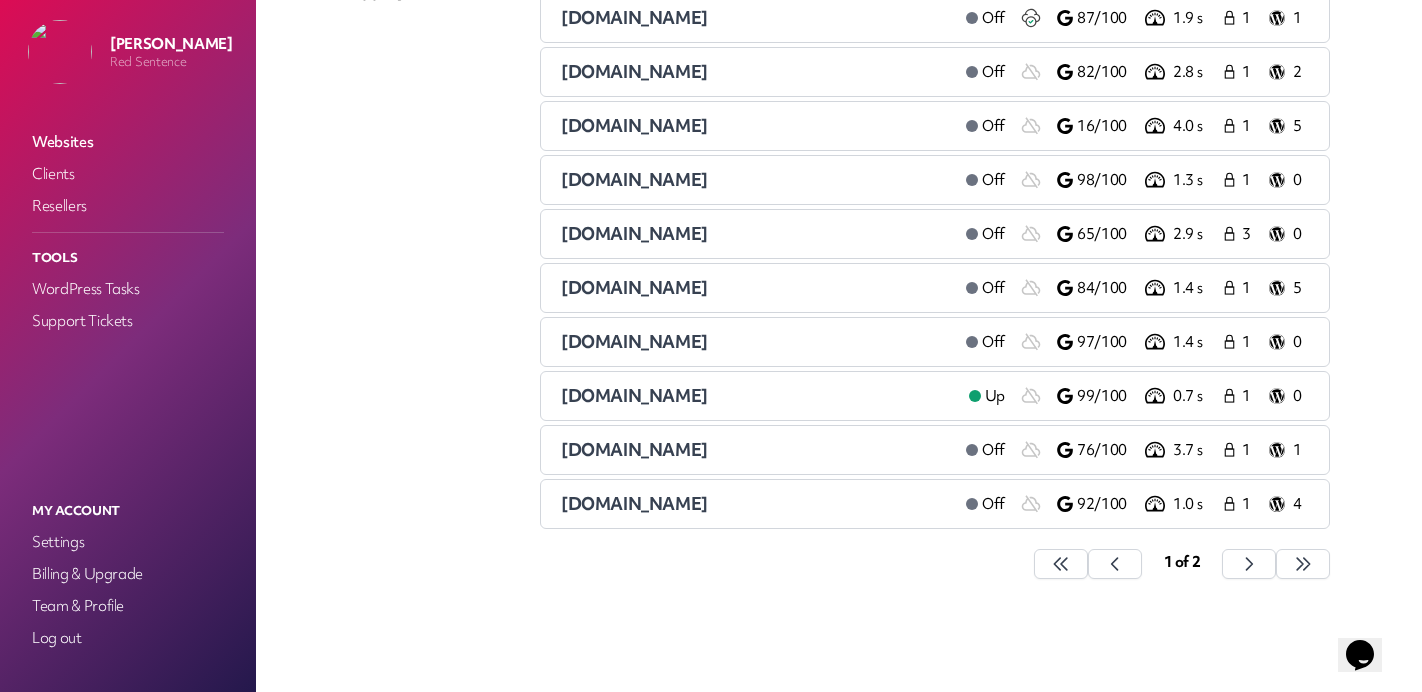 click on "[DOMAIN_NAME]" at bounding box center (634, 71) 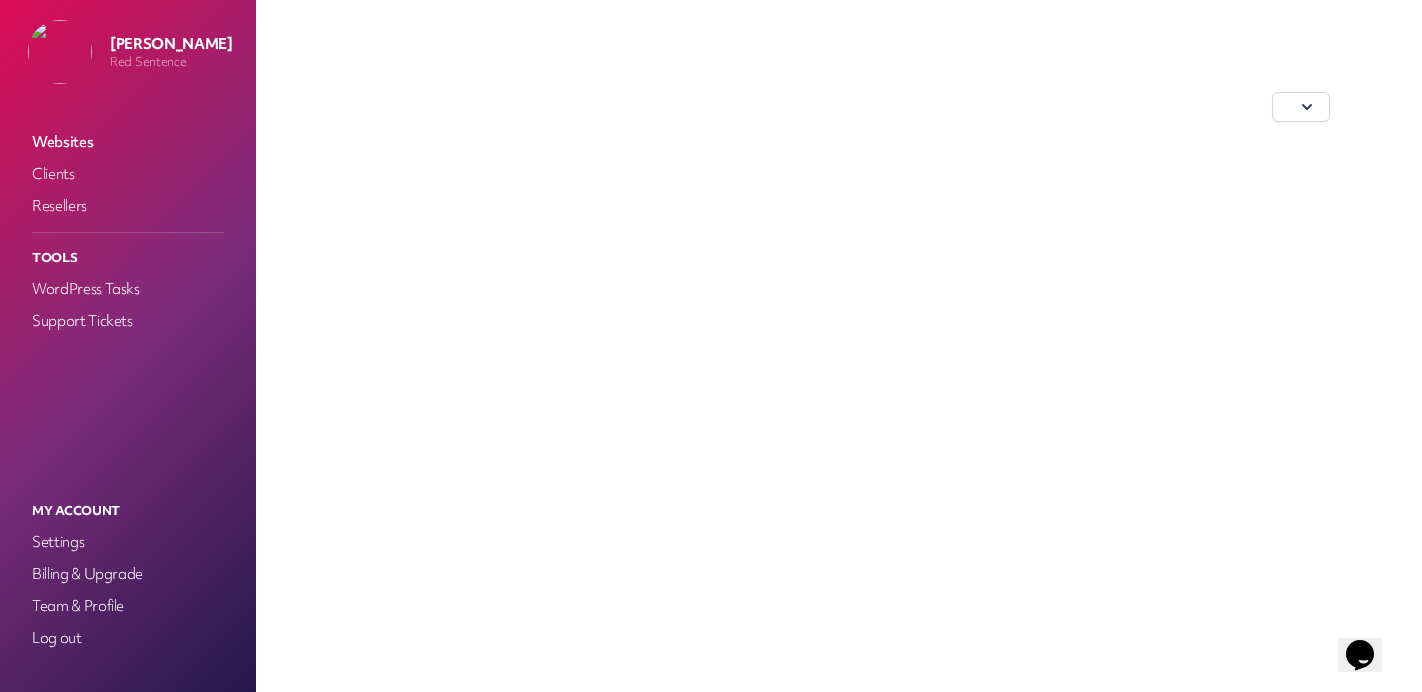 scroll, scrollTop: 0, scrollLeft: 0, axis: both 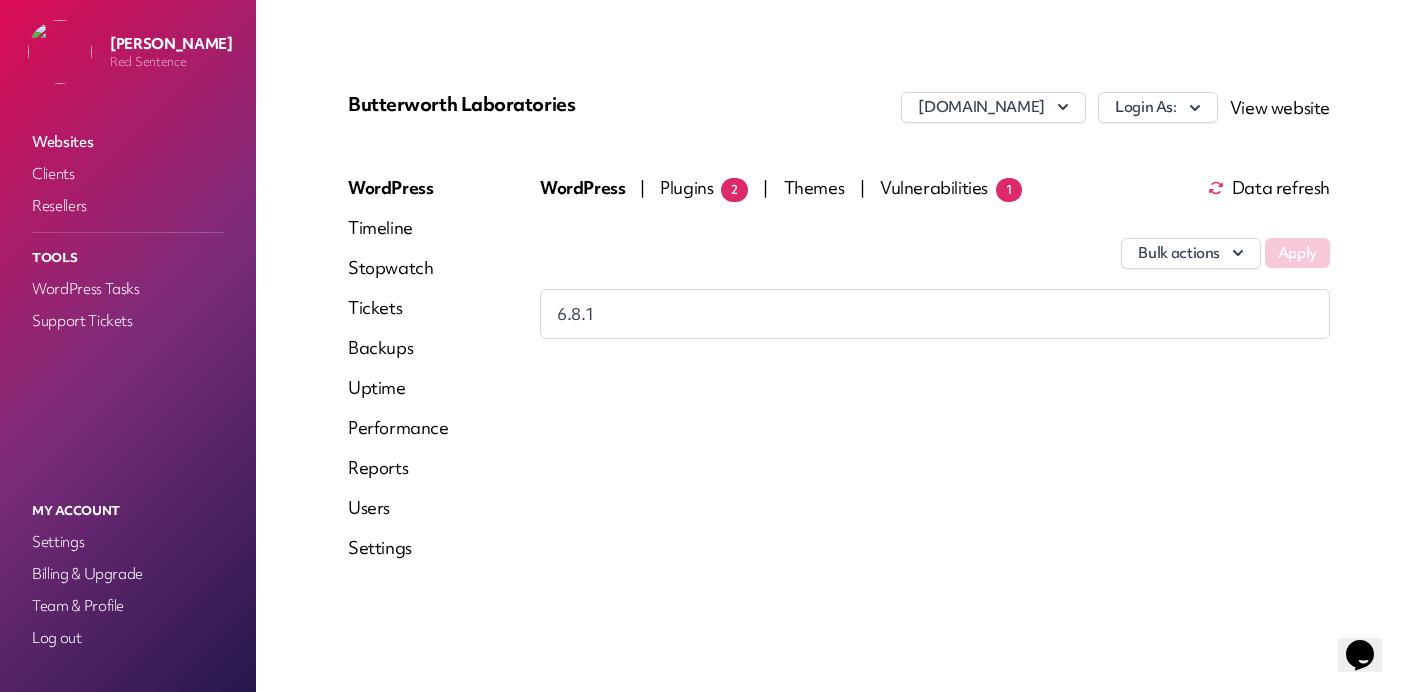 click on "Plugins
2" at bounding box center (704, 187) 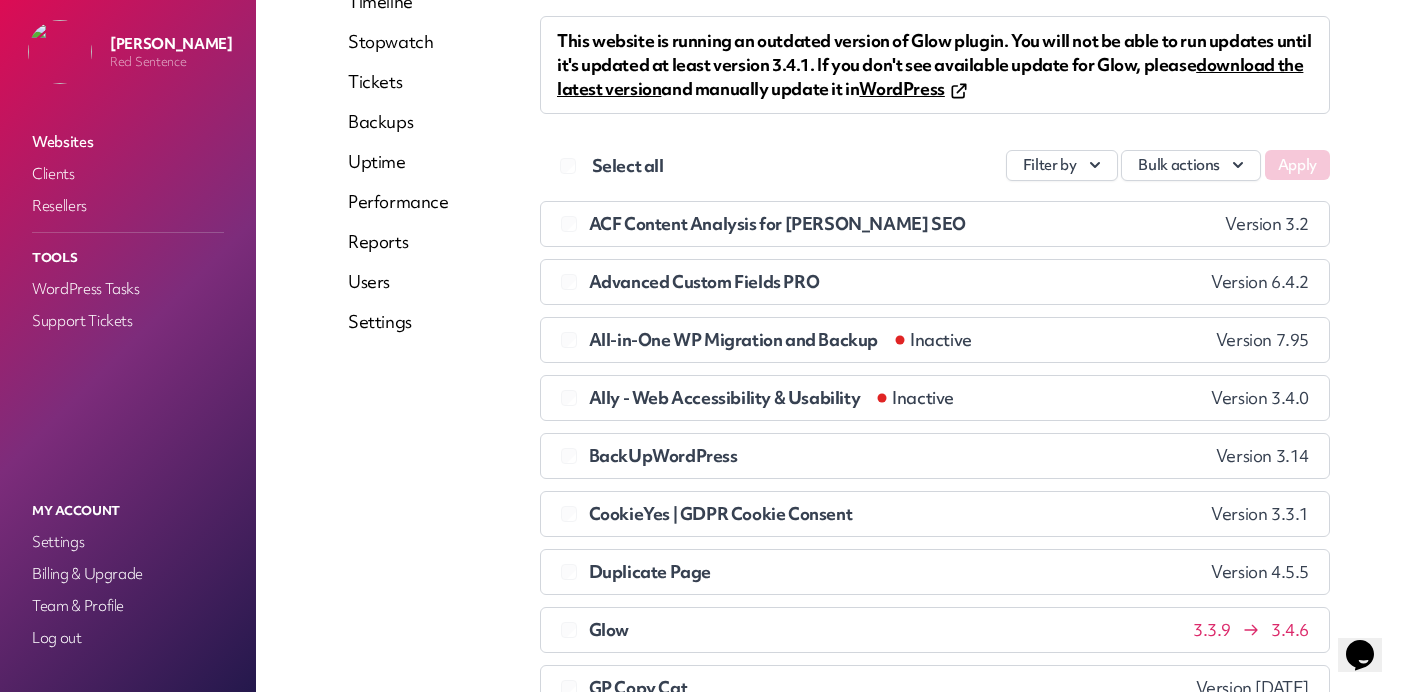 scroll, scrollTop: 0, scrollLeft: 0, axis: both 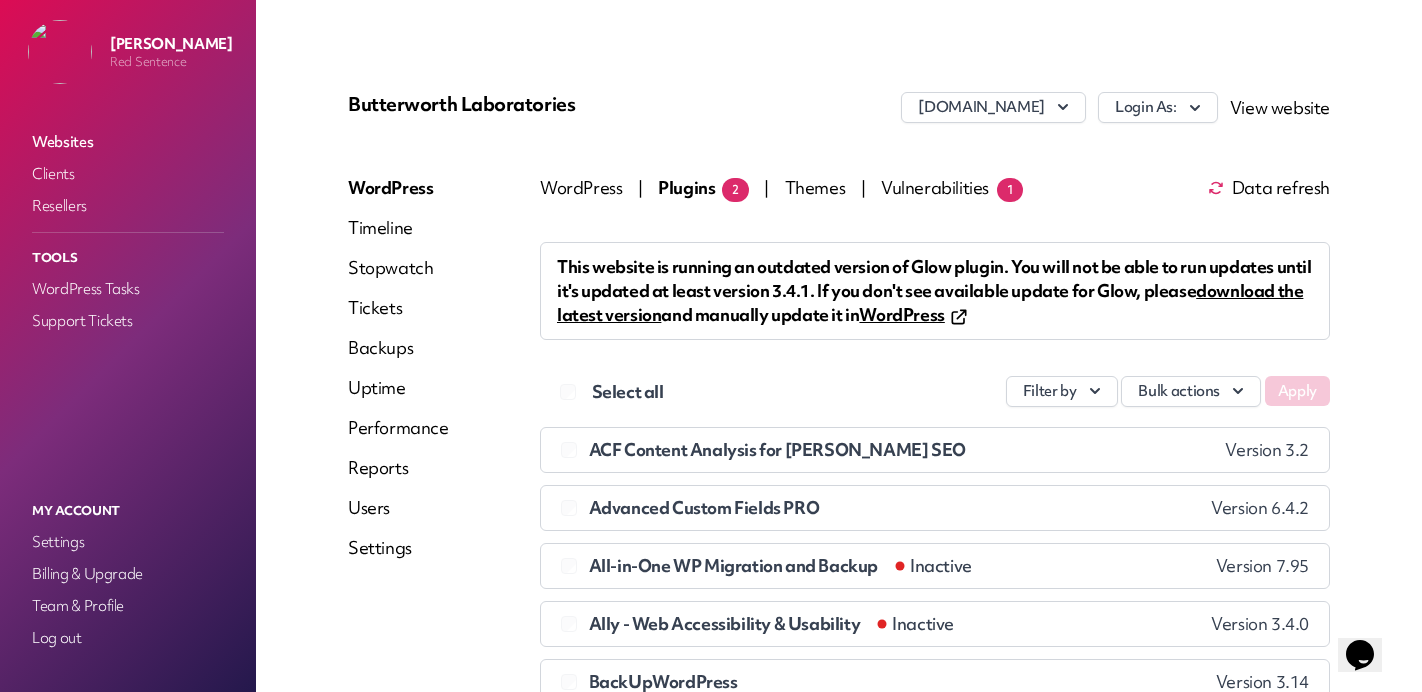 click on "Plugins
2" at bounding box center (703, 187) 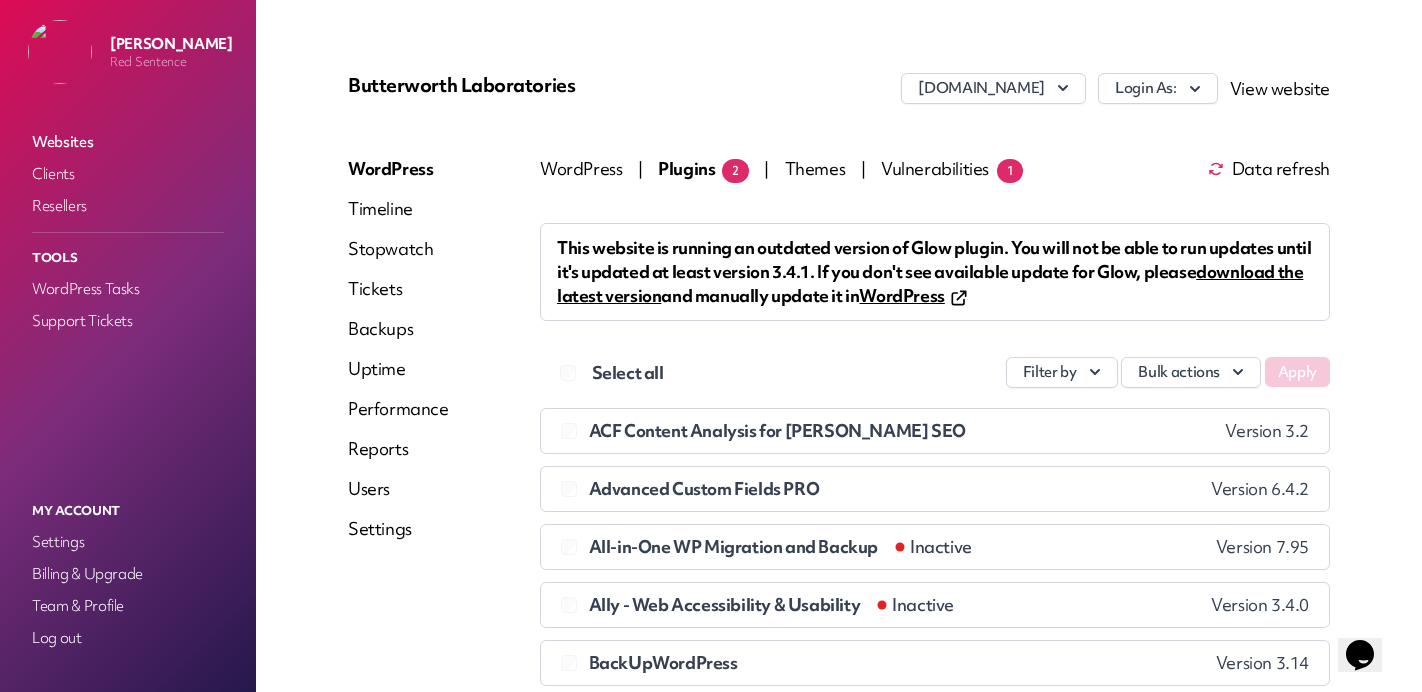 click on "WordPress" at bounding box center [913, 295] 